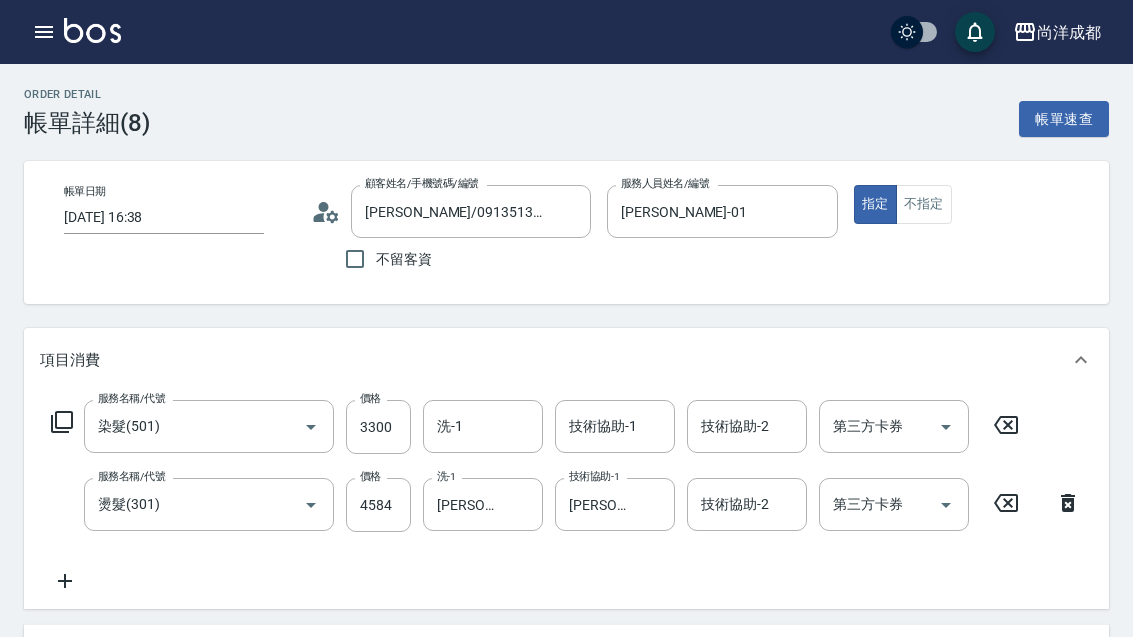 scroll, scrollTop: -20, scrollLeft: 0, axis: vertical 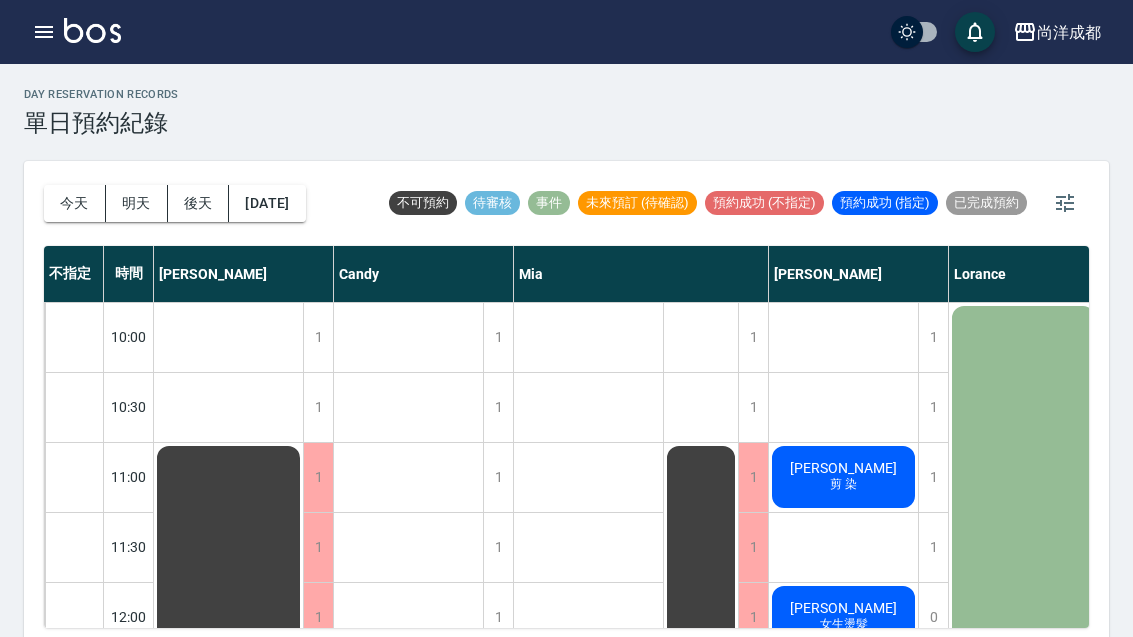 click on "今天" at bounding box center (75, 203) 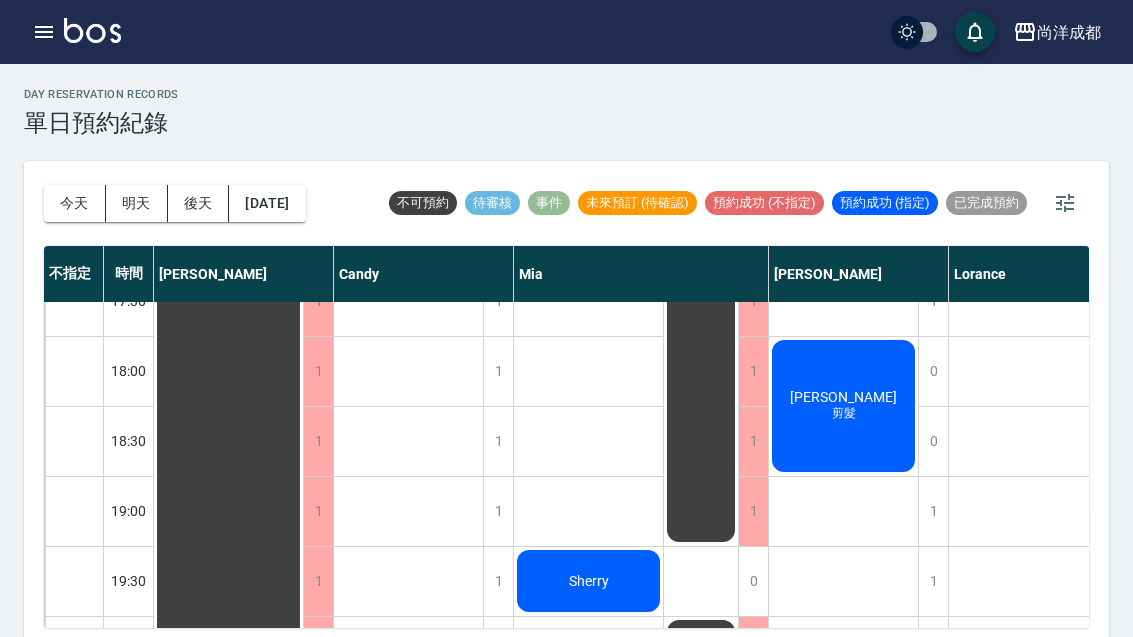 scroll, scrollTop: 1086, scrollLeft: 0, axis: vertical 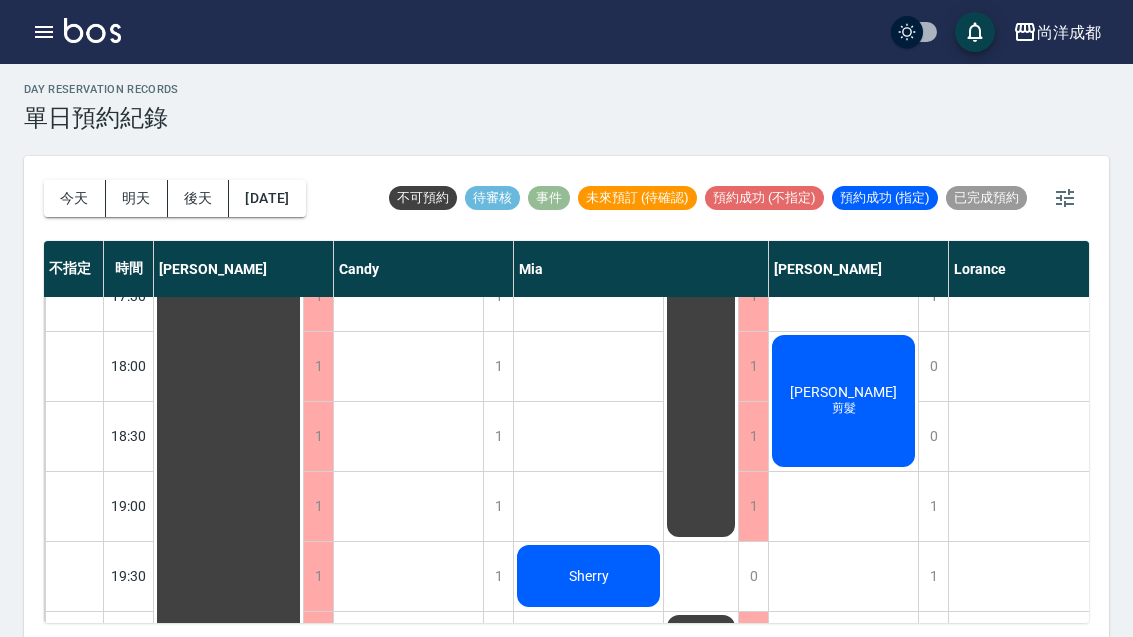 click on "今天" at bounding box center (75, 198) 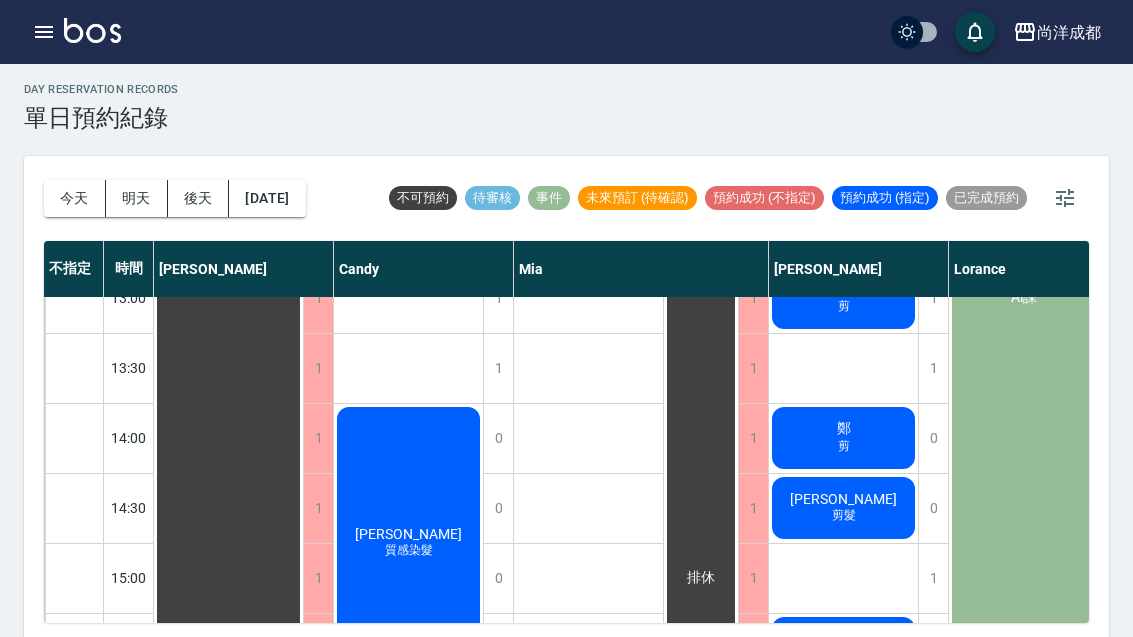 scroll, scrollTop: 426, scrollLeft: -1, axis: both 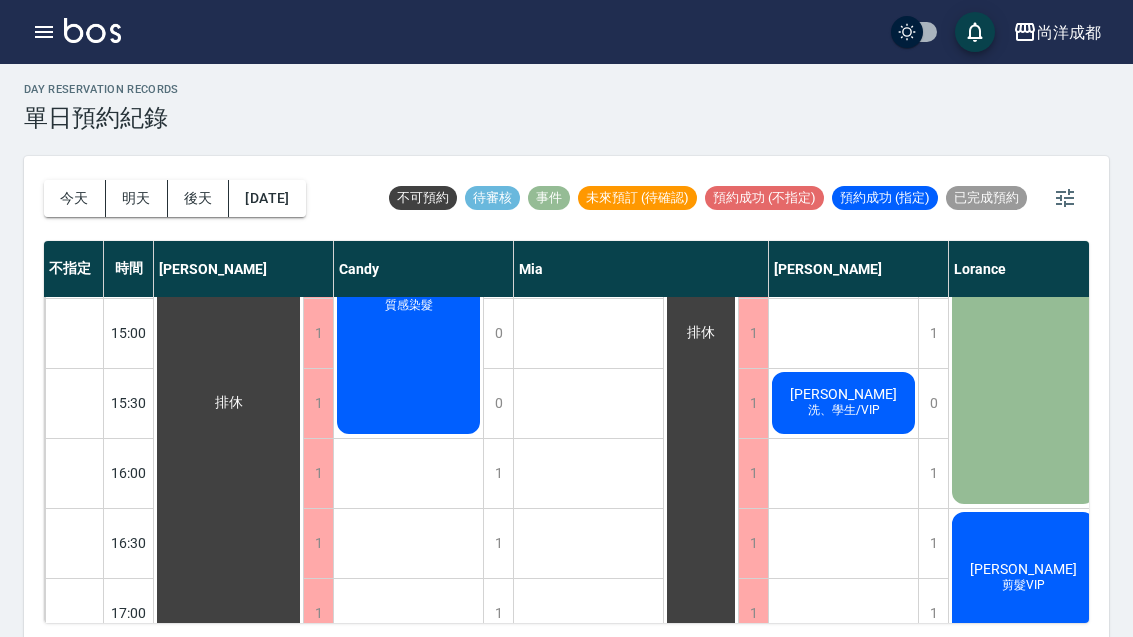 click on "洗、學生/VIP" at bounding box center [409, 305] 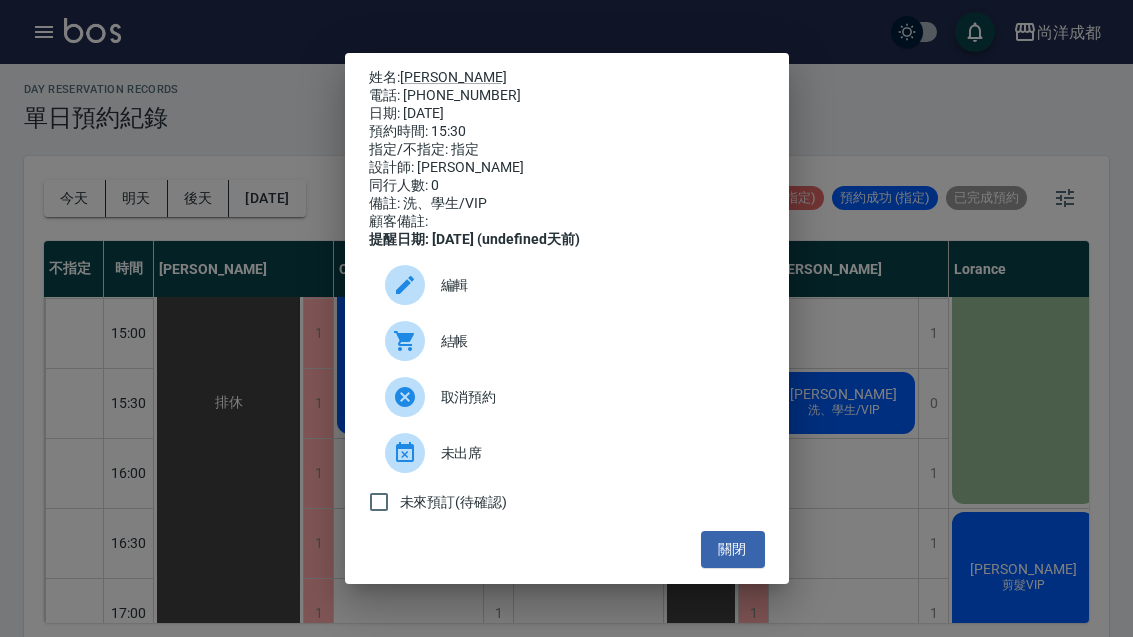 click on "關閉" at bounding box center (733, 549) 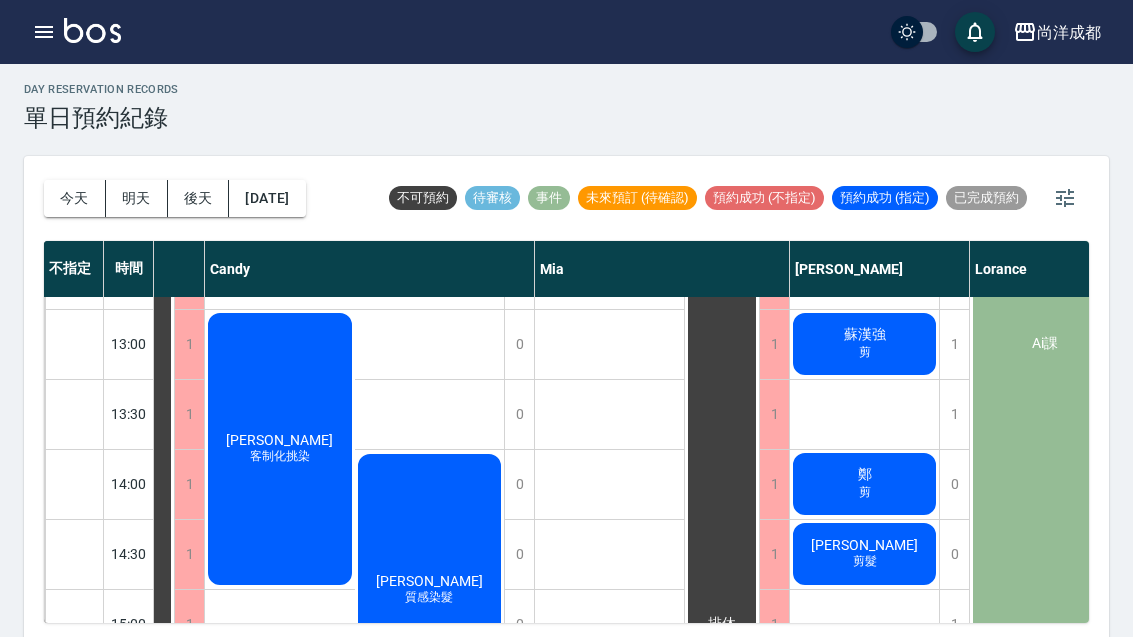 scroll, scrollTop: 410, scrollLeft: 129, axis: both 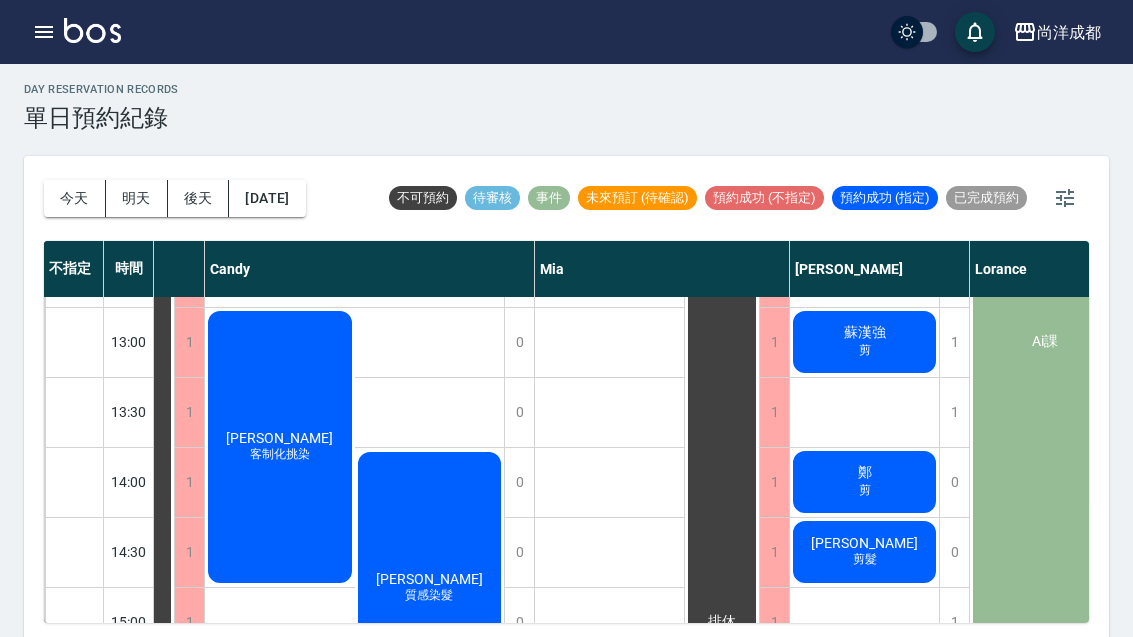 click on "2025/07/15" at bounding box center (267, 198) 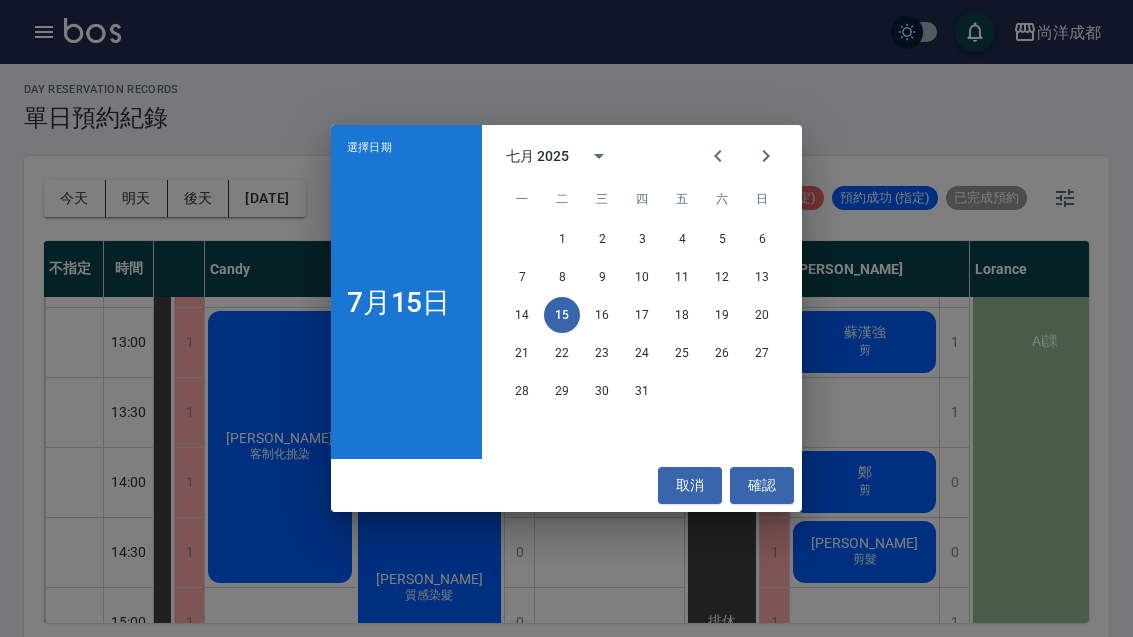 click 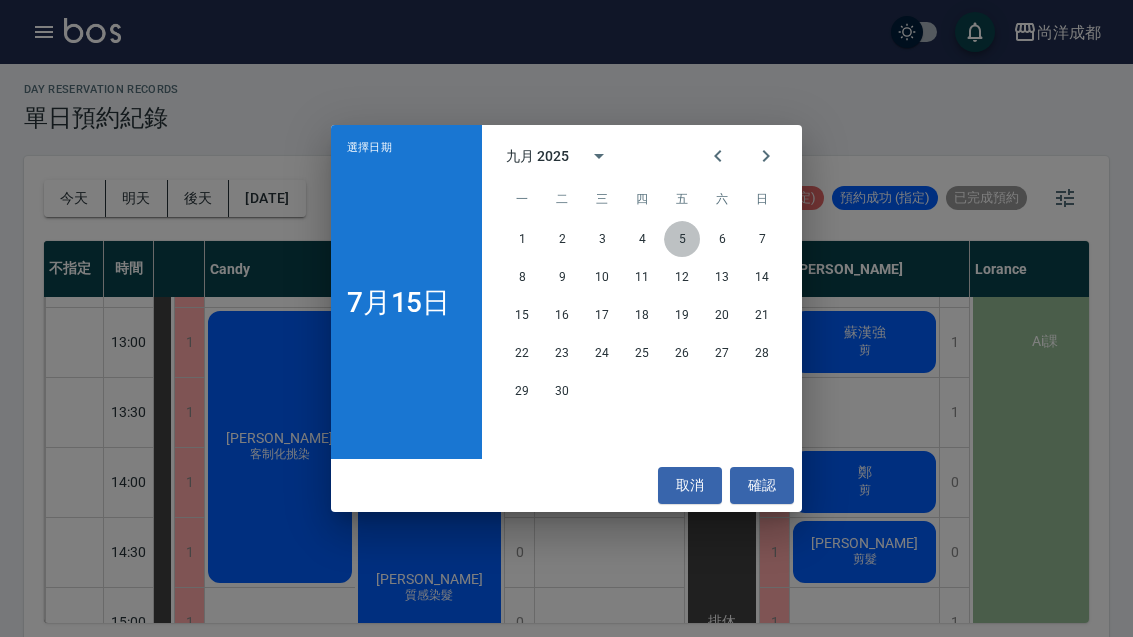 click on "5" at bounding box center (682, 239) 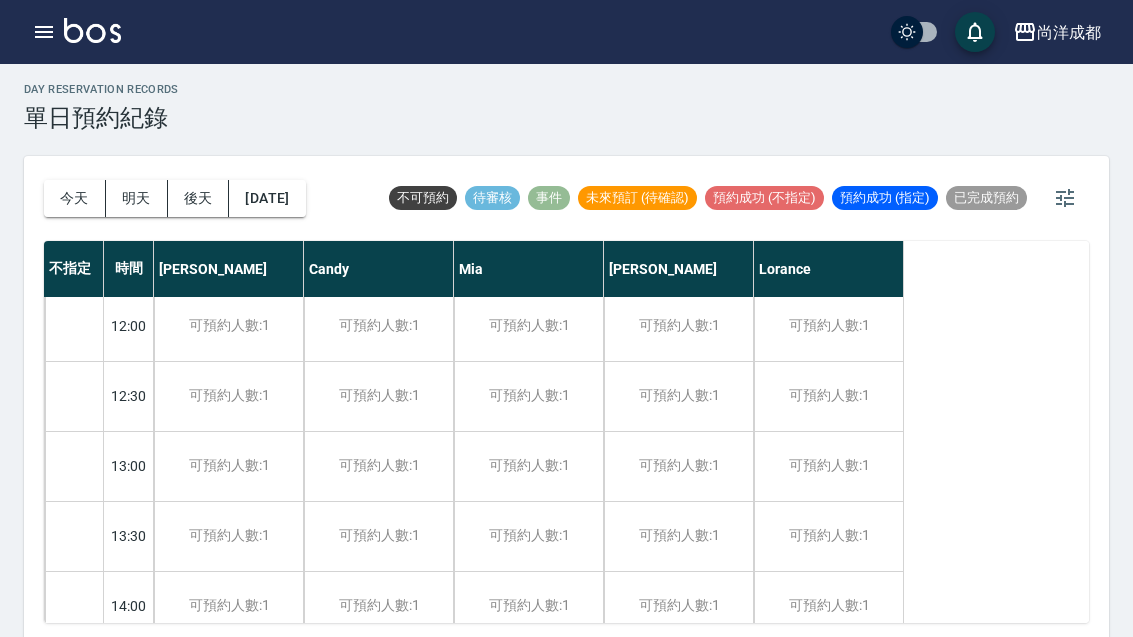 scroll, scrollTop: 267, scrollLeft: 0, axis: vertical 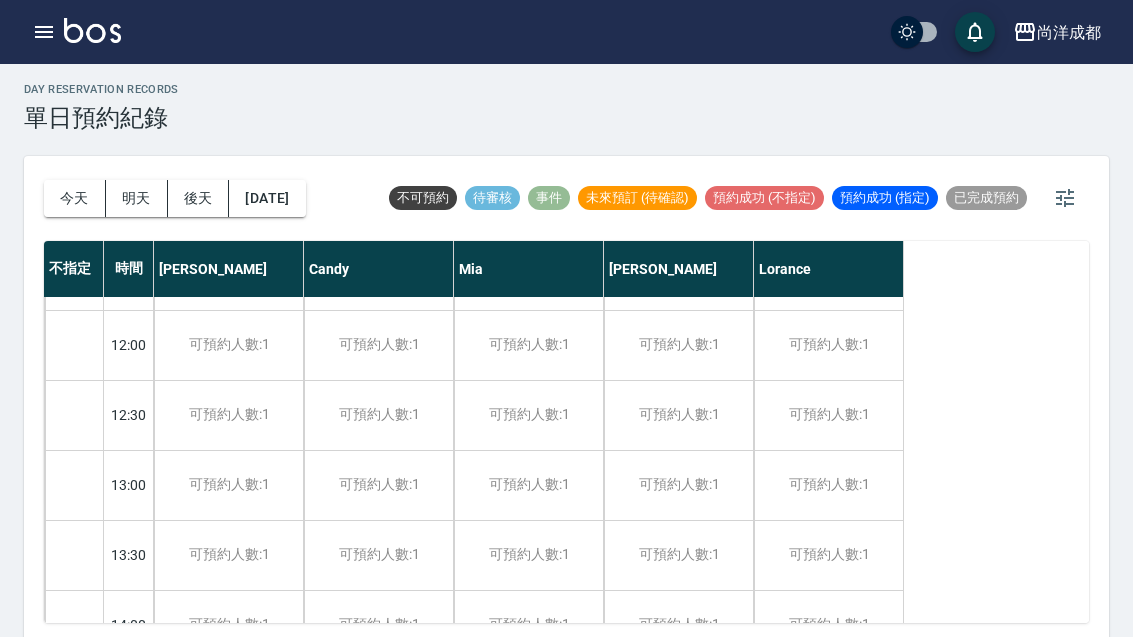 click on "2025/09/05" at bounding box center [267, 198] 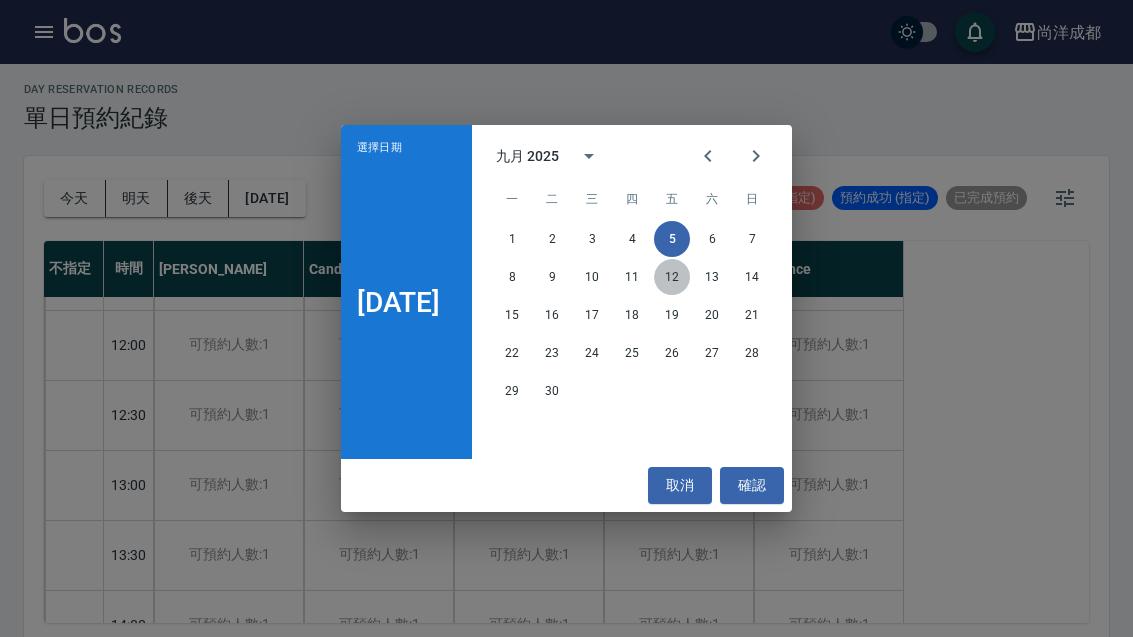 click on "12" at bounding box center [672, 277] 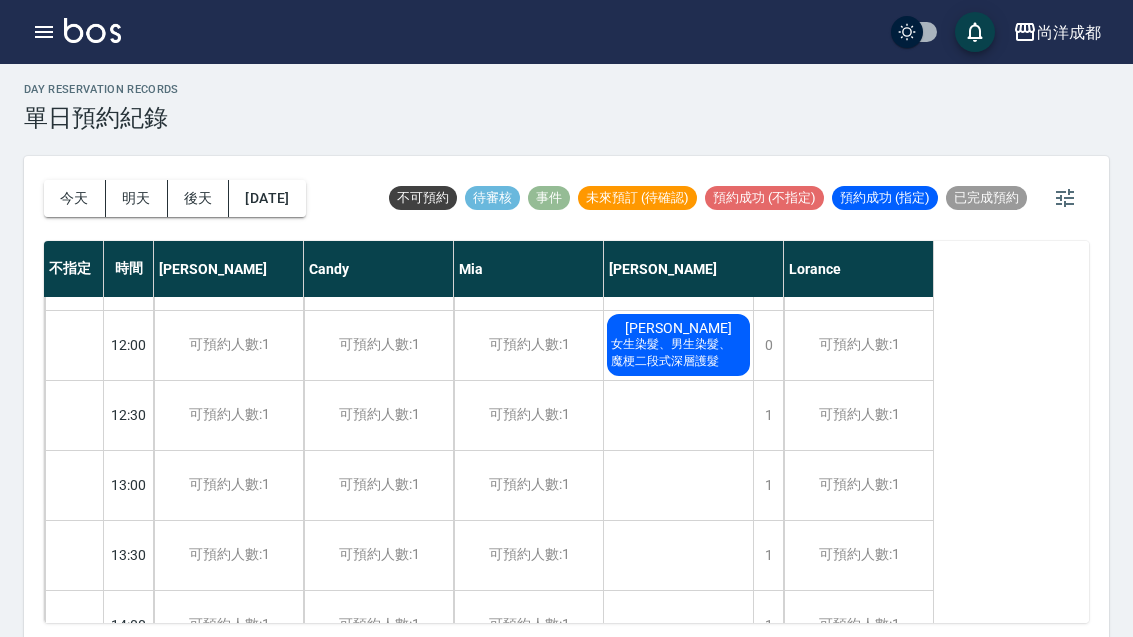 click on "施宥希 女生染髮、男生染髮、魔梗二段式深層護髮" at bounding box center [678, 345] 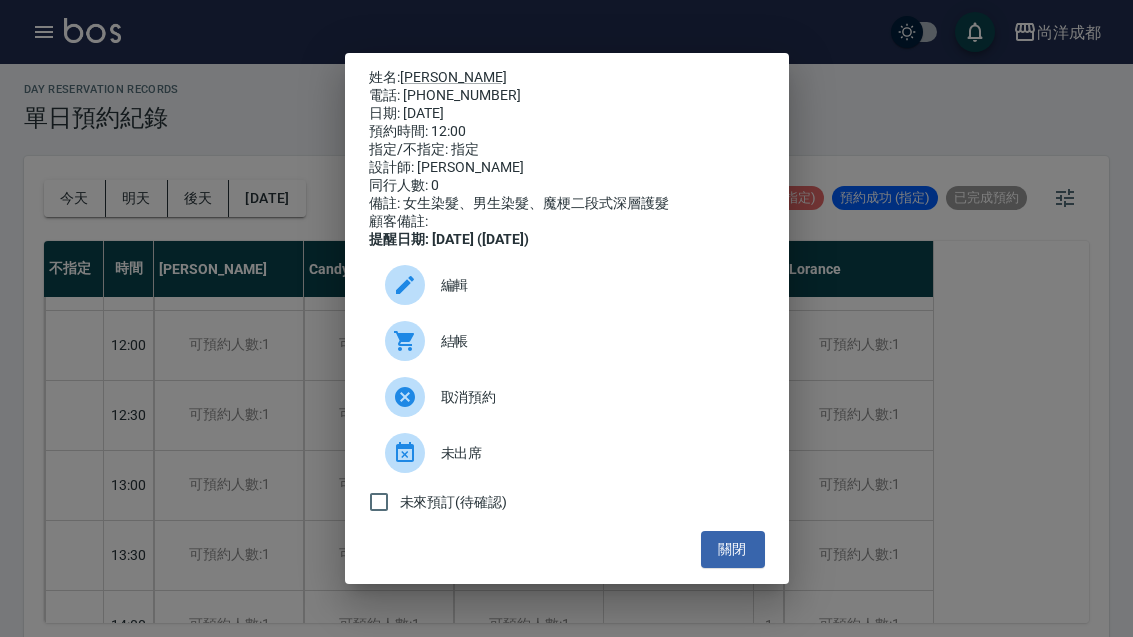 click on "編輯" at bounding box center [595, 285] 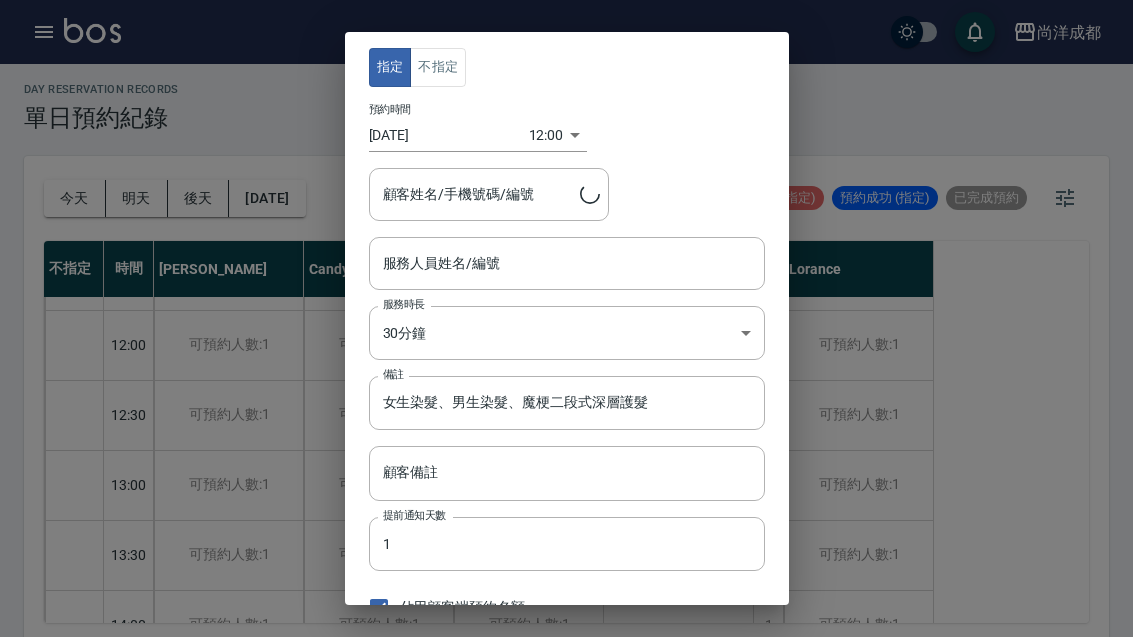 type on "[PERSON_NAME]-01" 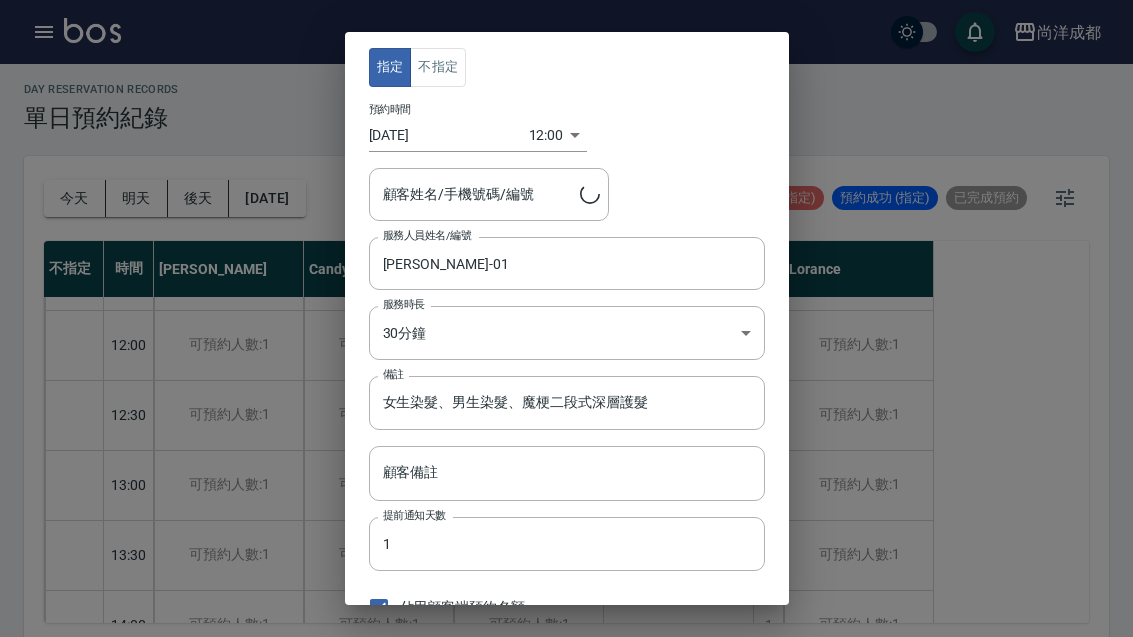 type on "施宥希/0911329948/" 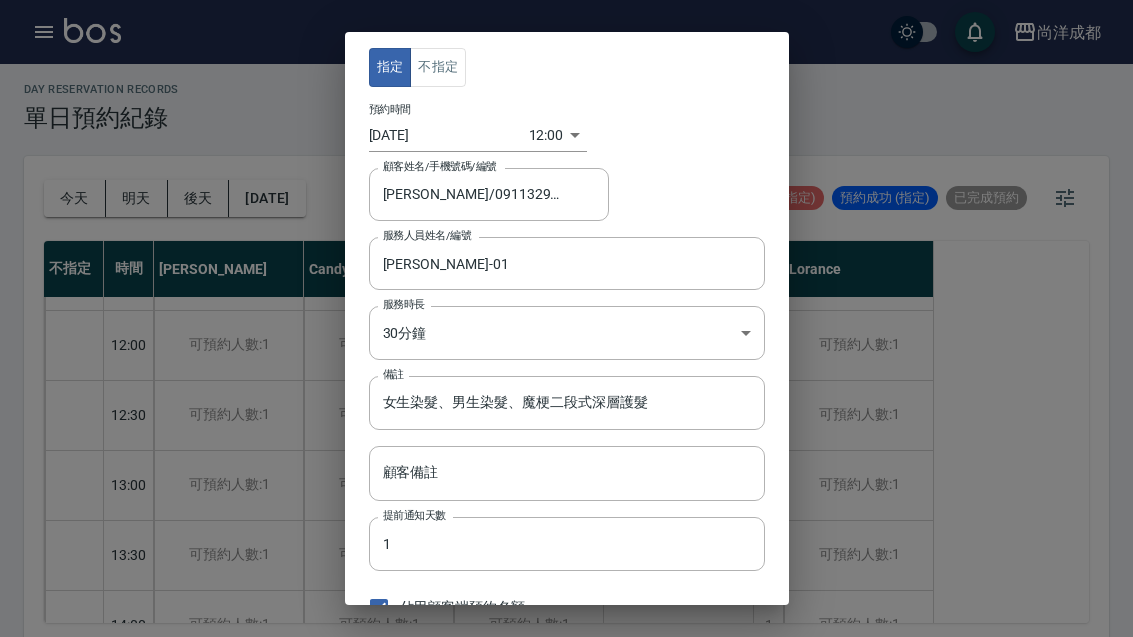 click on "2025/09/12" at bounding box center (449, 135) 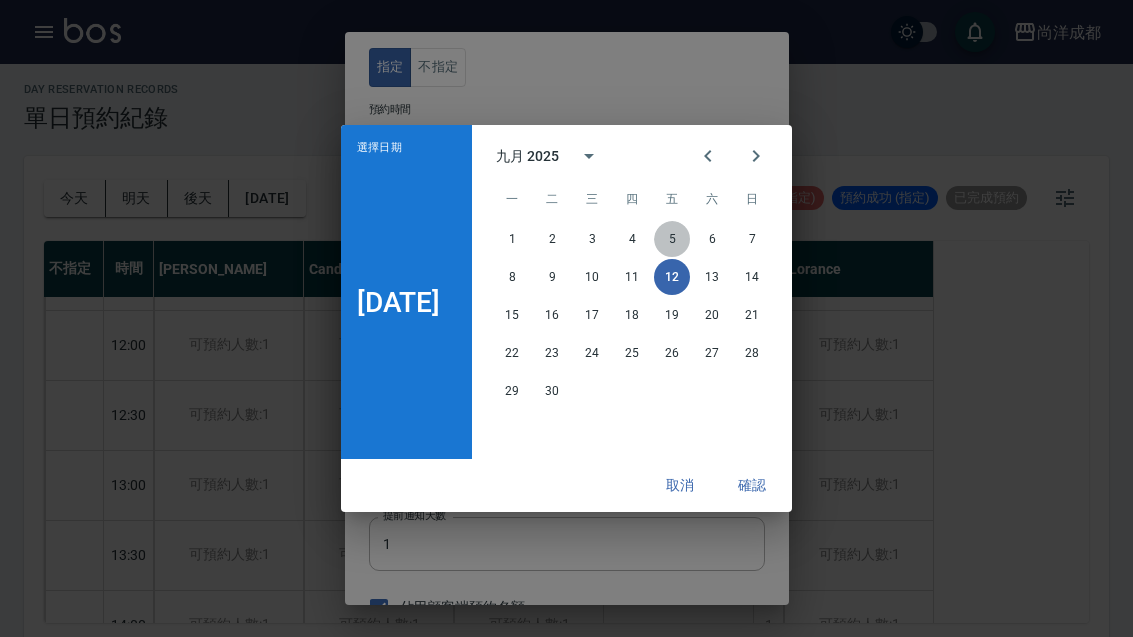 click on "5" at bounding box center [672, 239] 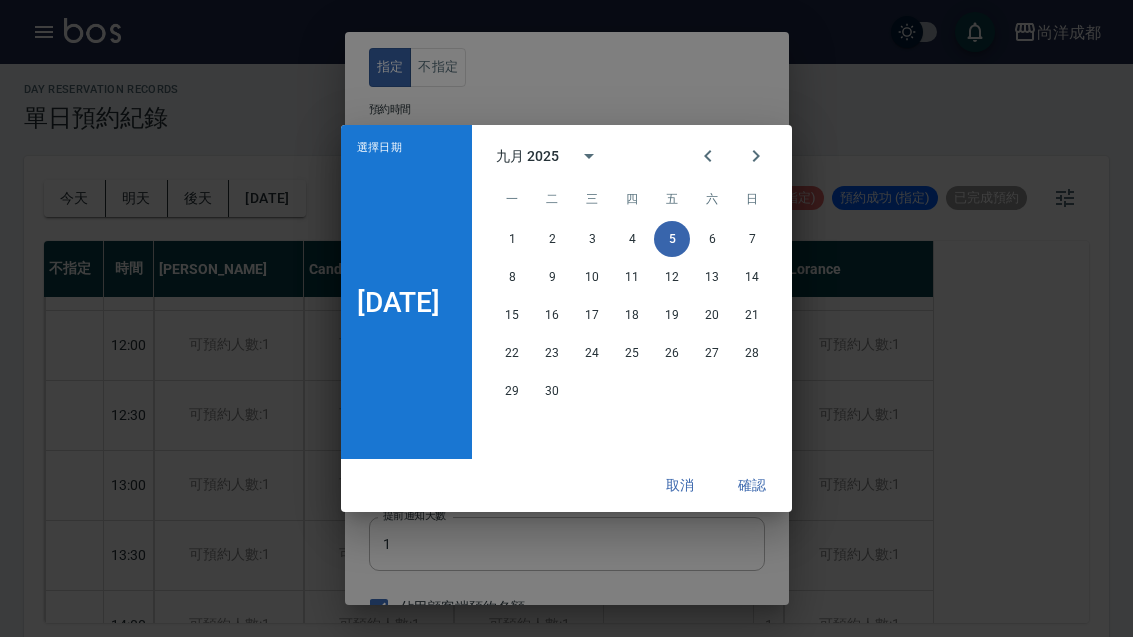 click on "確認" at bounding box center (752, 485) 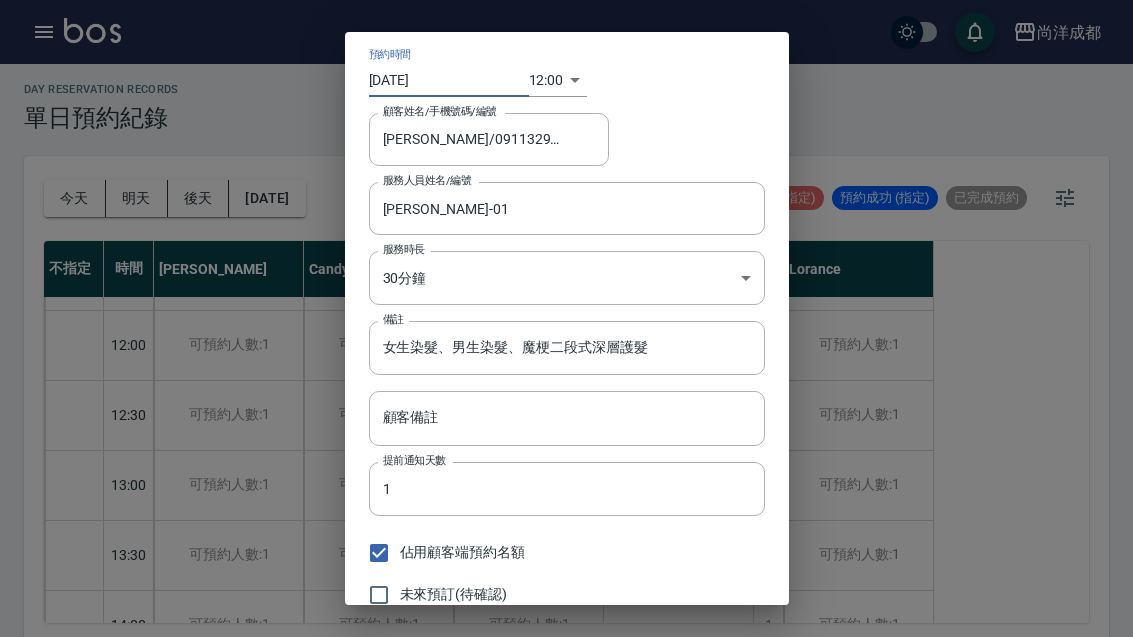 scroll, scrollTop: 53, scrollLeft: 0, axis: vertical 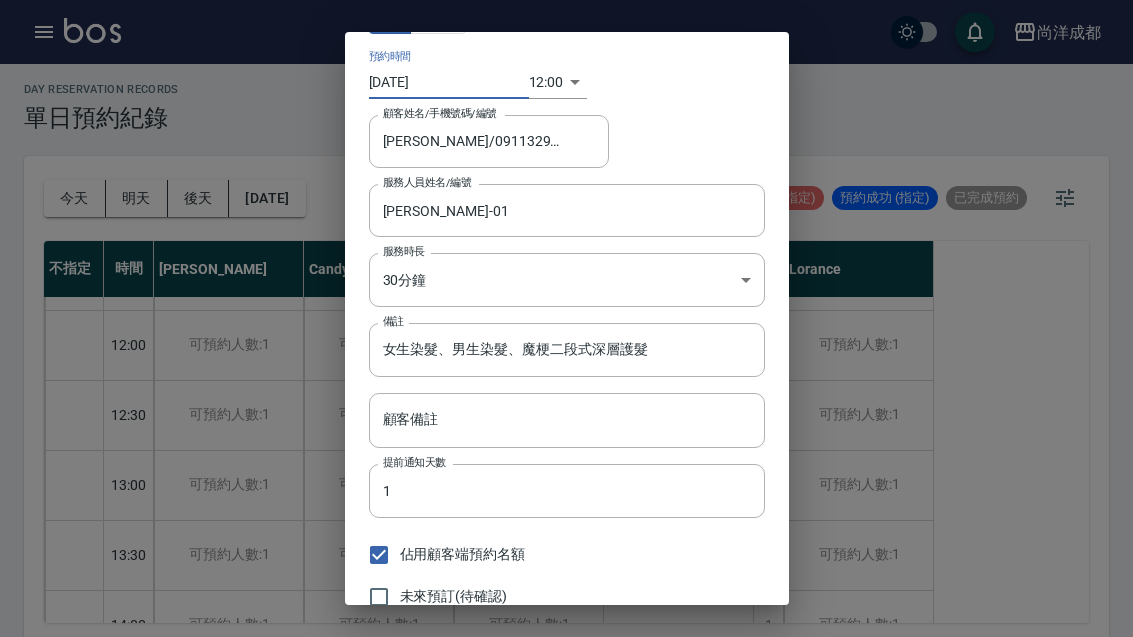 click on "儲存" at bounding box center (659, 636) 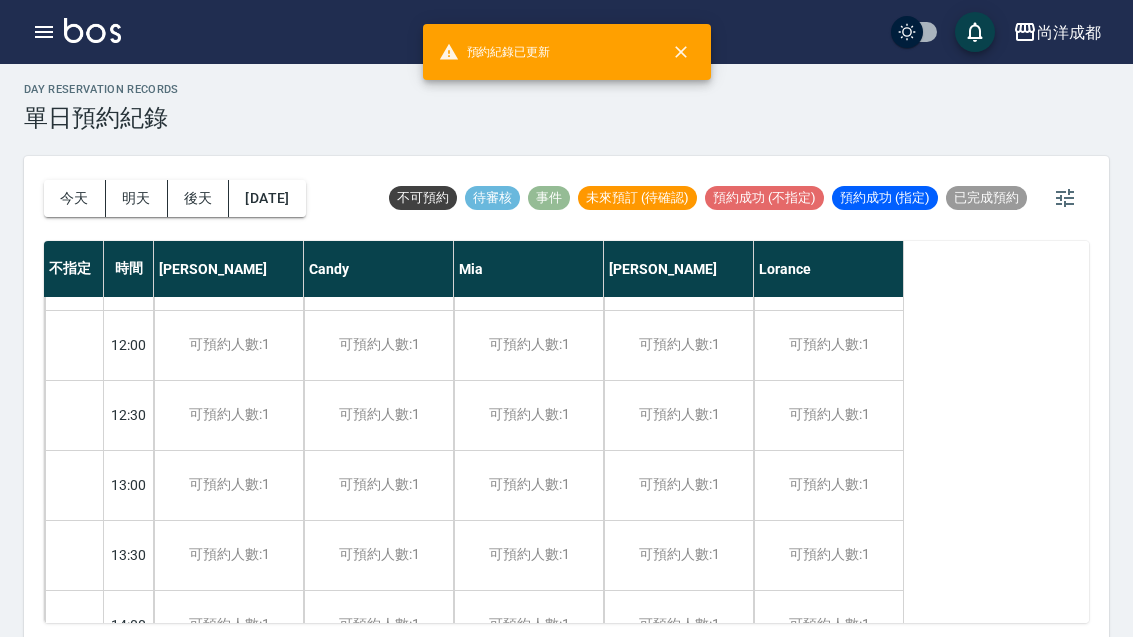 click on "2025/09/12" at bounding box center [267, 198] 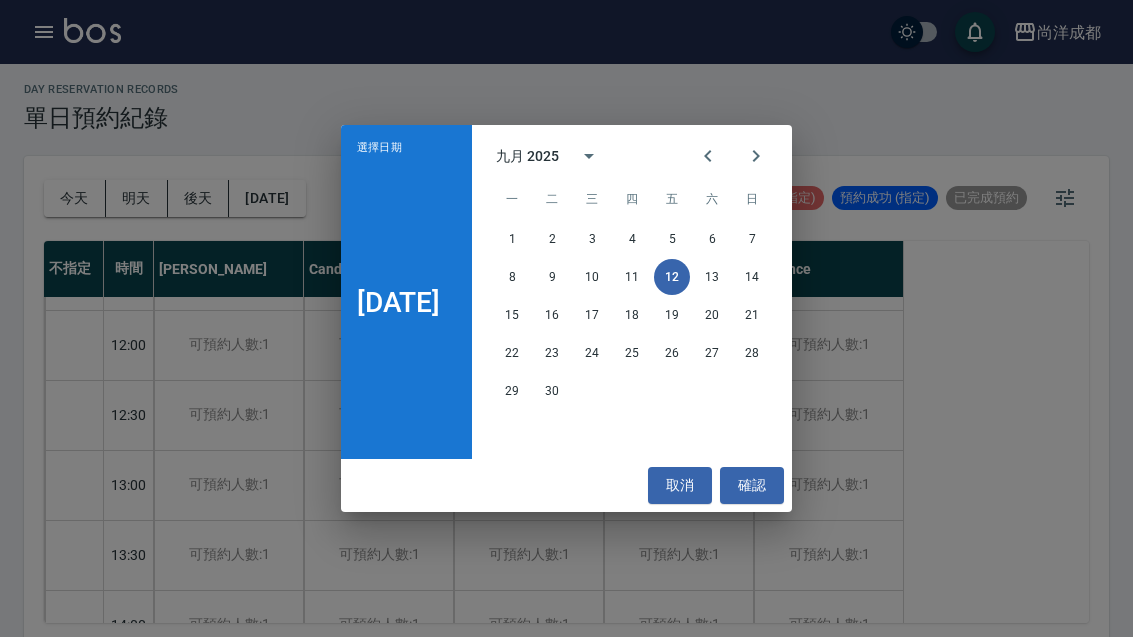 click on "5" at bounding box center [672, 239] 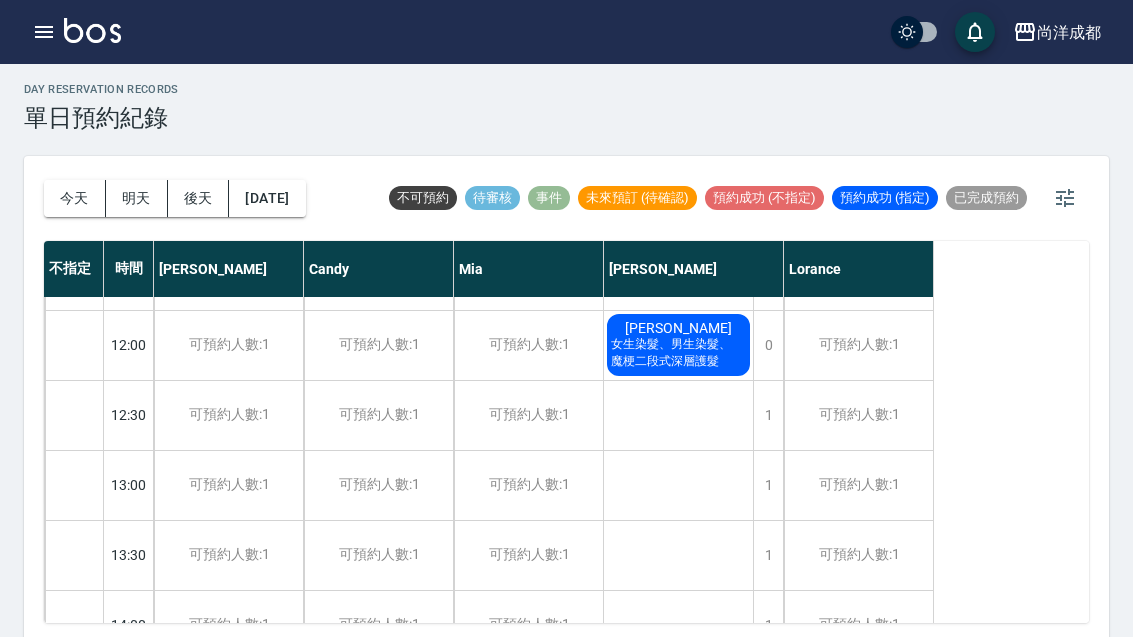 click on "2025/09/05" at bounding box center (267, 198) 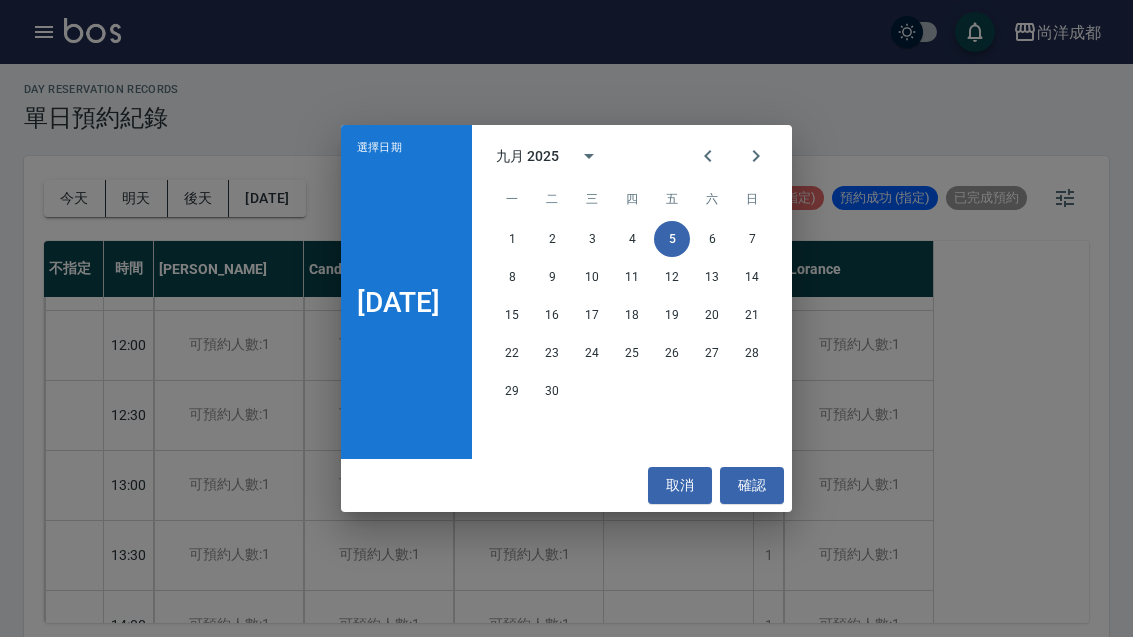 click 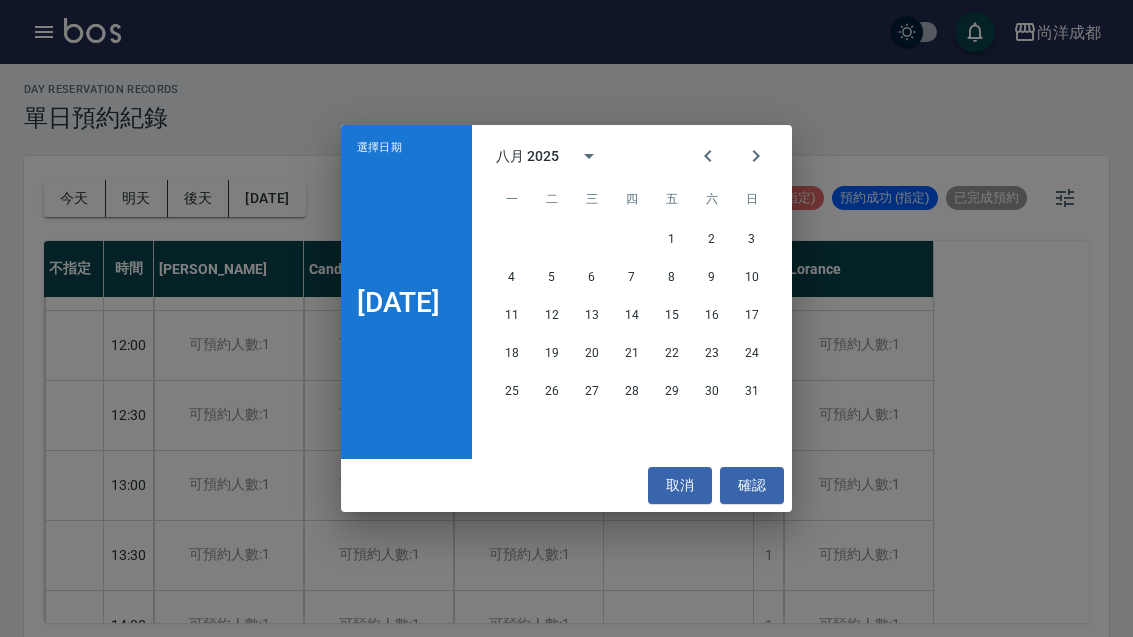 click 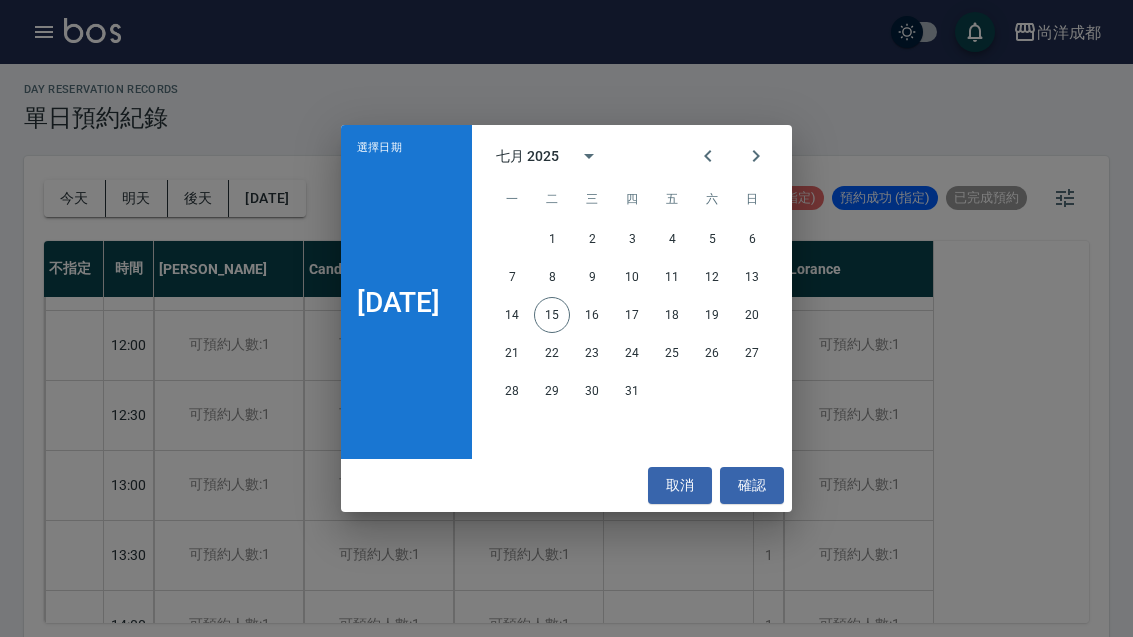 click on "16" at bounding box center (592, 315) 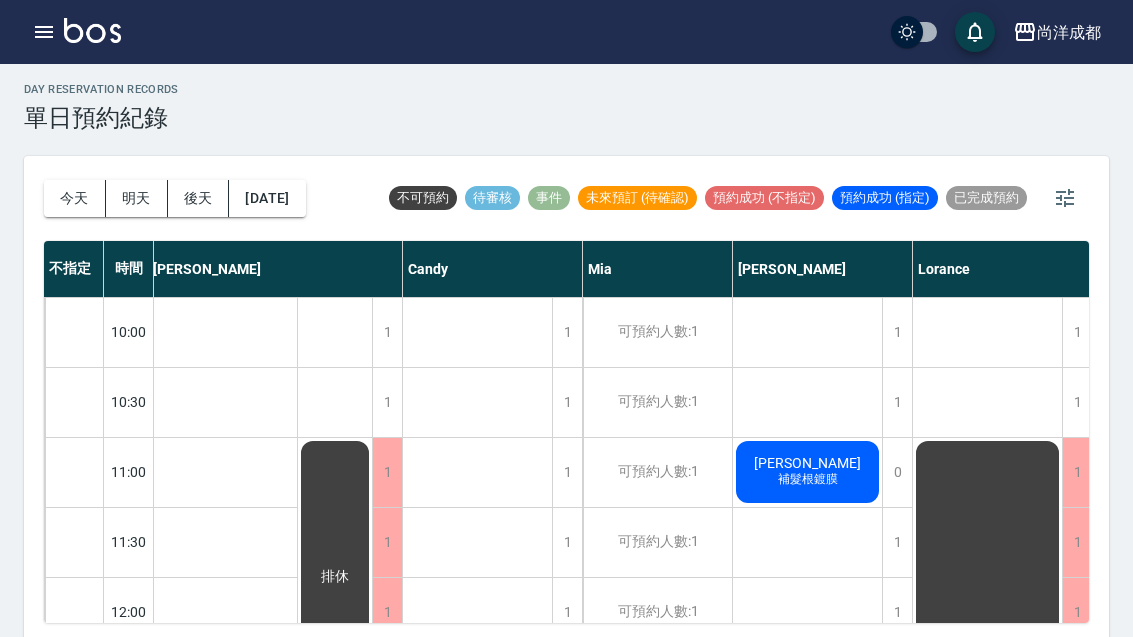 scroll, scrollTop: 0, scrollLeft: 6, axis: horizontal 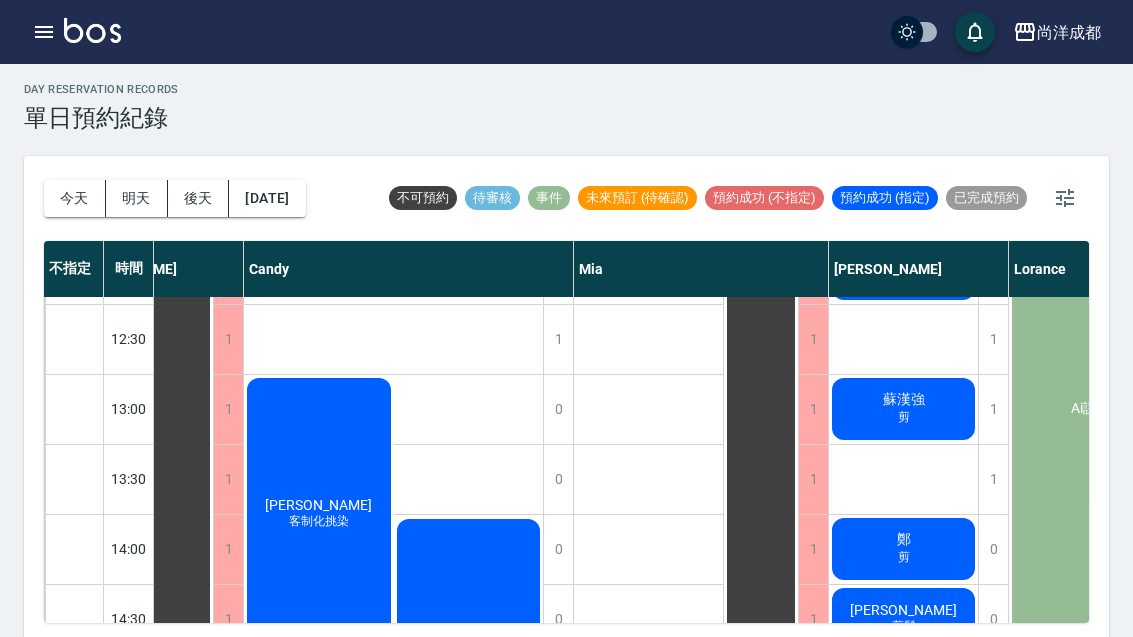 click at bounding box center [74, 479] 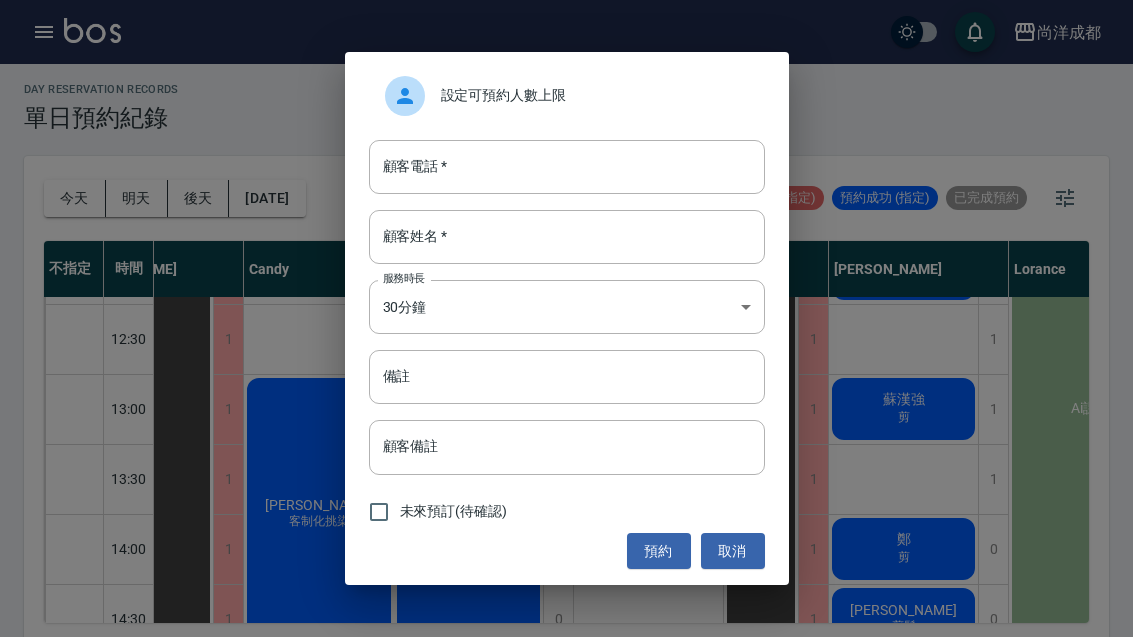 click on "取消" at bounding box center (733, 551) 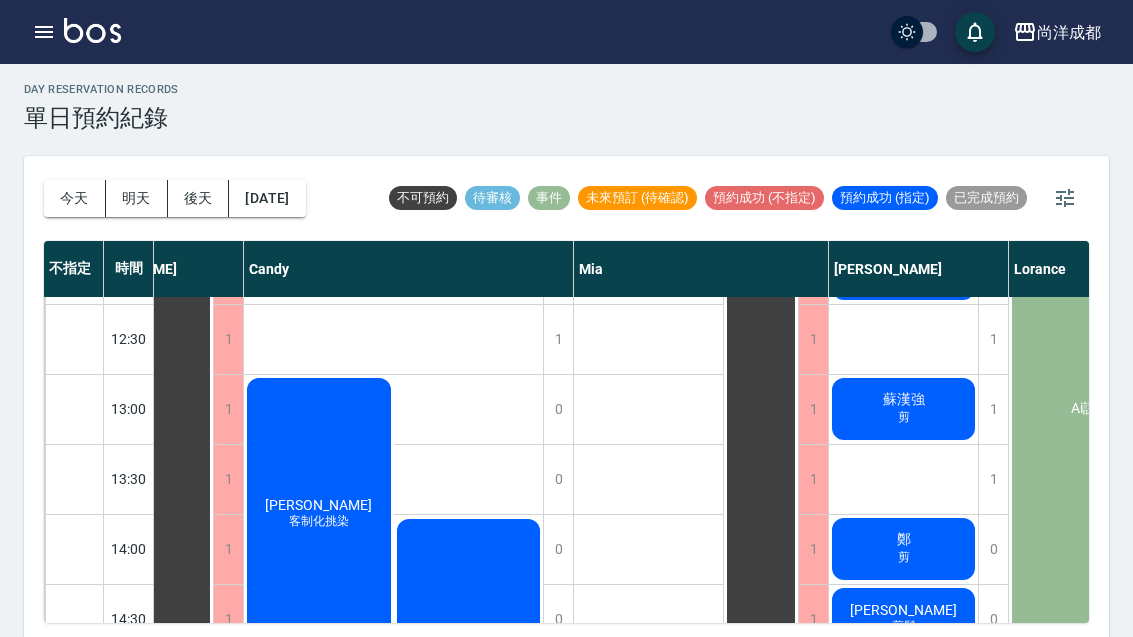 click on "2025/07/15" at bounding box center [267, 198] 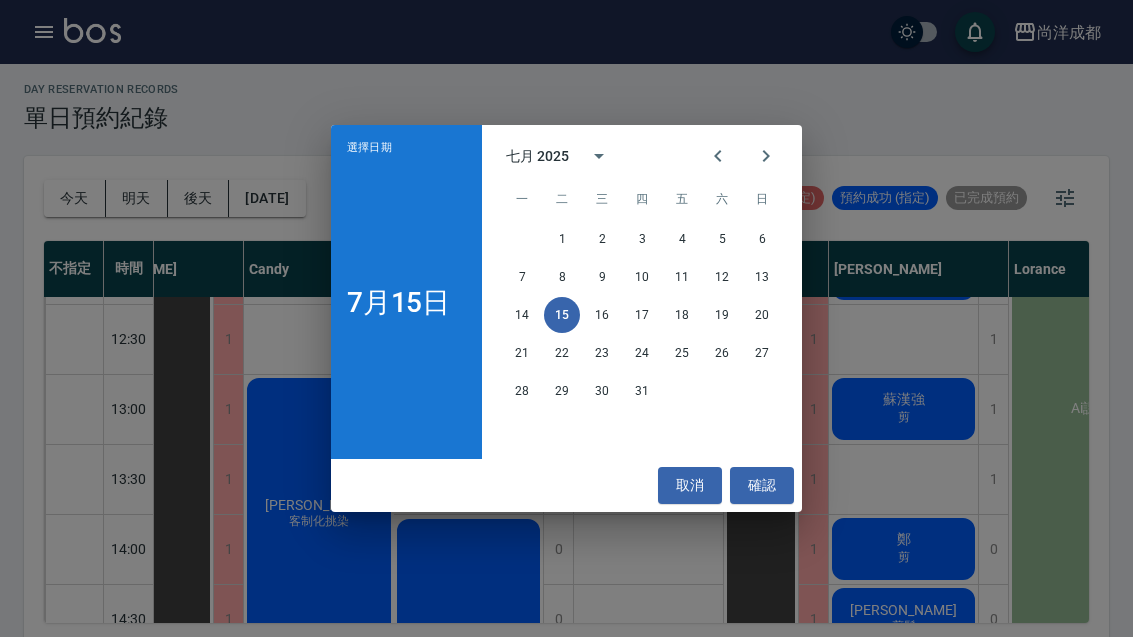 click on "19" at bounding box center (722, 315) 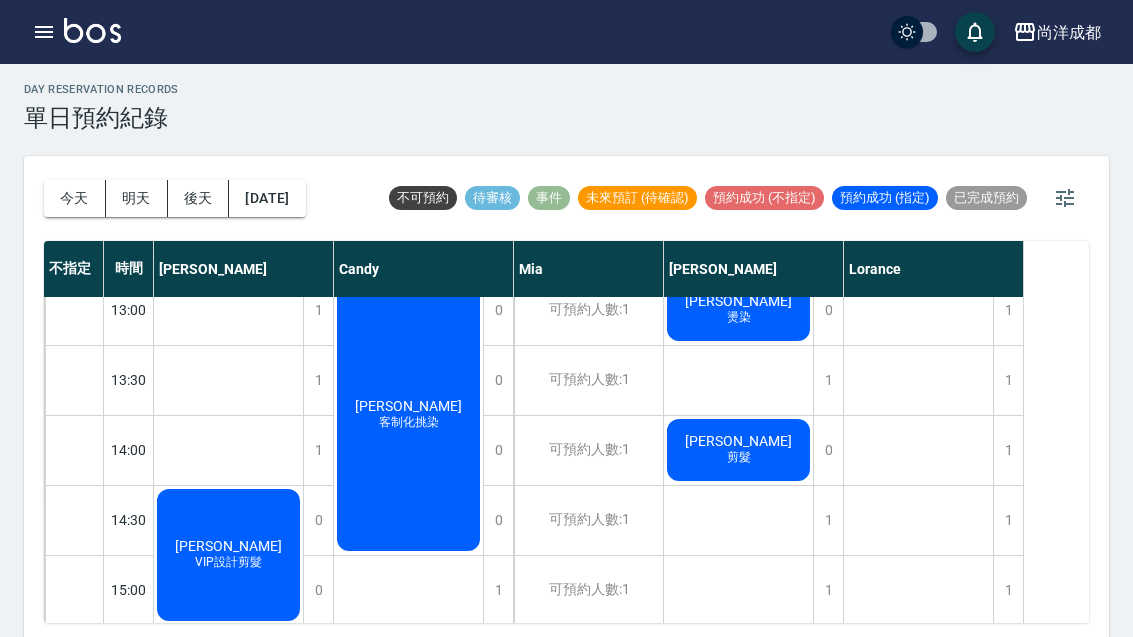scroll, scrollTop: 443, scrollLeft: 0, axis: vertical 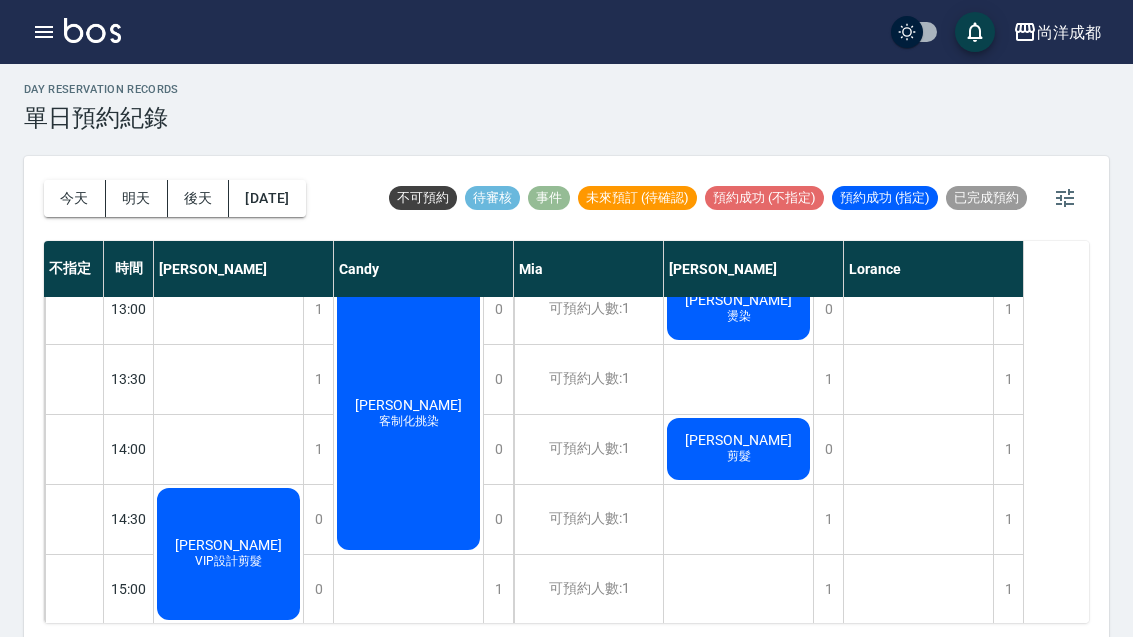 click on "1" at bounding box center [828, 519] 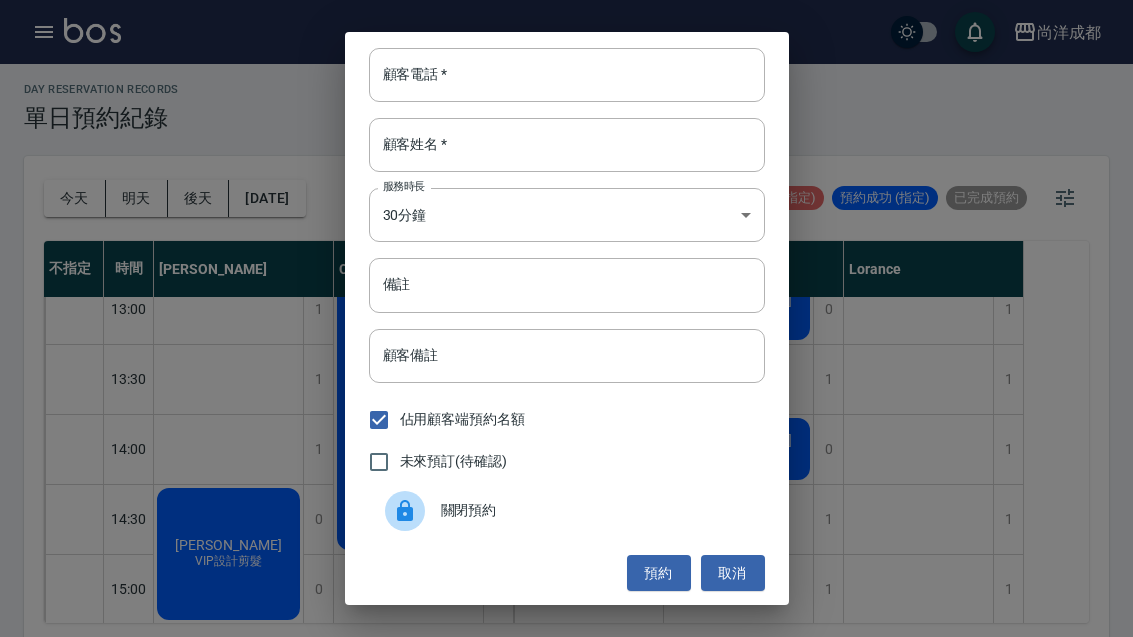 click on "顧客電話   *" at bounding box center [567, 75] 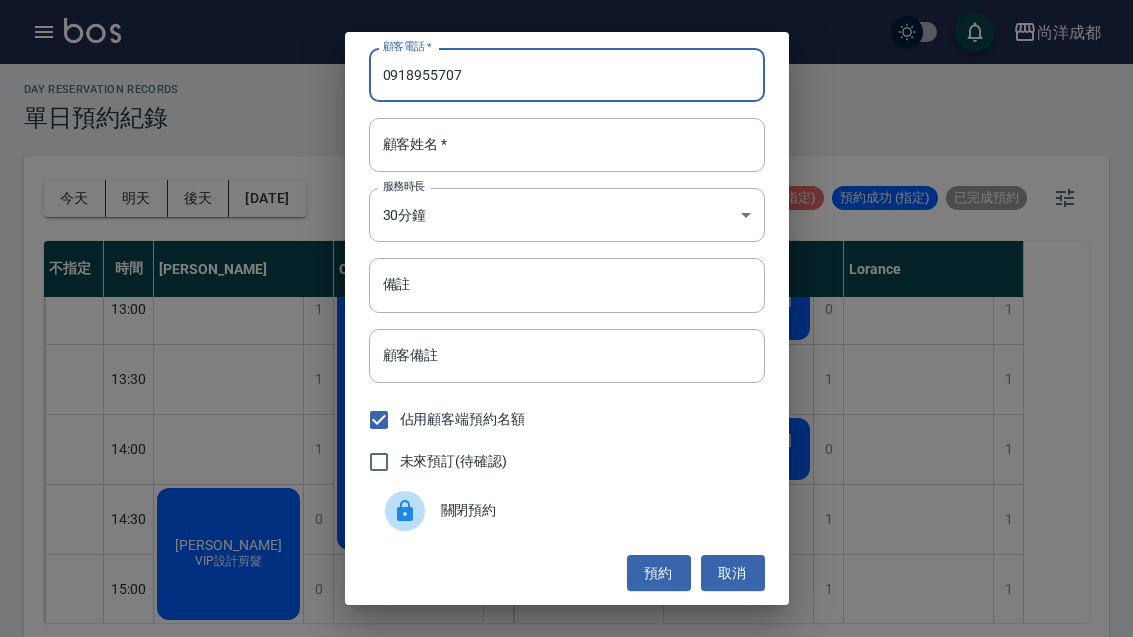 type on "0918955707" 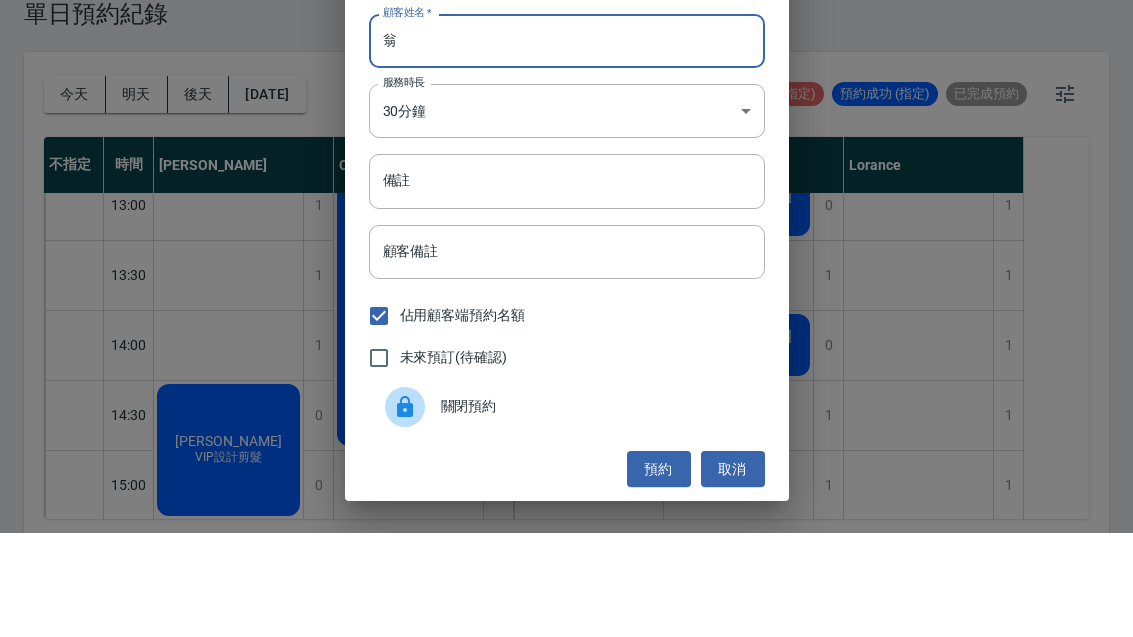 type on "翁" 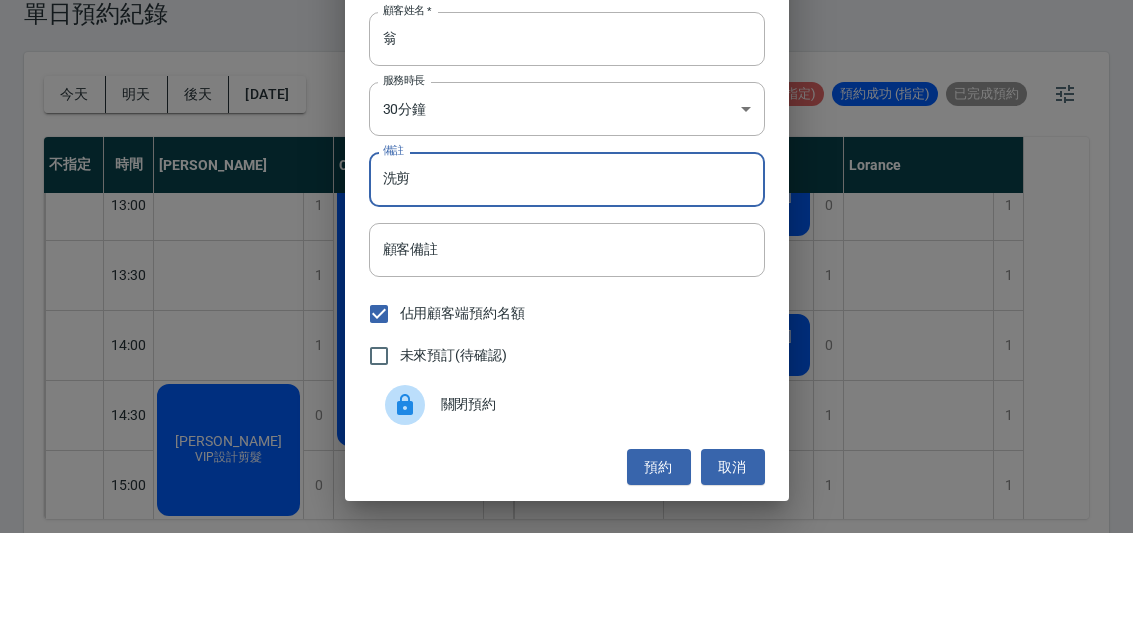 scroll, scrollTop: 0, scrollLeft: 0, axis: both 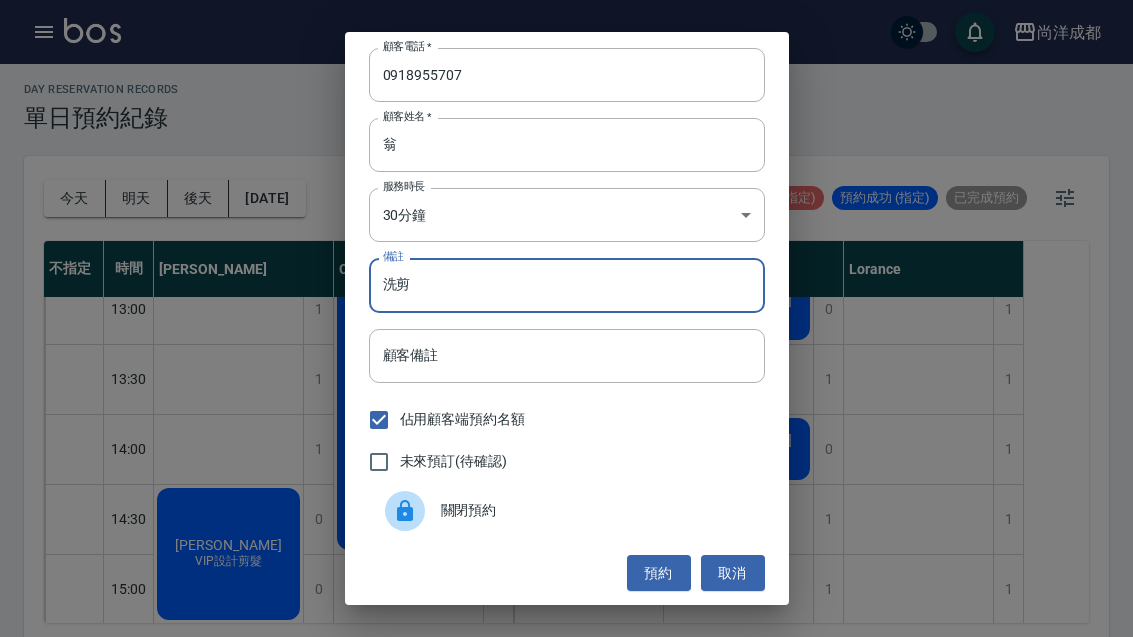 type on "洗剪" 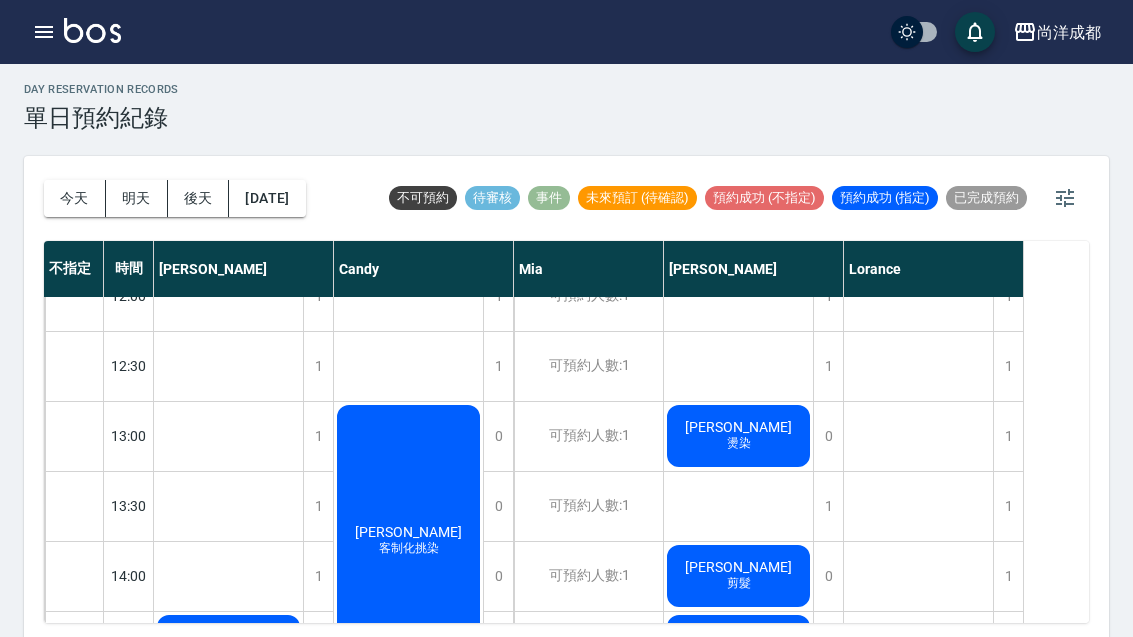 scroll, scrollTop: 335, scrollLeft: 0, axis: vertical 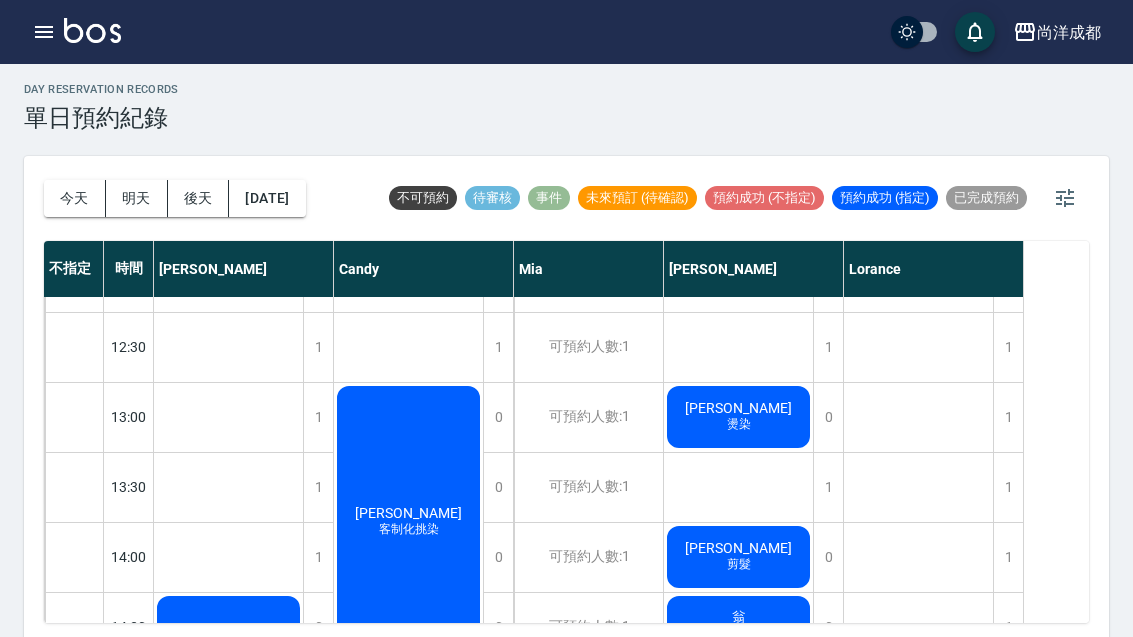 click on "紀佩慈 燙染" at bounding box center [228, 662] 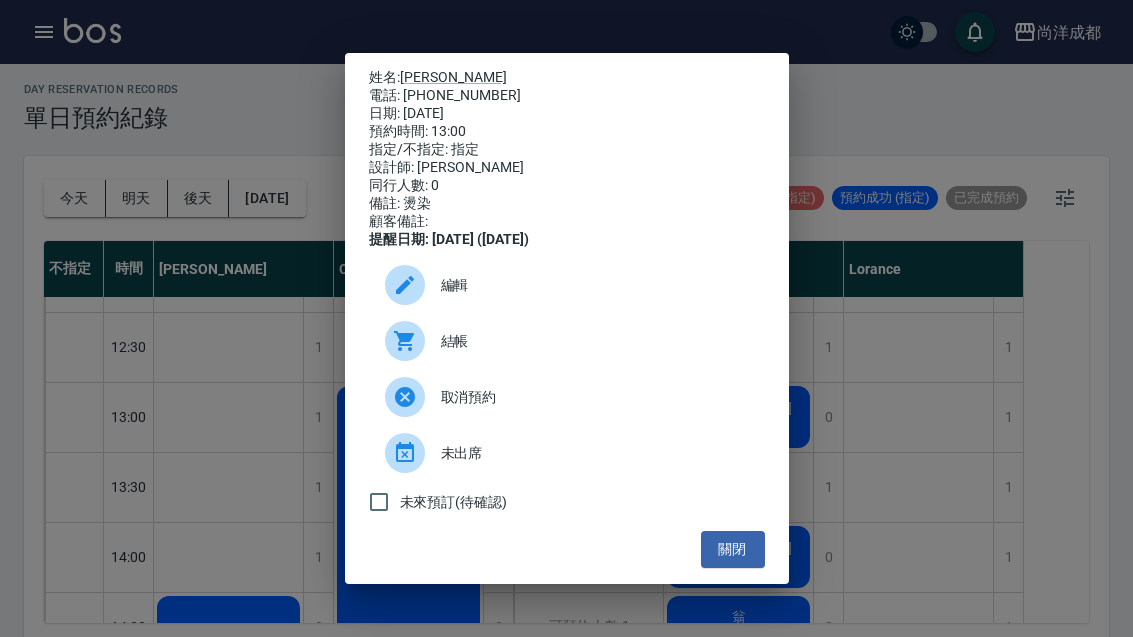 click on "姓名:  紀佩慈 電話: 0988882843 日期: 2025/07/19 預約時間: 13:00 指定/不指定: 指定 設計師: Benny 同行人數: 0 備註: 燙染 顧客備註:  提醒日期: 2025/07/18 (1天前) 編輯 結帳 取消預約 未出席 未來預訂(待確認) 關閉" at bounding box center (566, 318) 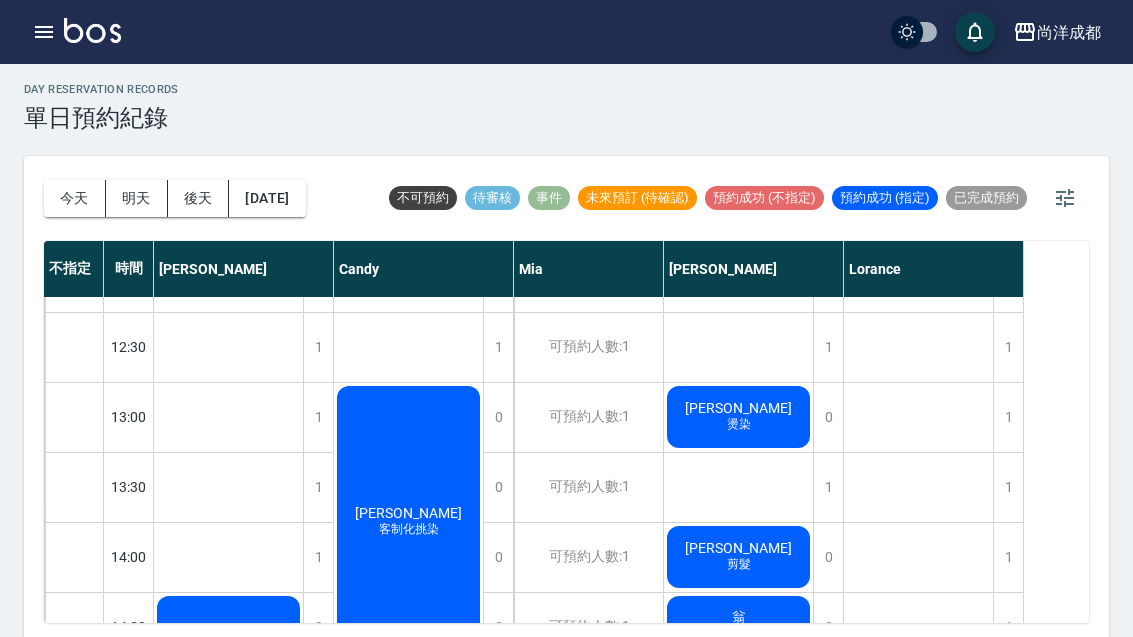 click on "紀佩慈 燙染" at bounding box center [228, 662] 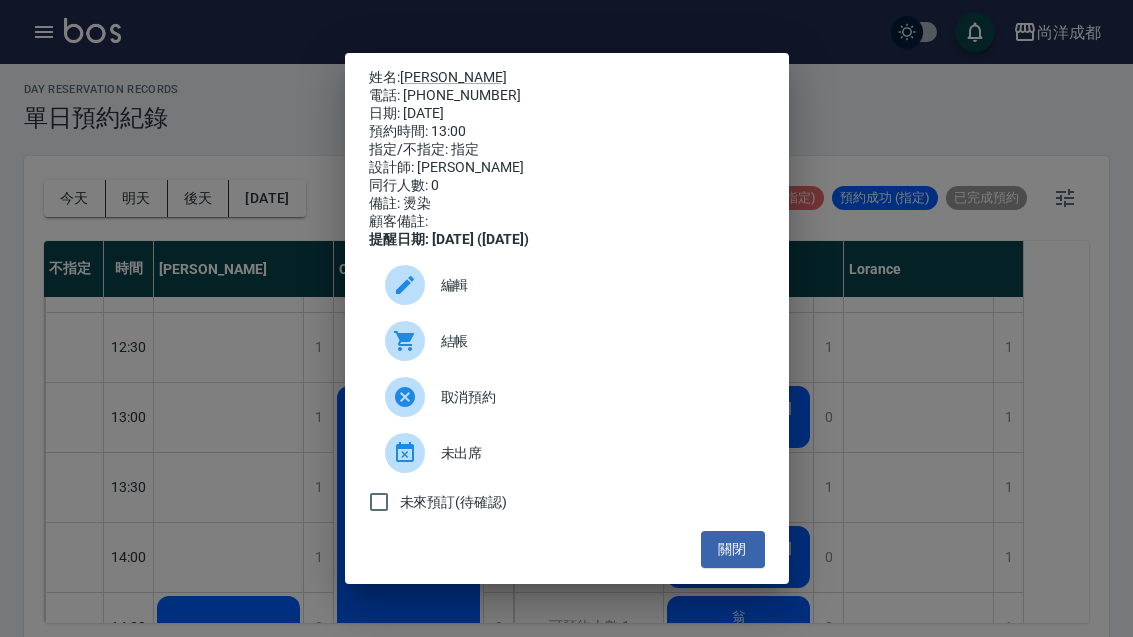 click on "姓名:  紀佩慈 電話: 0988882843 日期: 2025/07/19 預約時間: 13:00 指定/不指定: 指定 設計師: Benny 同行人數: 0 備註: 燙染 顧客備註:  提醒日期: 2025/07/18 (1天前) 編輯 結帳 取消預約 未出席 未來預訂(待確認) 關閉" at bounding box center [566, 318] 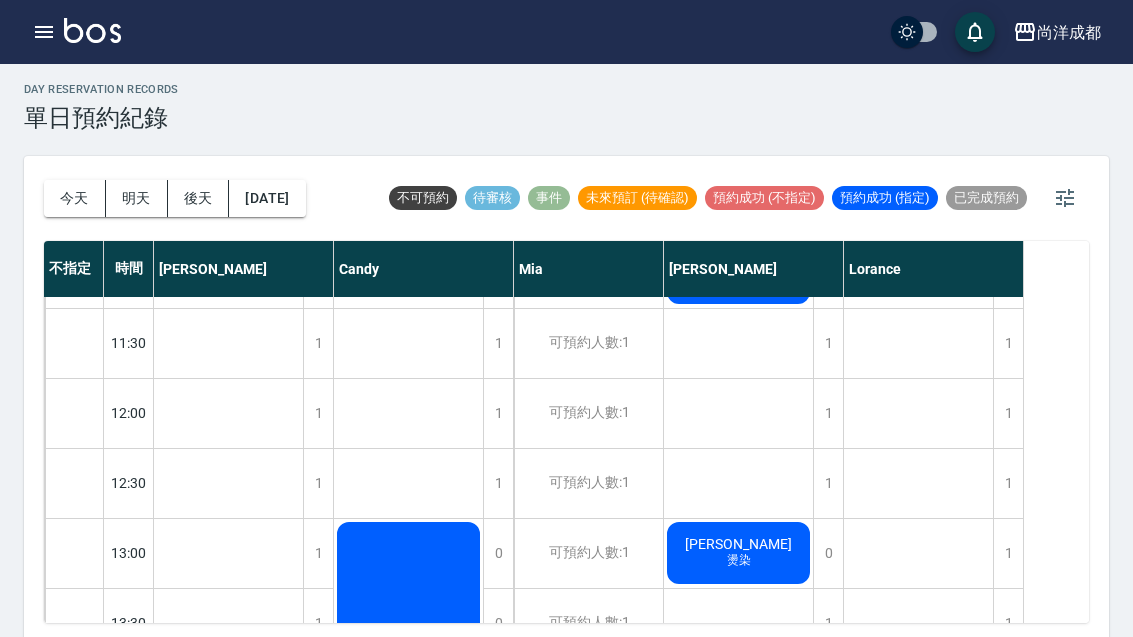 scroll, scrollTop: 217, scrollLeft: 0, axis: vertical 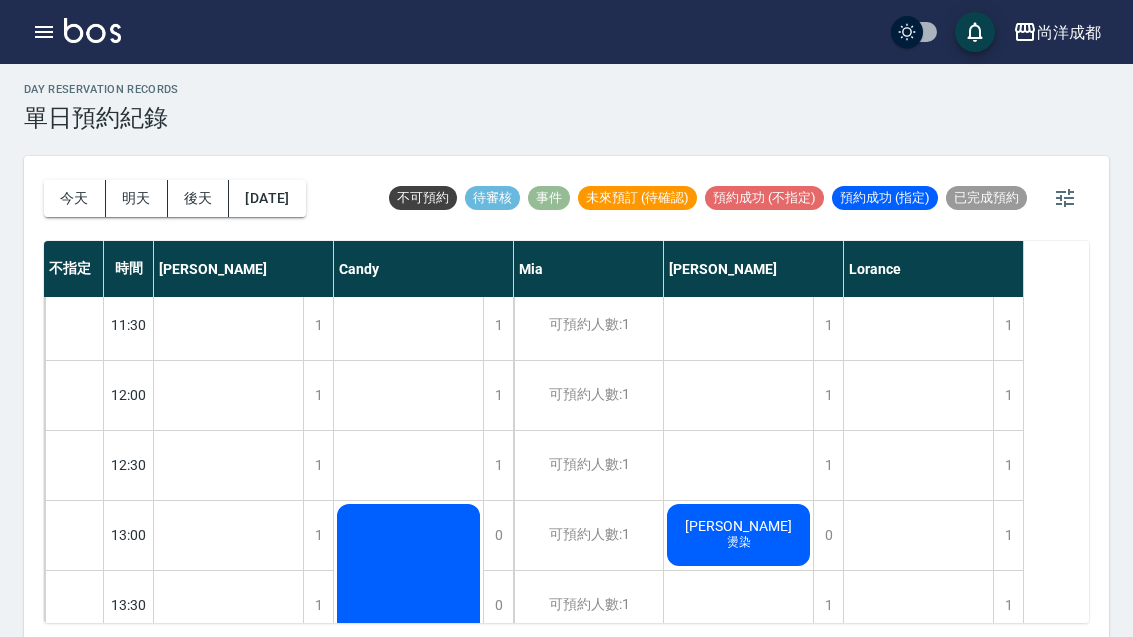 click on "紀佩慈 燙染" at bounding box center [228, 780] 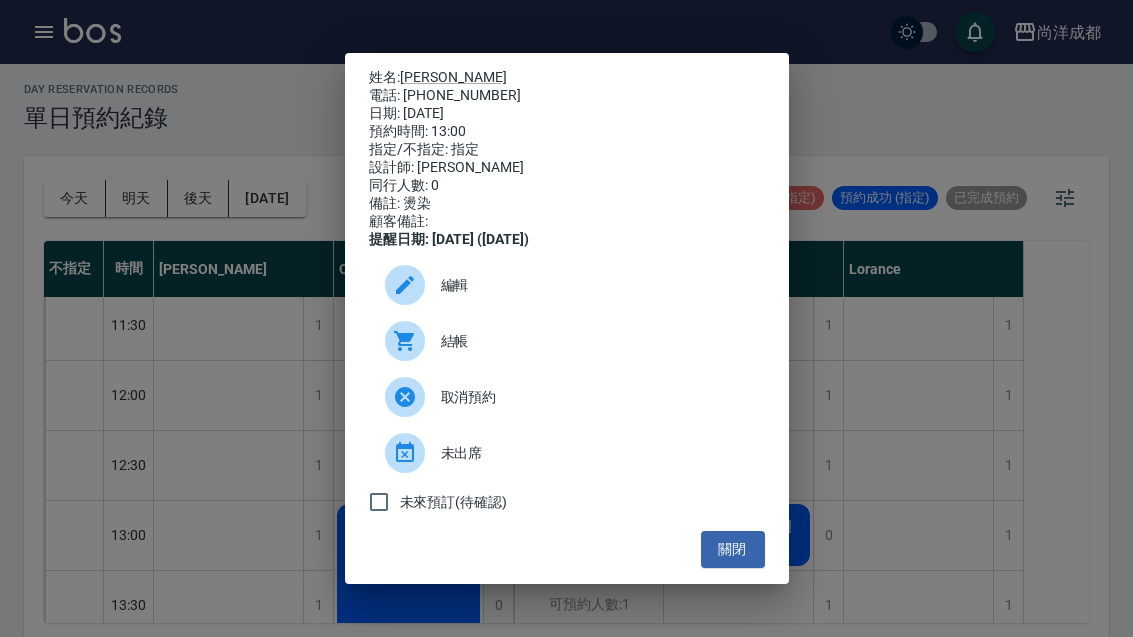 click on "關閉" at bounding box center (733, 549) 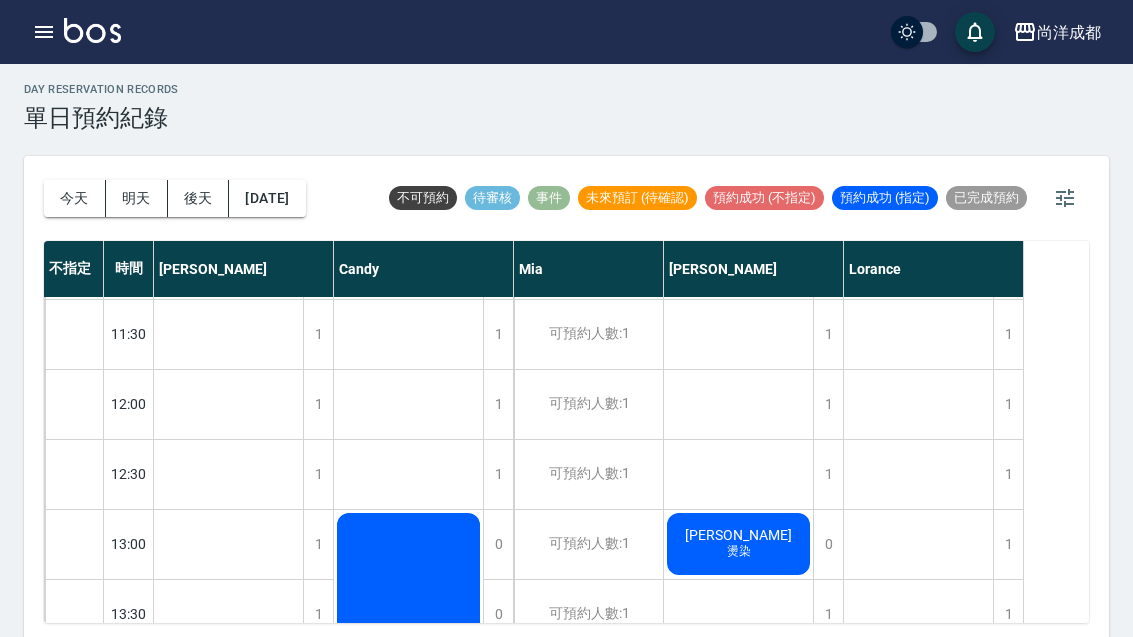 scroll, scrollTop: 198, scrollLeft: 0, axis: vertical 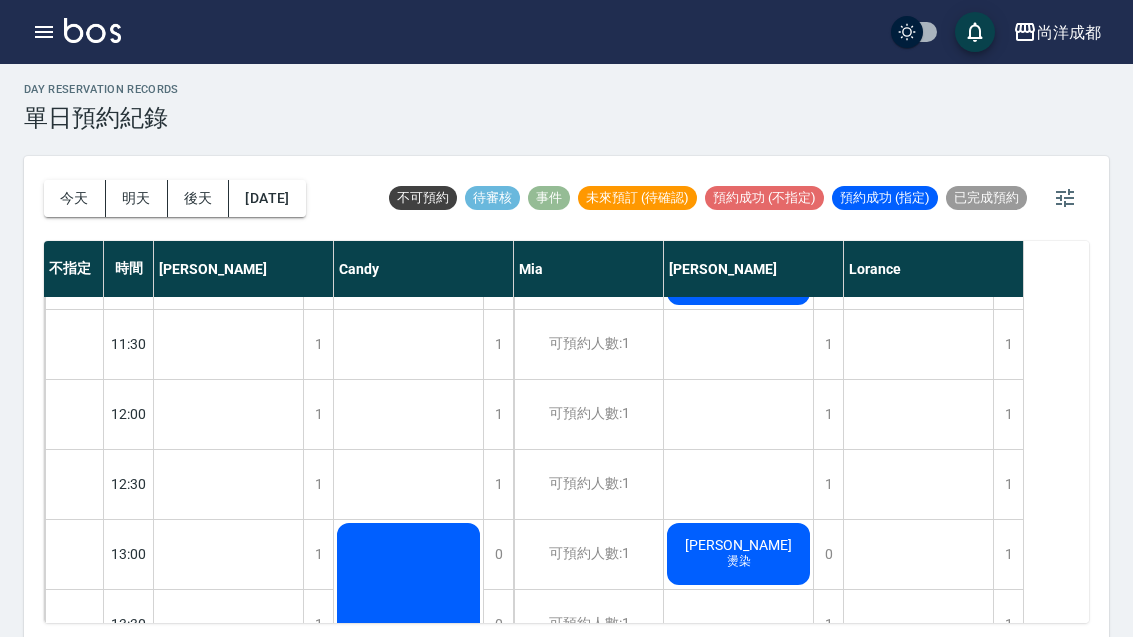 click on "今天" at bounding box center (75, 198) 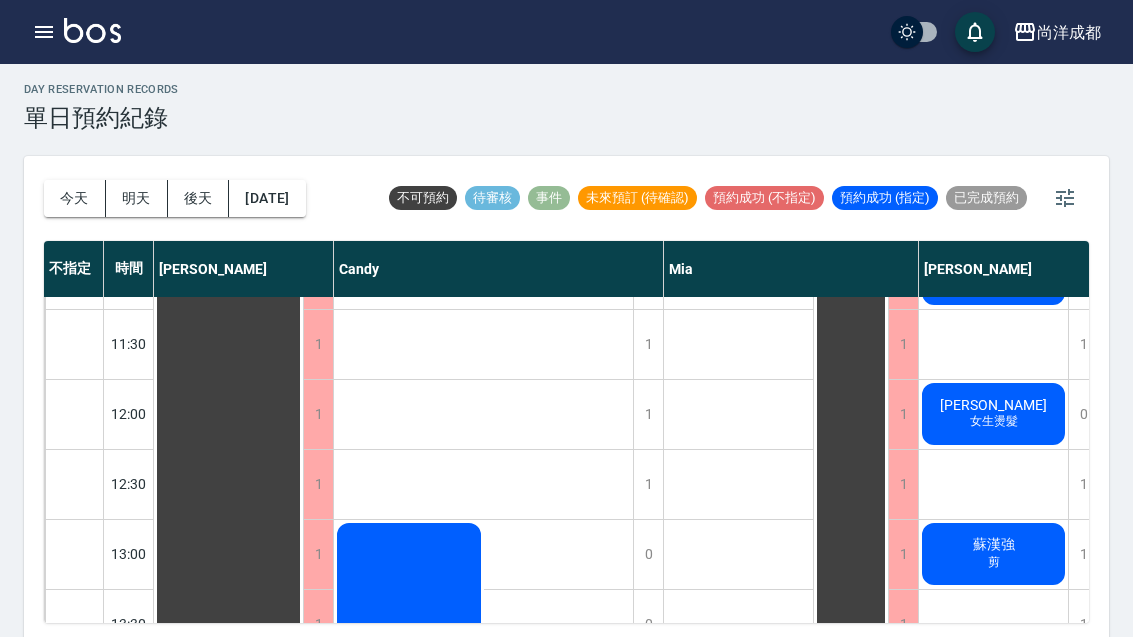 click on "今天" at bounding box center [75, 198] 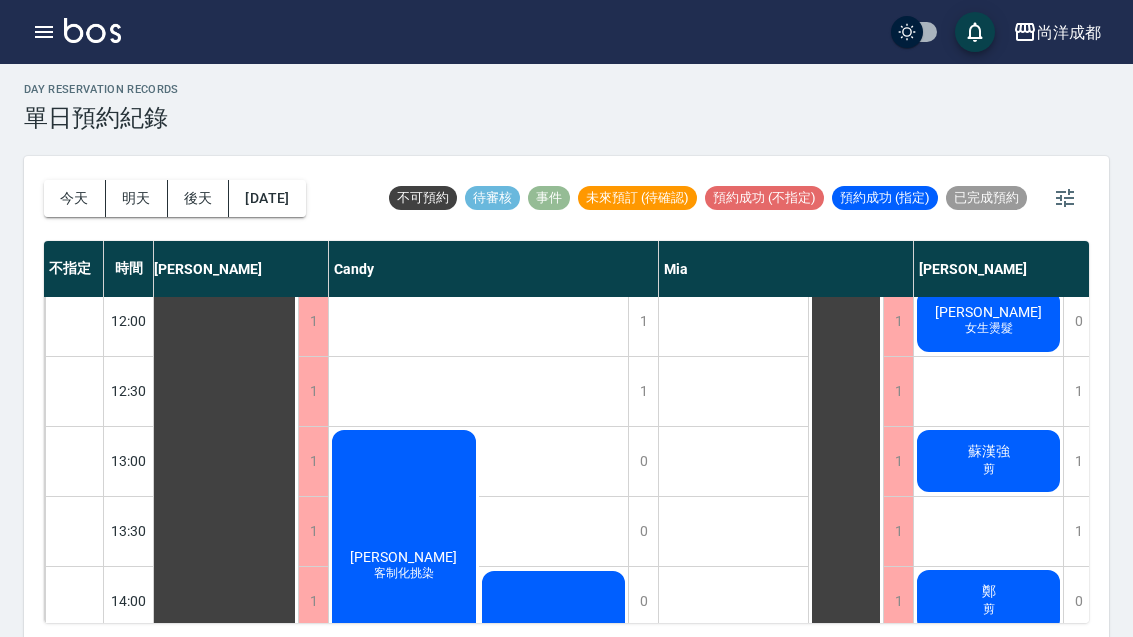 scroll, scrollTop: 293, scrollLeft: 4, axis: both 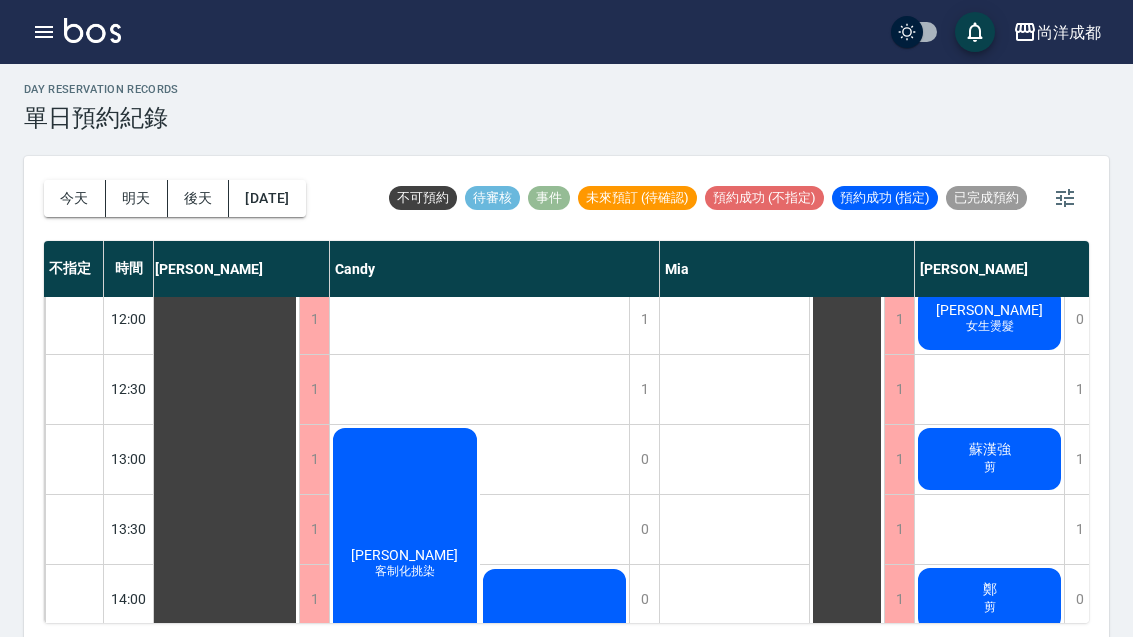 click on "蘇漢強 剪" at bounding box center (224, 809) 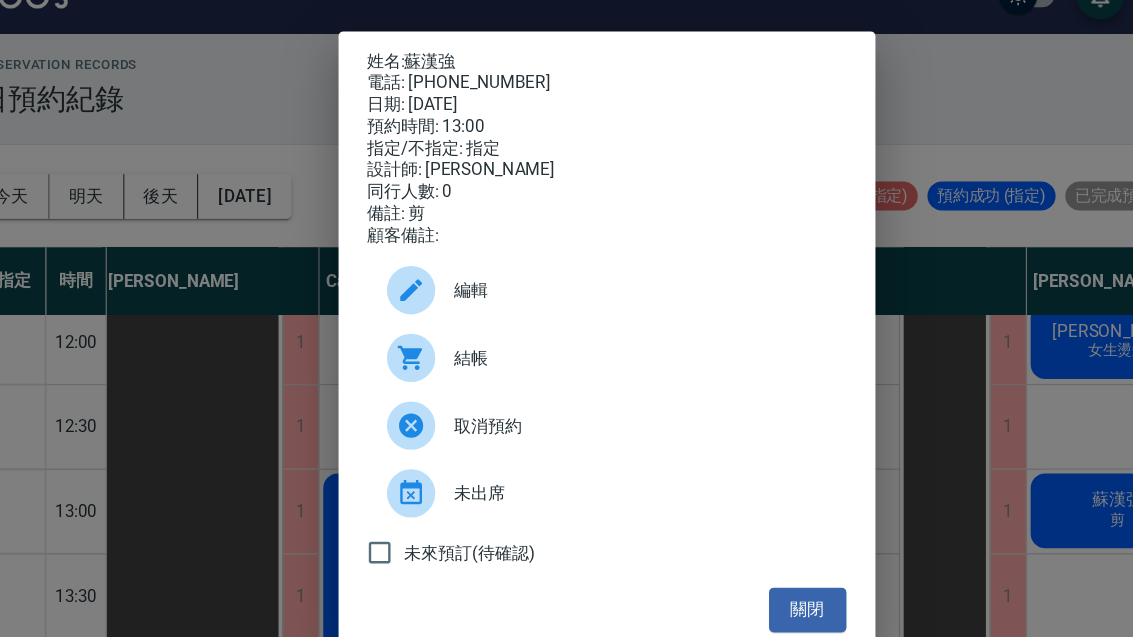 click on "姓名:  蘇漢強 電話: 0926161422 日期: 2025/07/15 預約時間: 13:00 指定/不指定: 指定 設計師: Benny 同行人數: 0 備註: 剪 顧客備註:  編輯 結帳 取消預約 未出席 未來預訂(待確認) 關閉" at bounding box center (566, 318) 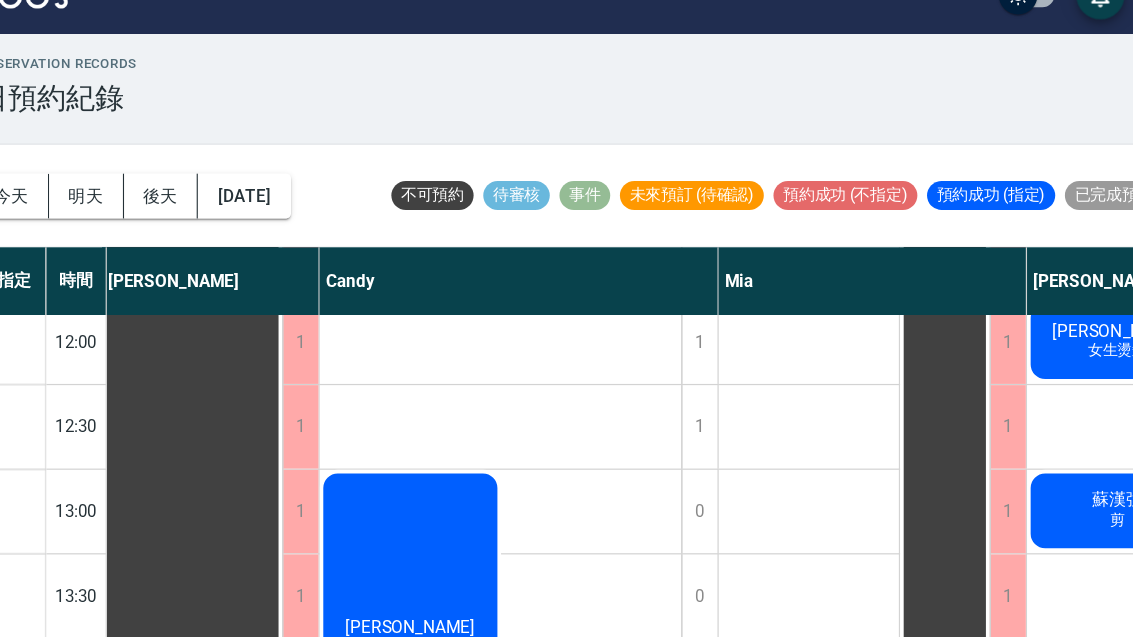 click on "袁咏萱 女生燙髮" at bounding box center (224, 809) 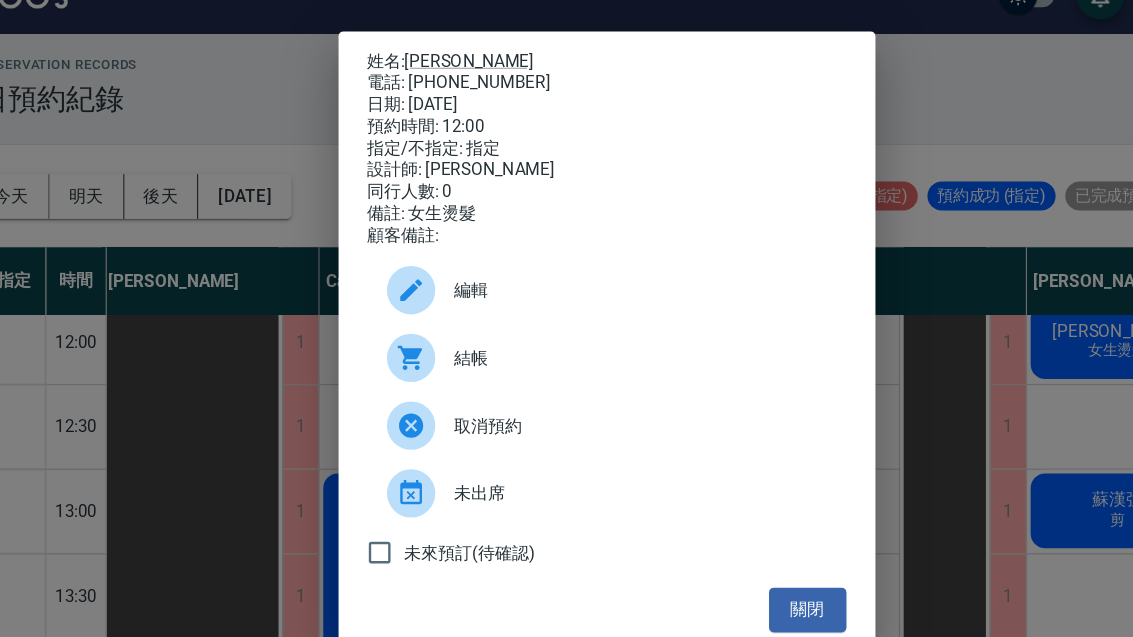 click on "姓名:  袁咏萱 電話: 0966899631 日期: 2025/07/15 預約時間: 12:00 指定/不指定: 指定 設計師: Benny 同行人數: 0 備註: 女生燙髮 顧客備註:  編輯 結帳 取消預約 未出席 未來預訂(待確認) 關閉" at bounding box center [566, 318] 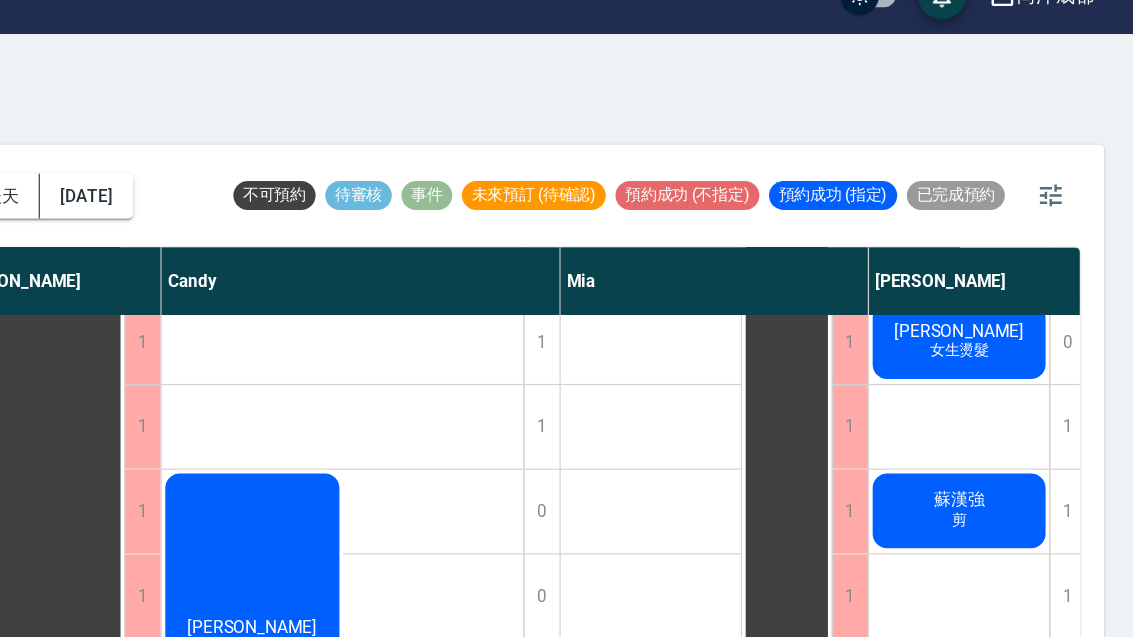 scroll, scrollTop: 5, scrollLeft: 0, axis: vertical 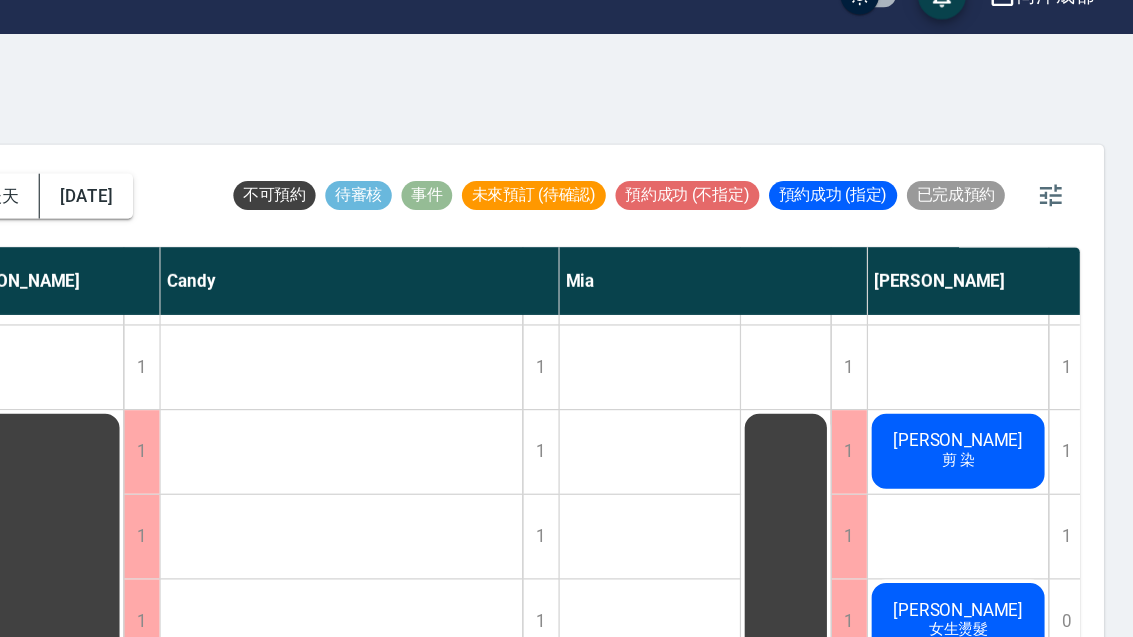 click on "剪 染" at bounding box center [404, 802] 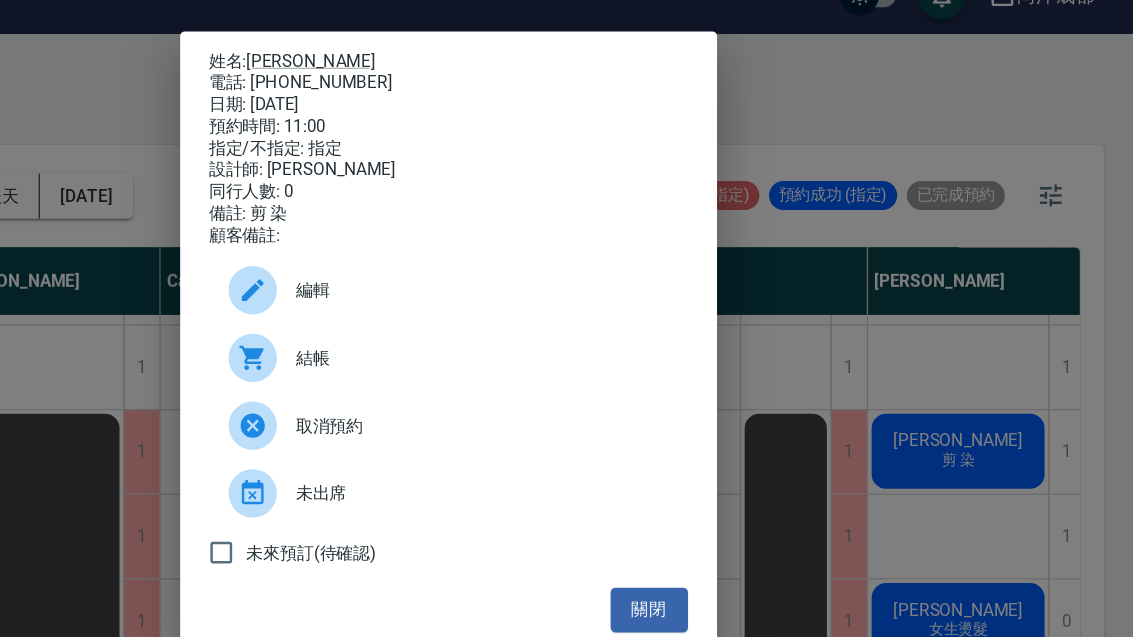 click on "袁娟娟" at bounding box center [453, 86] 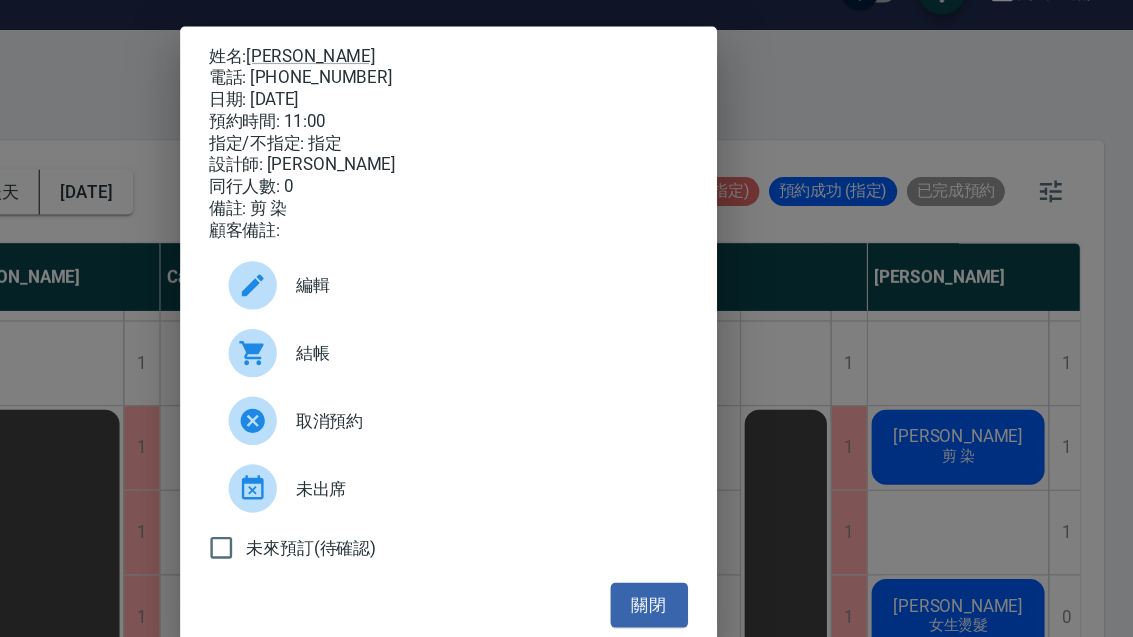 click on "關閉" at bounding box center (733, 540) 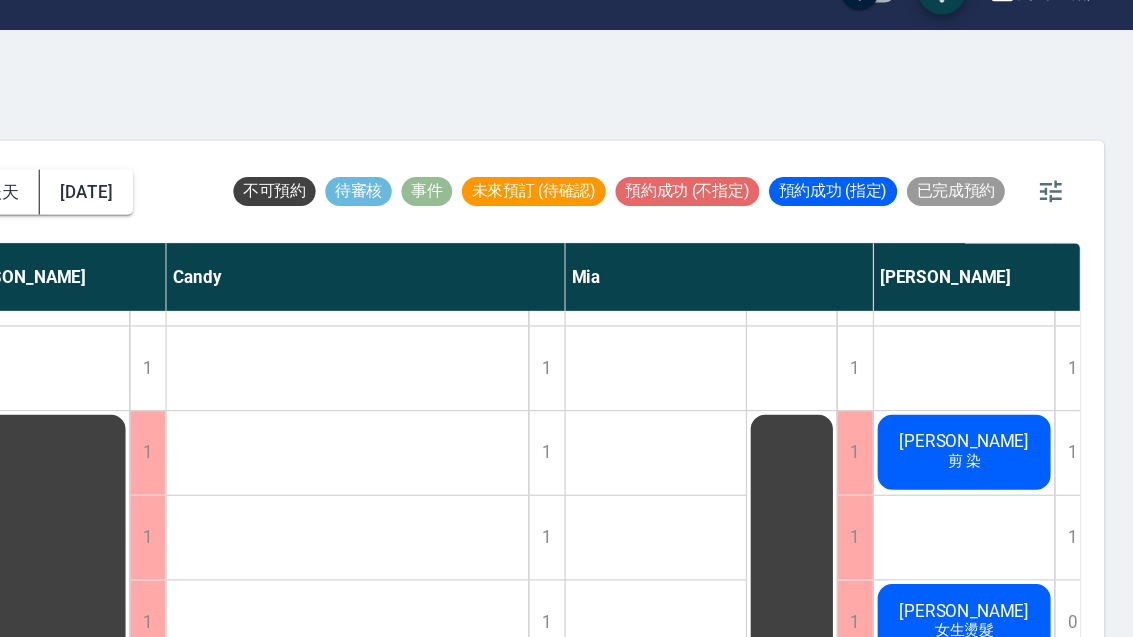 scroll, scrollTop: 58, scrollLeft: 0, axis: vertical 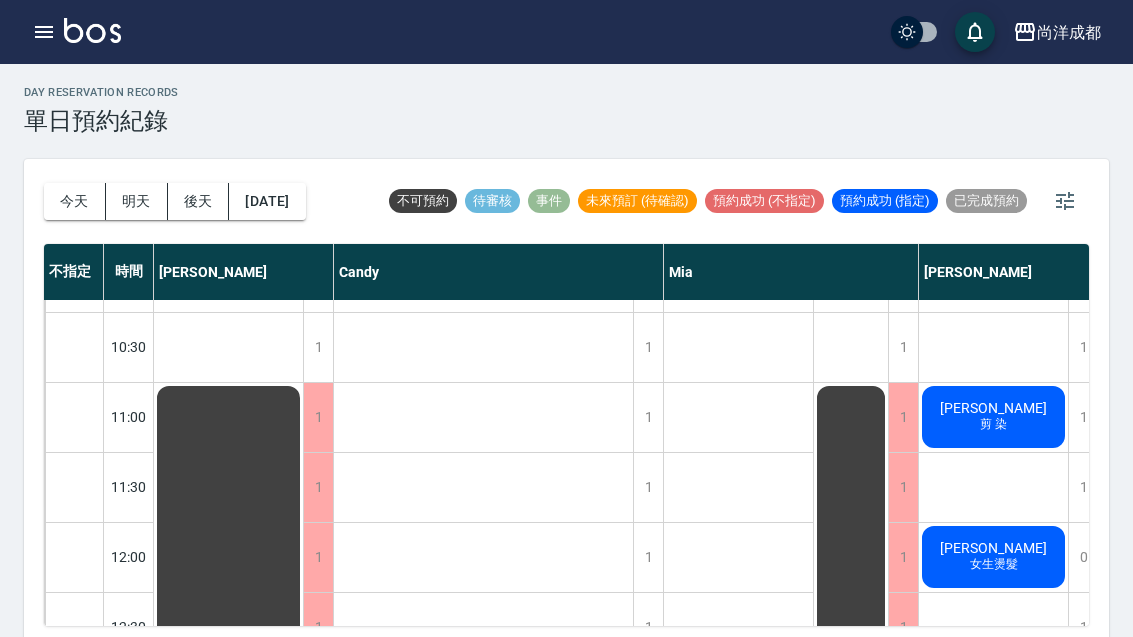 click on "今天" at bounding box center [75, 201] 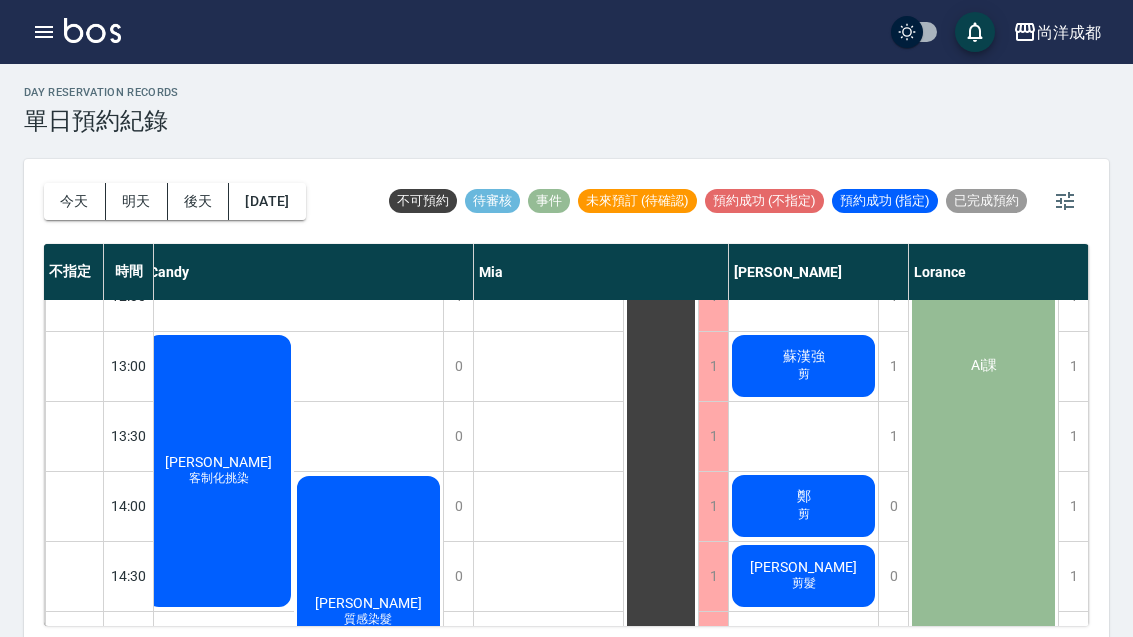 scroll, scrollTop: 341, scrollLeft: 190, axis: both 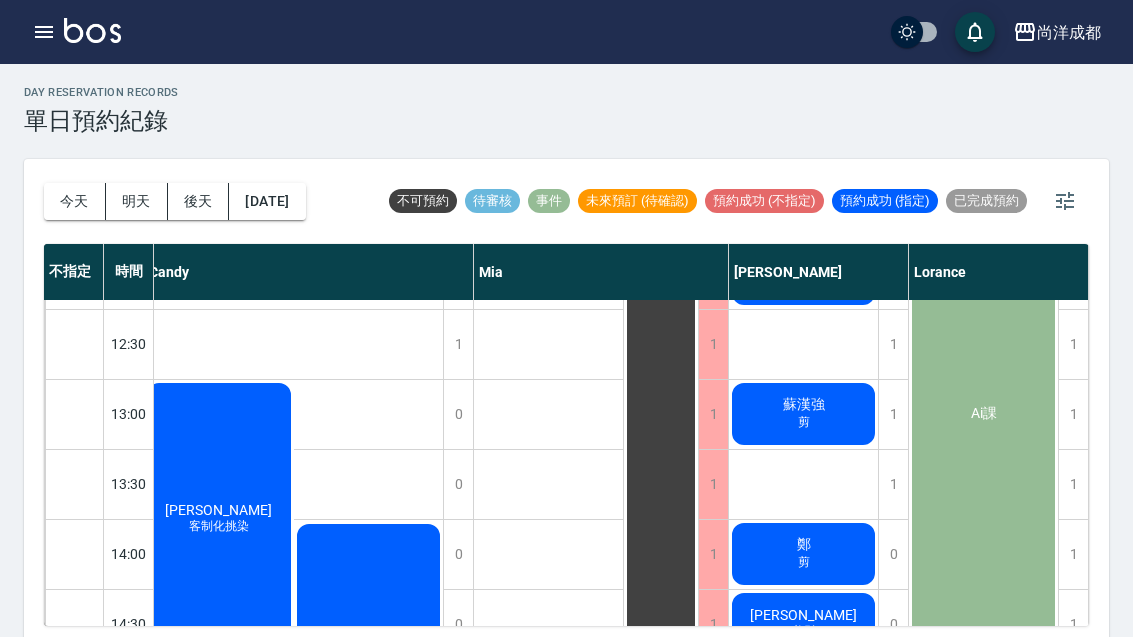 click on "蘇漢強 剪" at bounding box center [38, 764] 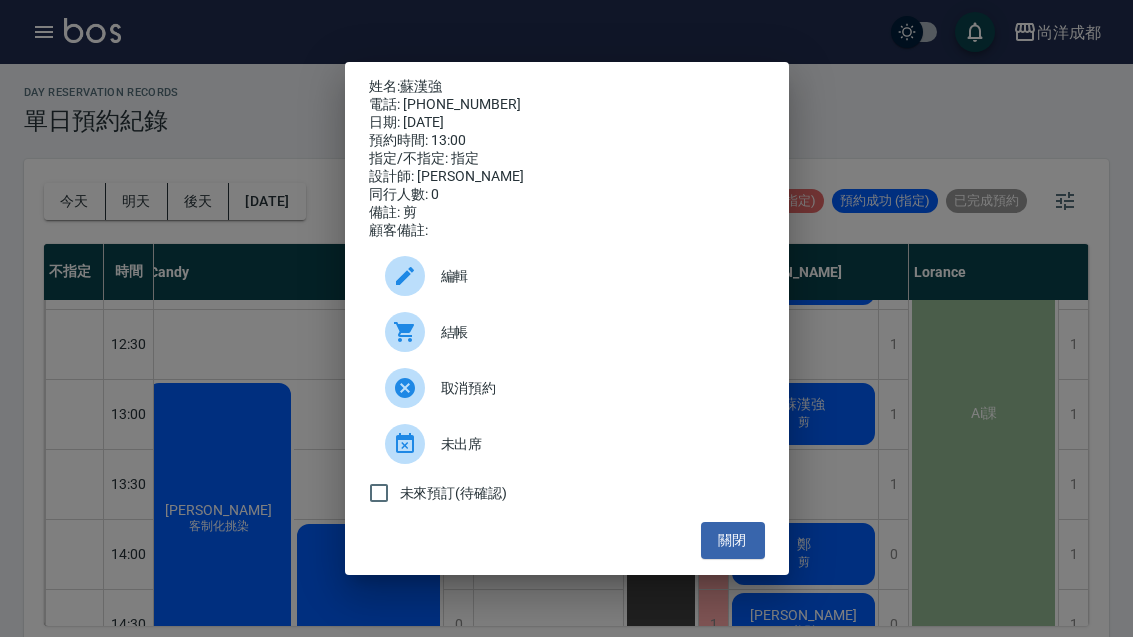 scroll, scrollTop: 1, scrollLeft: 0, axis: vertical 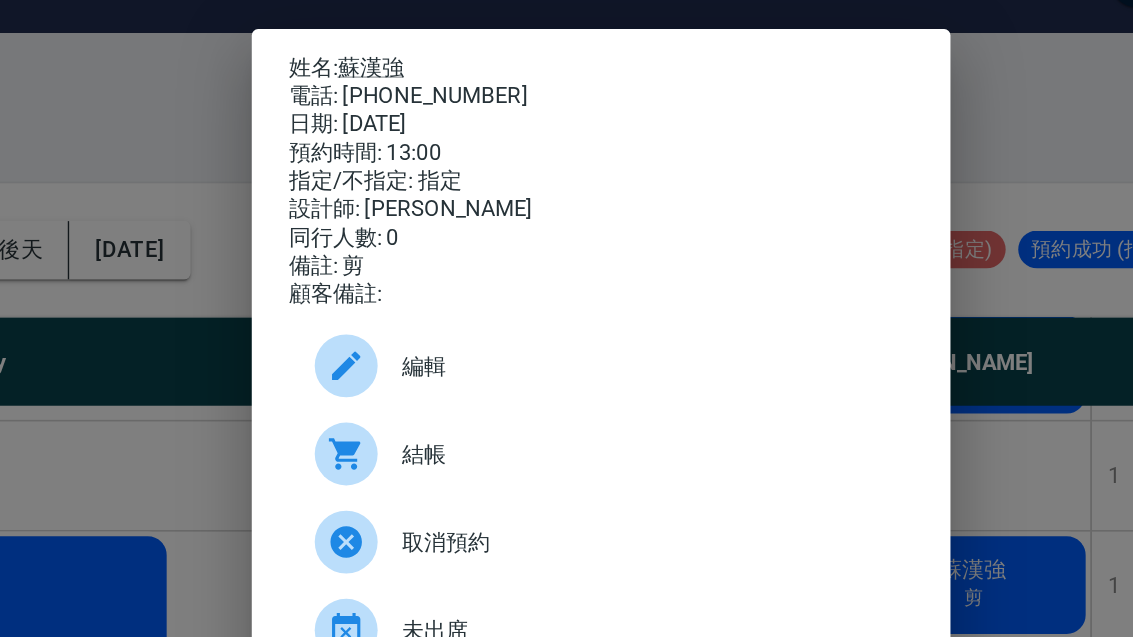 click on "蘇漢強" at bounding box center (421, 86) 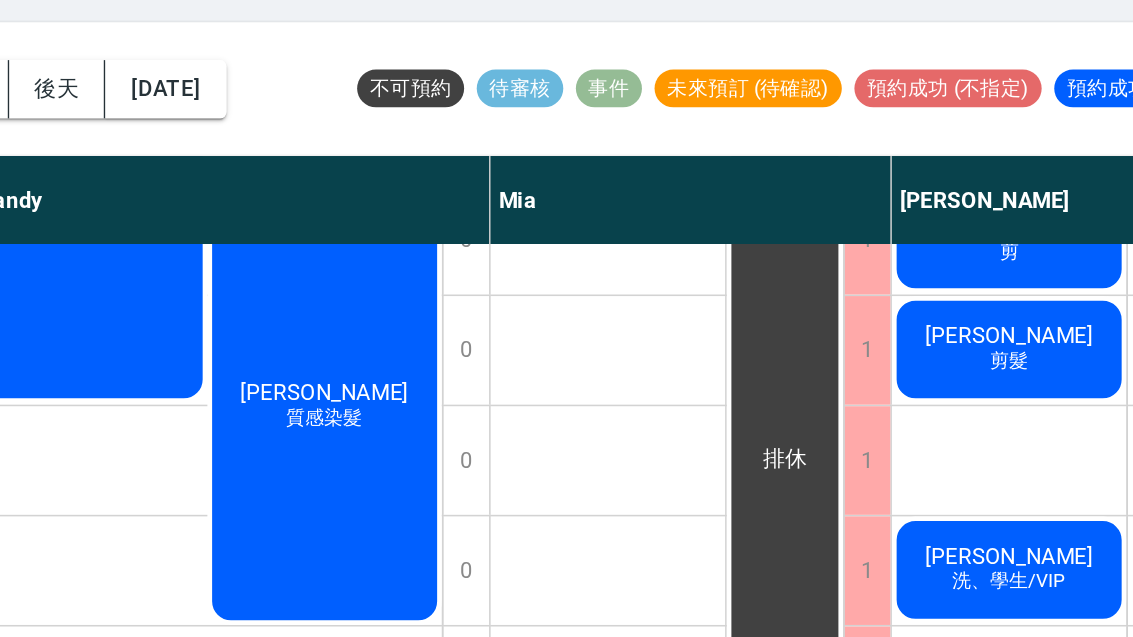 scroll, scrollTop: 597, scrollLeft: 190, axis: both 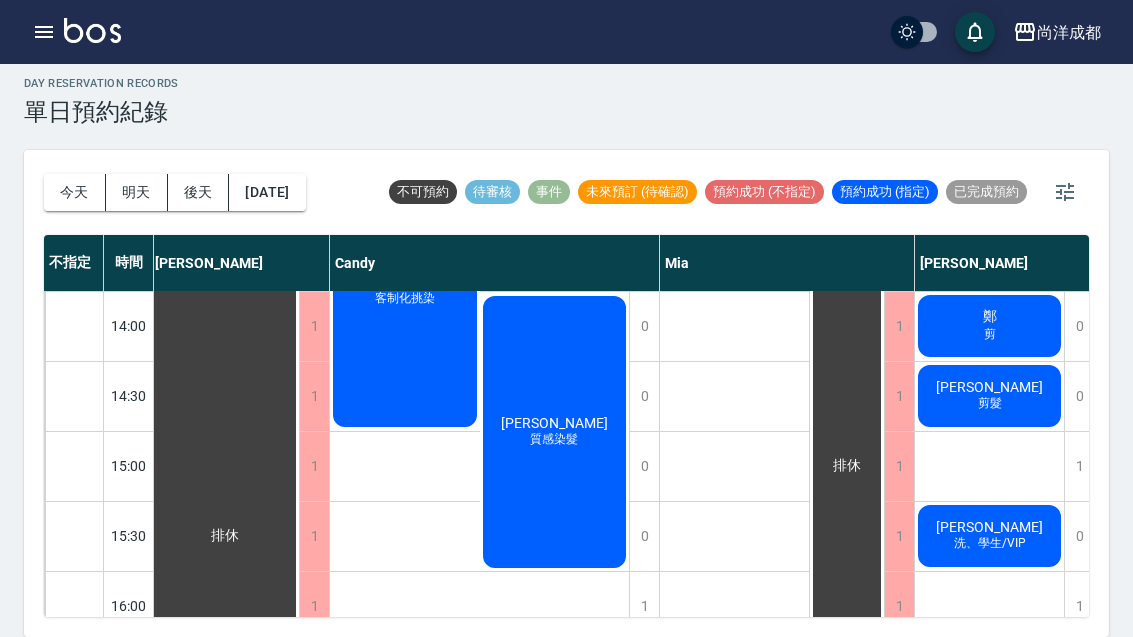 click on "張育卿 質感染髮" at bounding box center (555, 432) 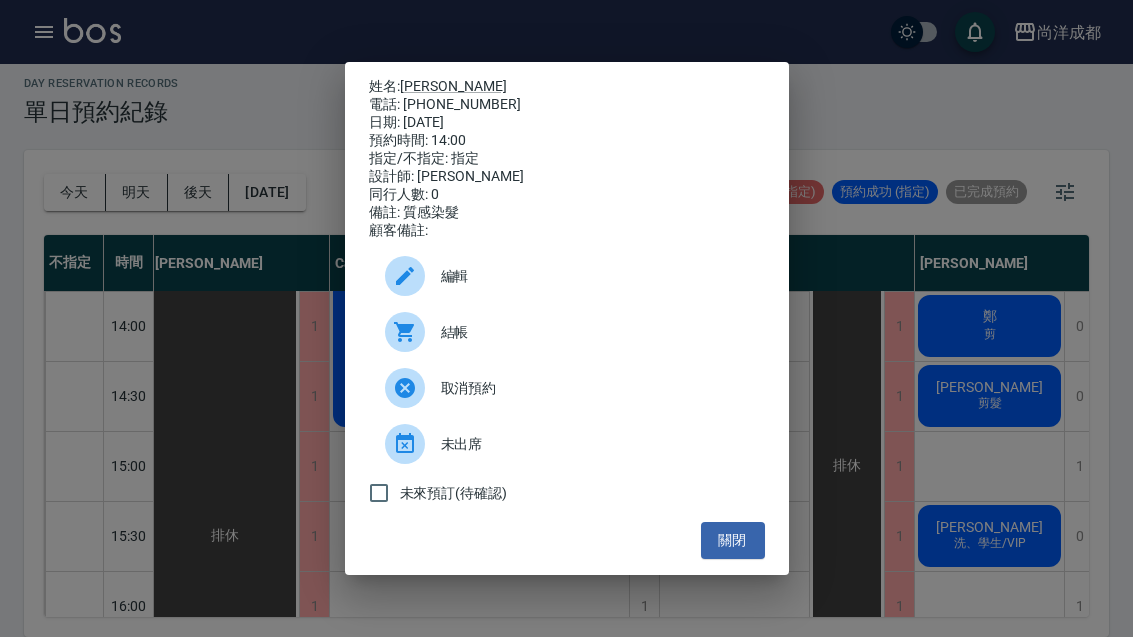 click on "關閉" at bounding box center [733, 540] 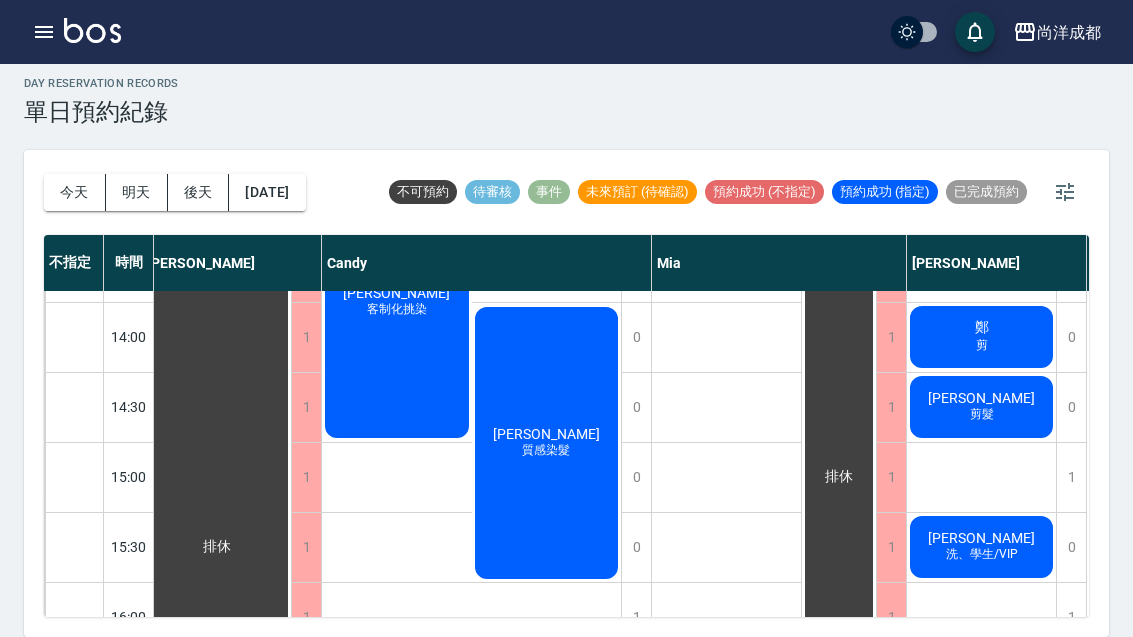 scroll, scrollTop: 549, scrollLeft: 13, axis: both 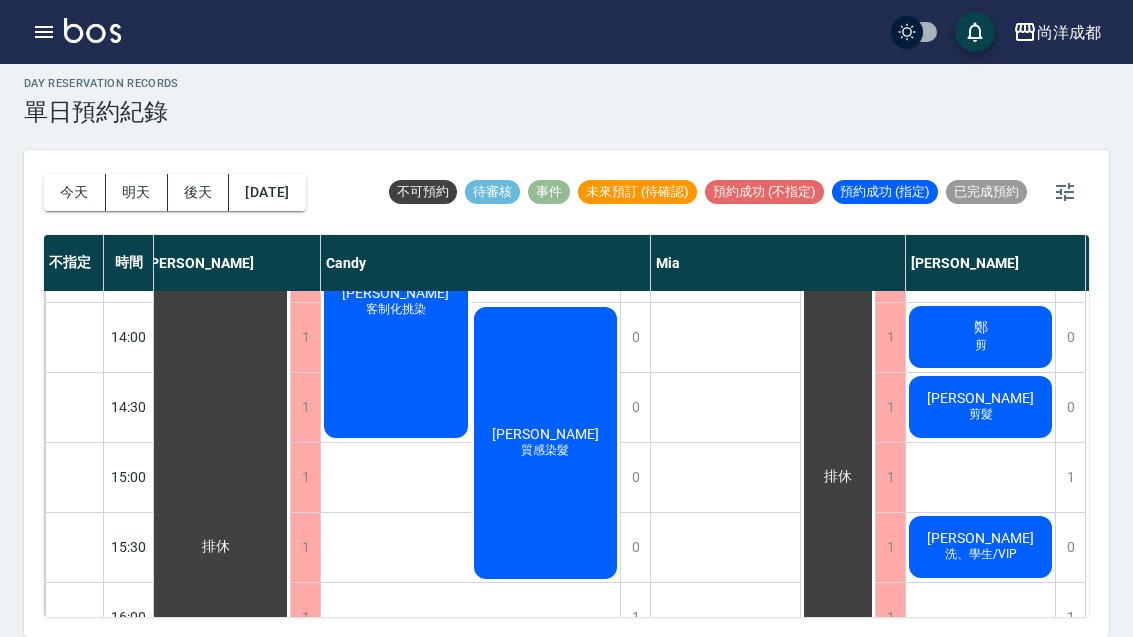 click on "鄭 剪" at bounding box center (215, 547) 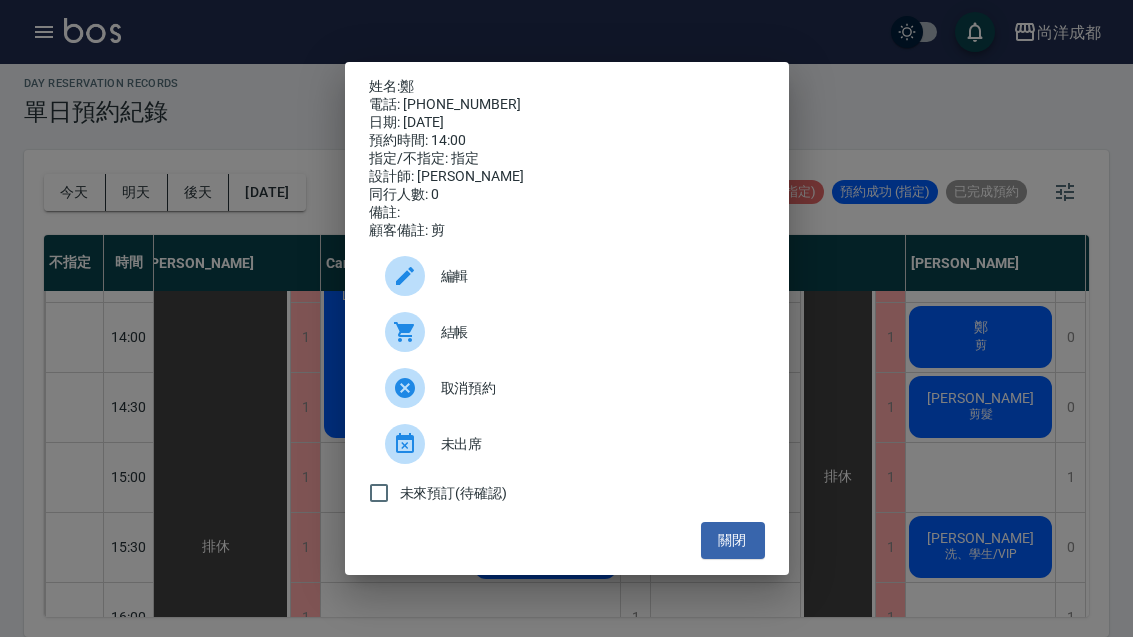 click on "關閉" at bounding box center [733, 540] 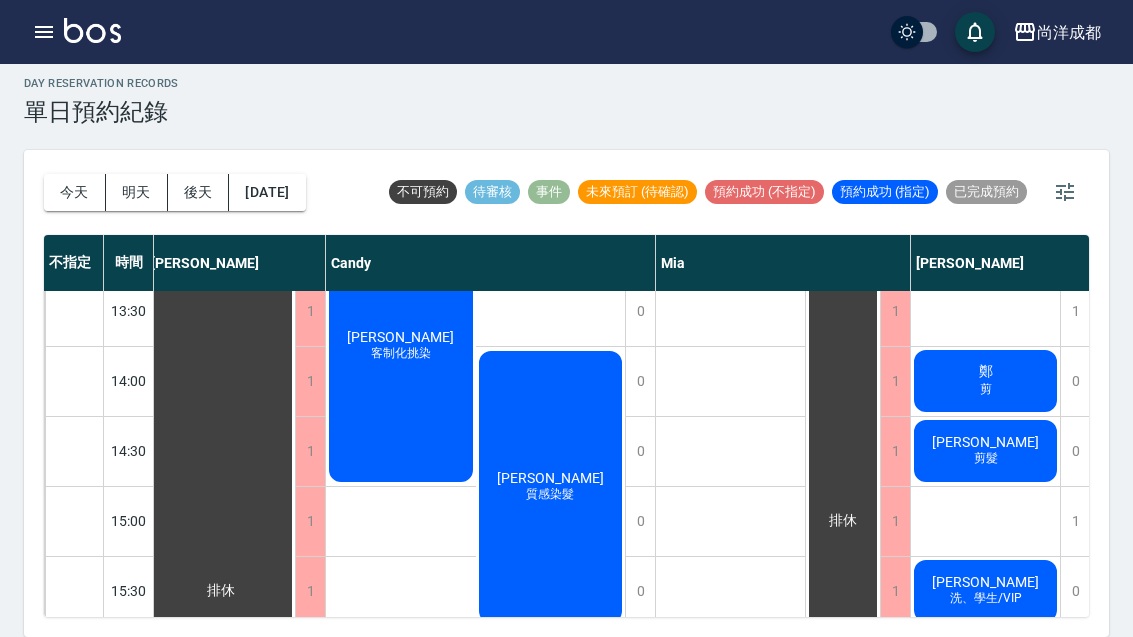 scroll, scrollTop: 507, scrollLeft: 8, axis: both 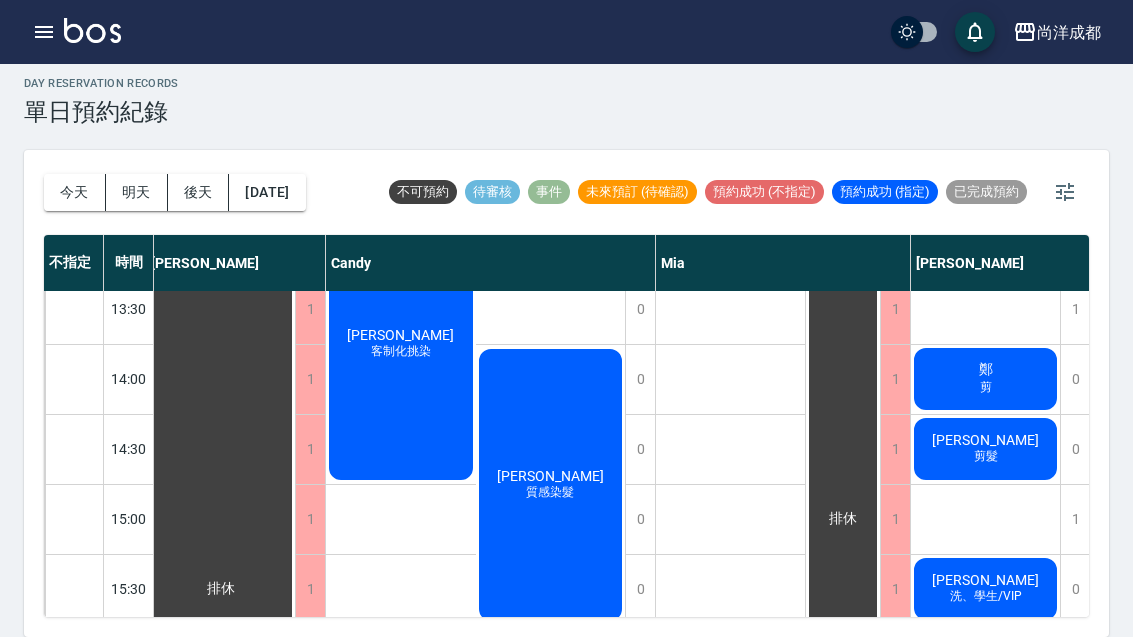 click on "張育卿 質感染髮" at bounding box center [551, 485] 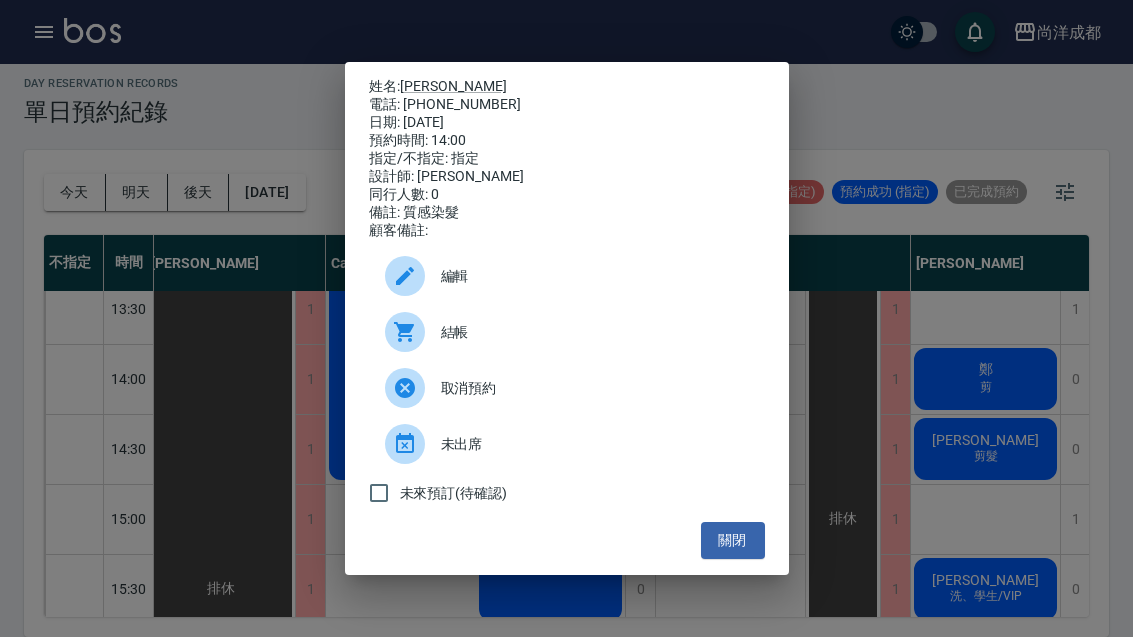 click on "姓名:  張育卿 電話: 0900134220 日期: 2025/07/15 預約時間: 14:00 指定/不指定: 指定 設計師: Candy 同行人數: 0 備註: 質感染髮 顧客備註:  編輯 結帳 取消預約 未出席 未來預訂(待確認) 關閉" at bounding box center [566, 318] 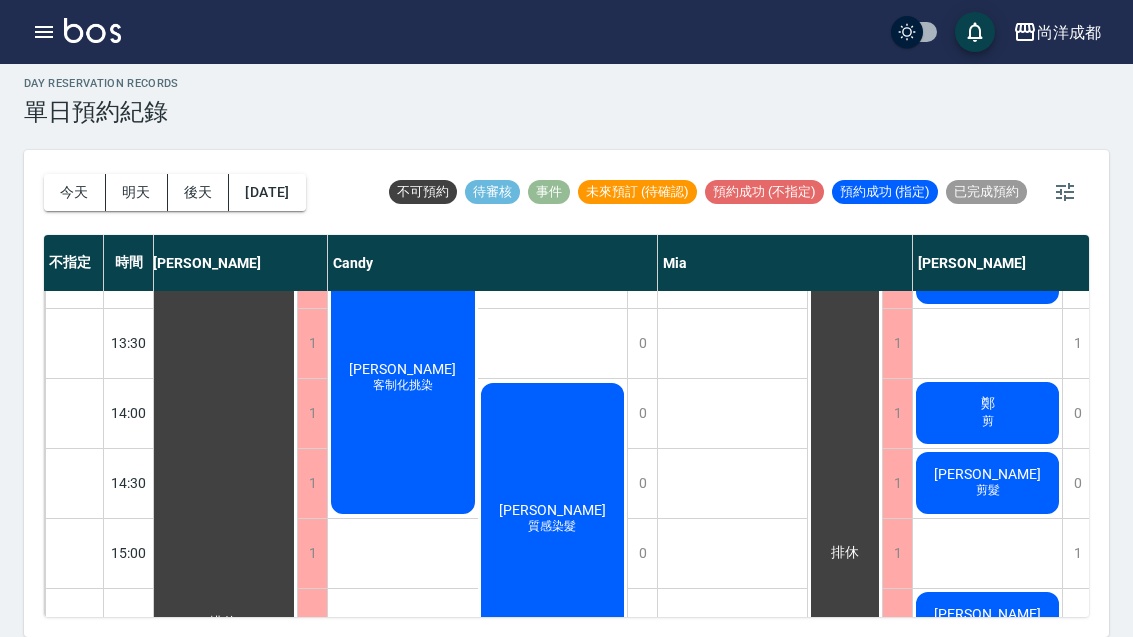 scroll, scrollTop: 475, scrollLeft: 9, axis: both 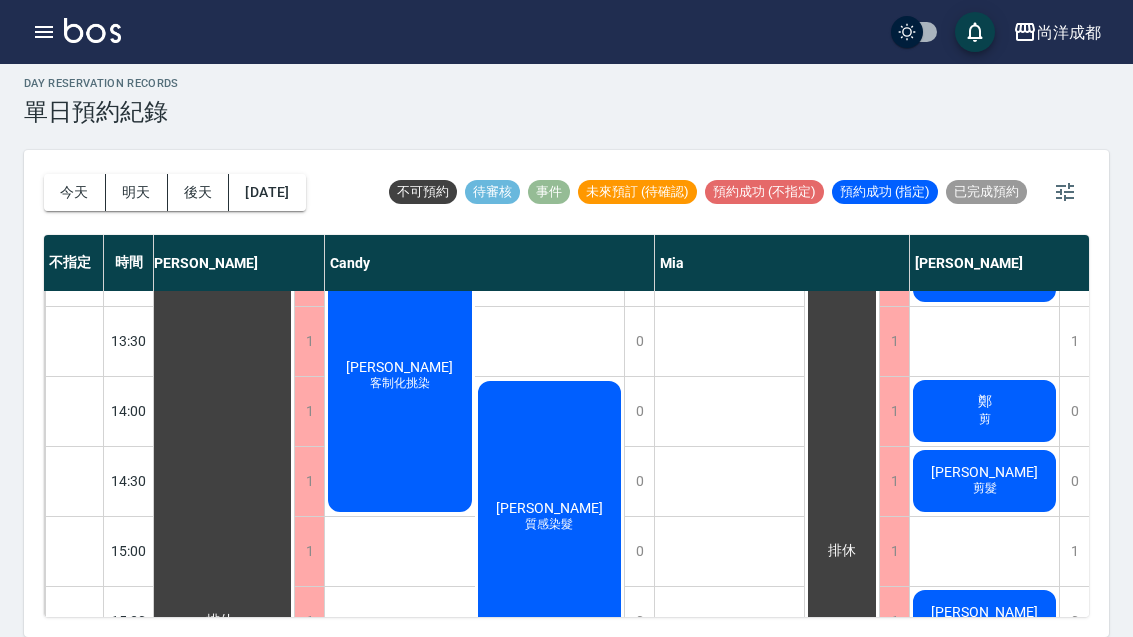 click on "鄭 剪" at bounding box center [219, 621] 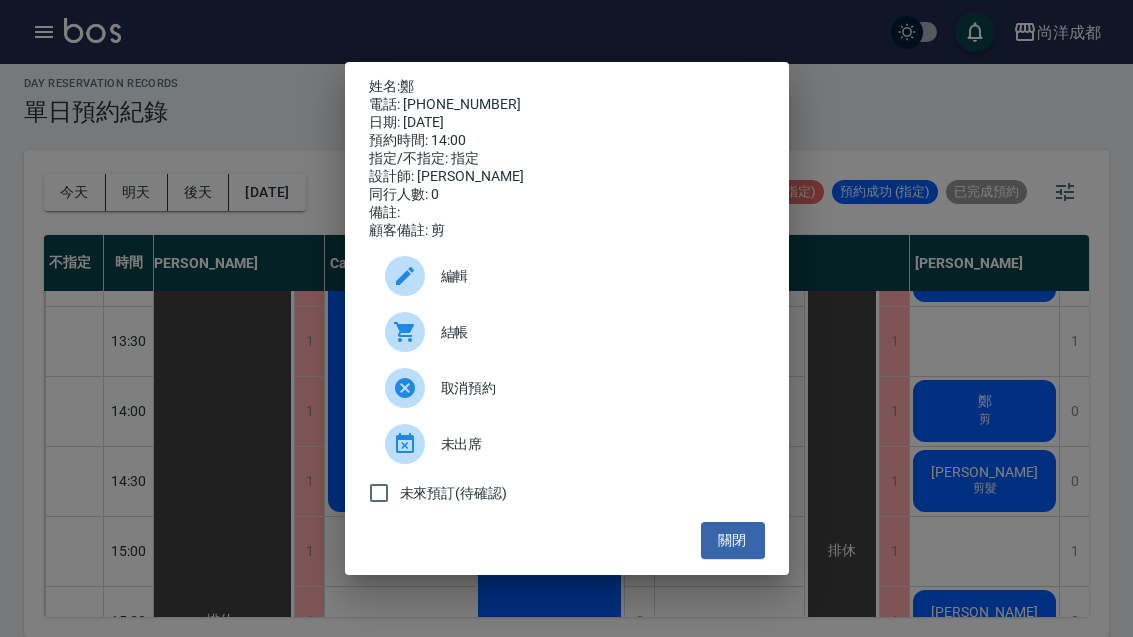 click on "姓名:  鄭 電話: 0988061833 日期: 2025/07/15 預約時間: 14:00 指定/不指定: 指定 設計師: Benny 同行人數: 0 備註:  顧客備註: 剪 編輯 結帳 取消預約 未出席 未來預訂(待確認) 關閉" at bounding box center (566, 318) 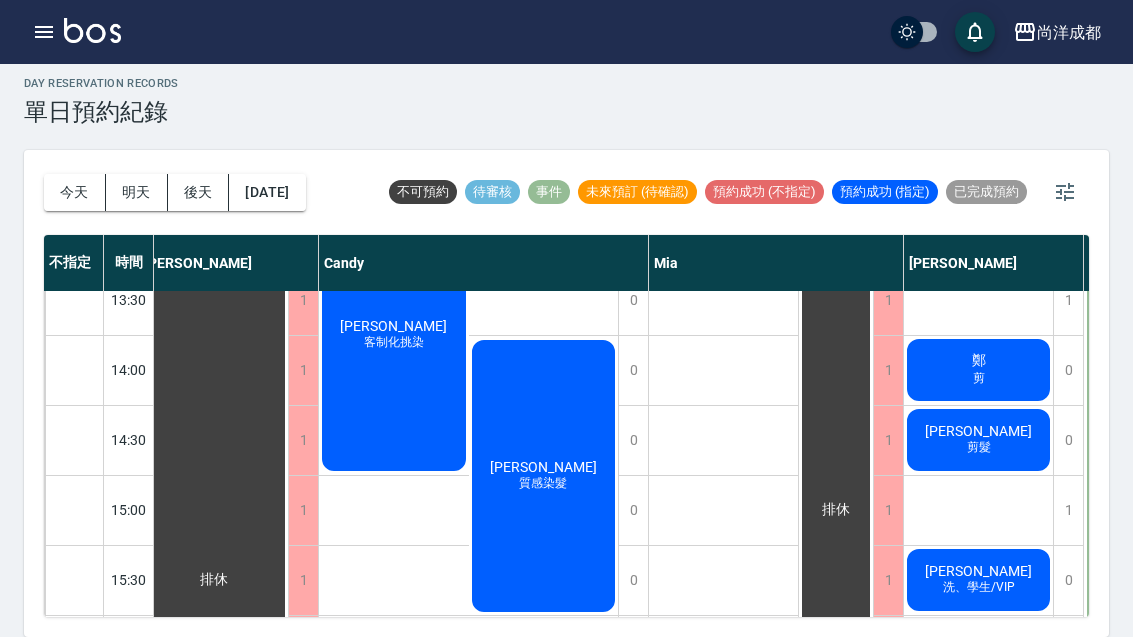 scroll, scrollTop: 521, scrollLeft: 15, axis: both 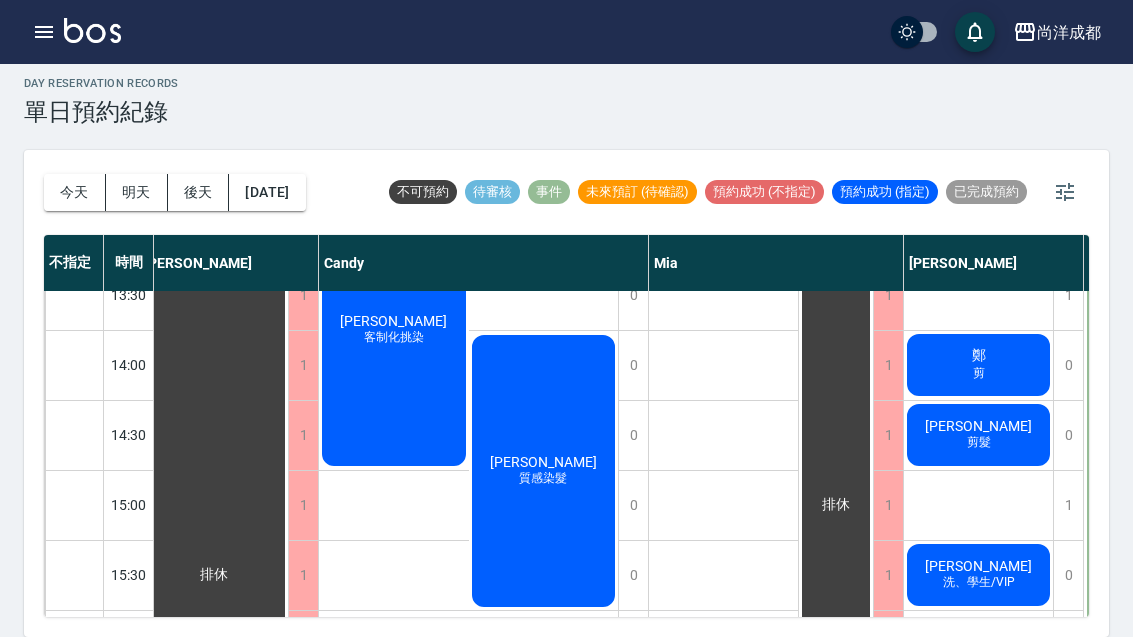 click on "鄭 剪" at bounding box center (213, 575) 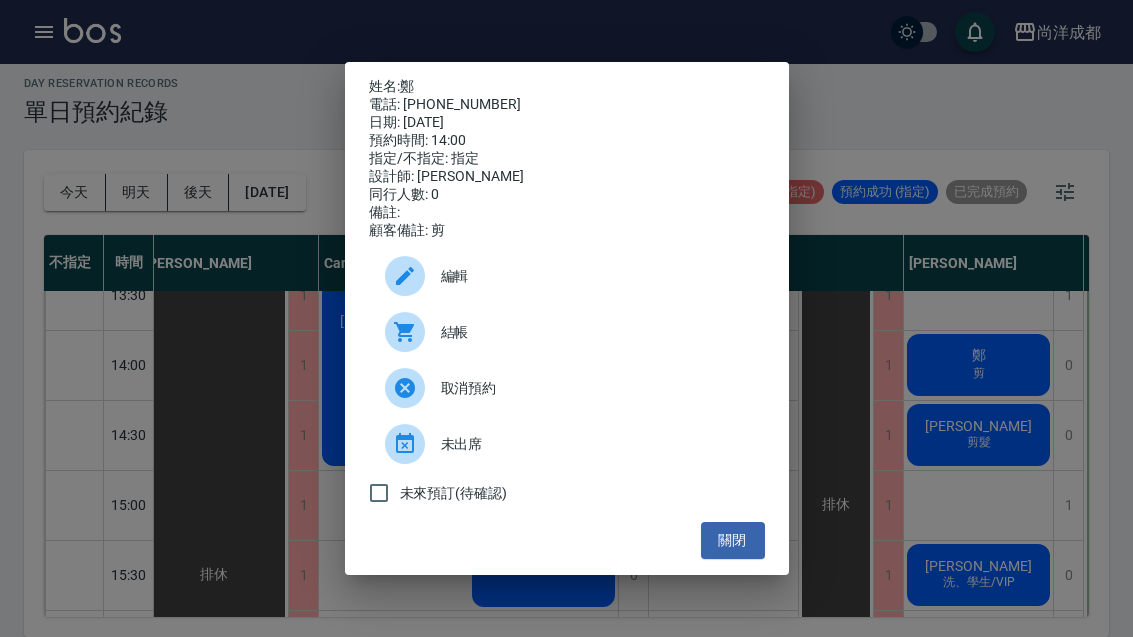 click on "鄭" at bounding box center [407, 86] 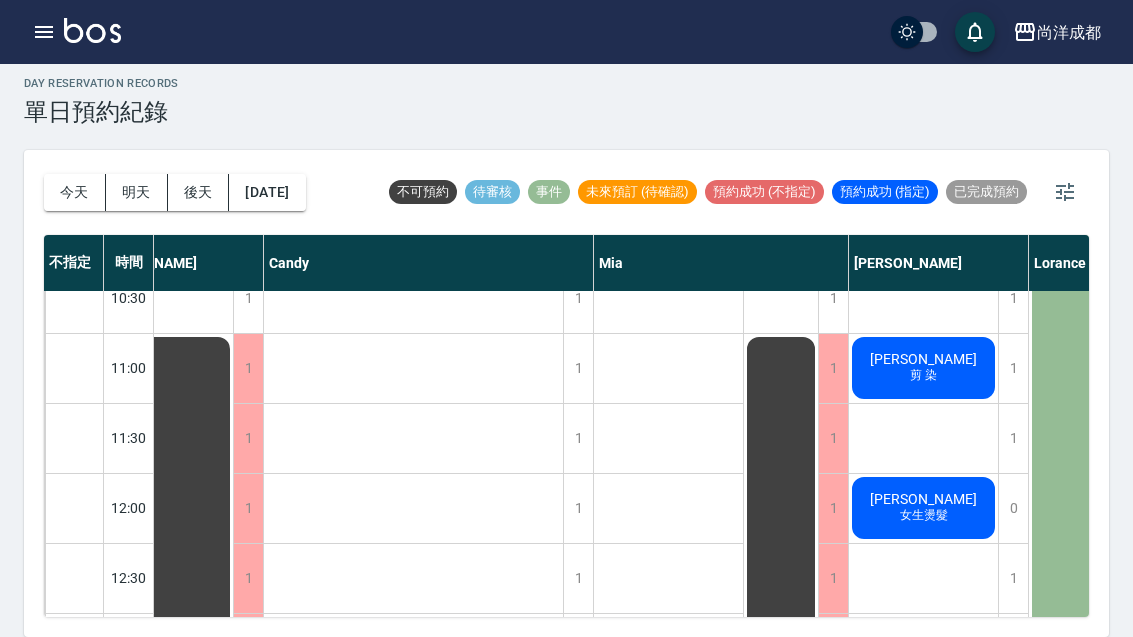 scroll, scrollTop: 98, scrollLeft: 71, axis: both 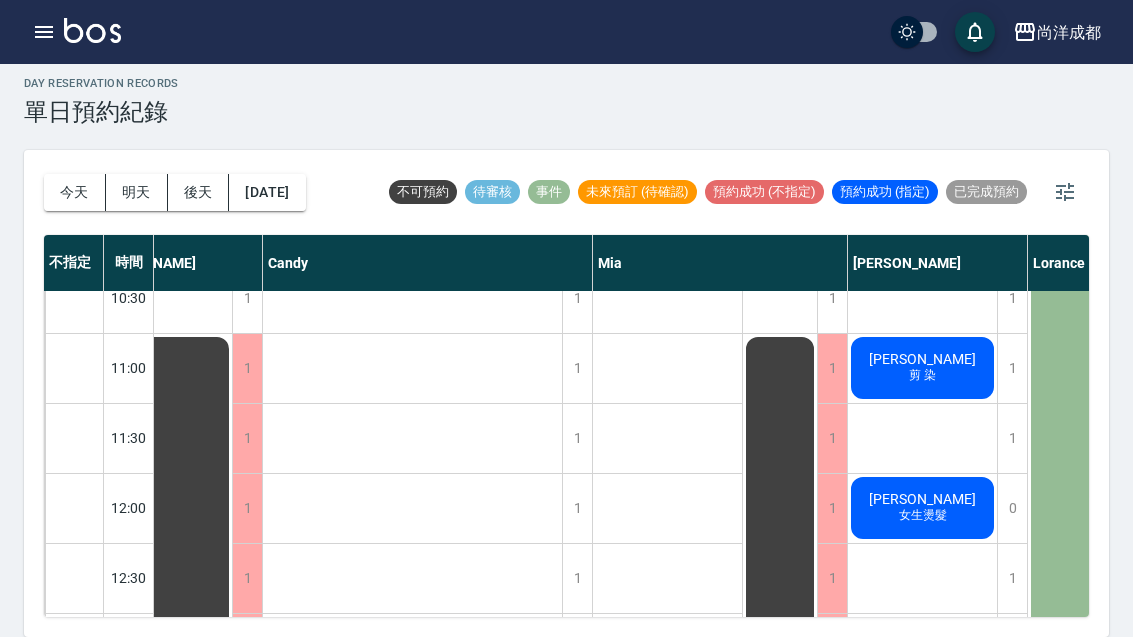 click on "袁咏萱" at bounding box center [158, 998] 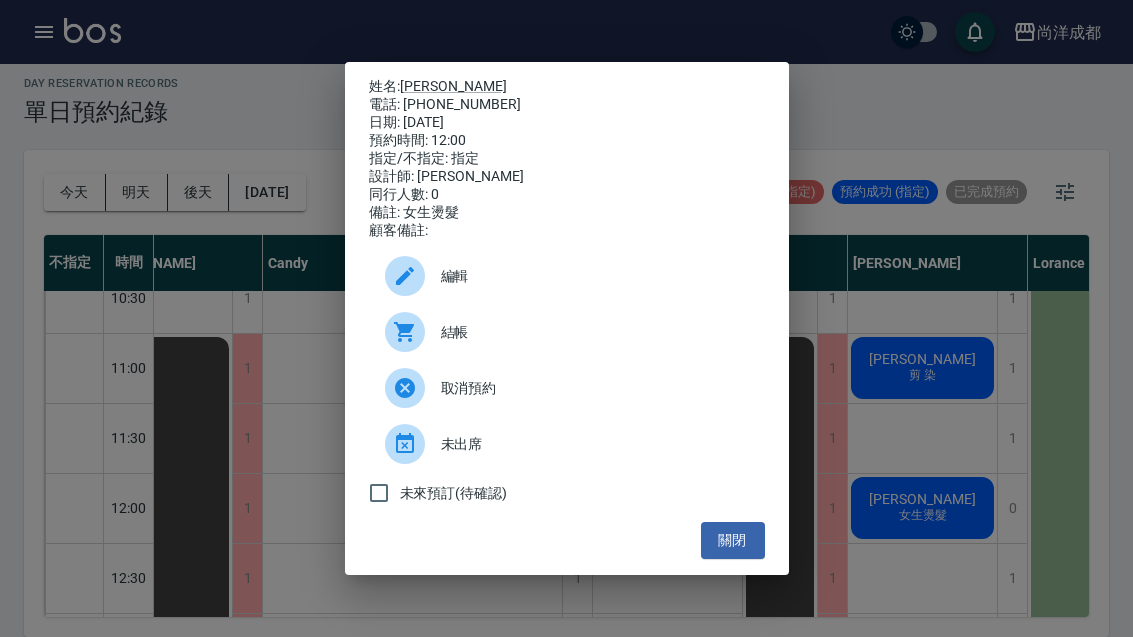 click on "關閉" at bounding box center (733, 540) 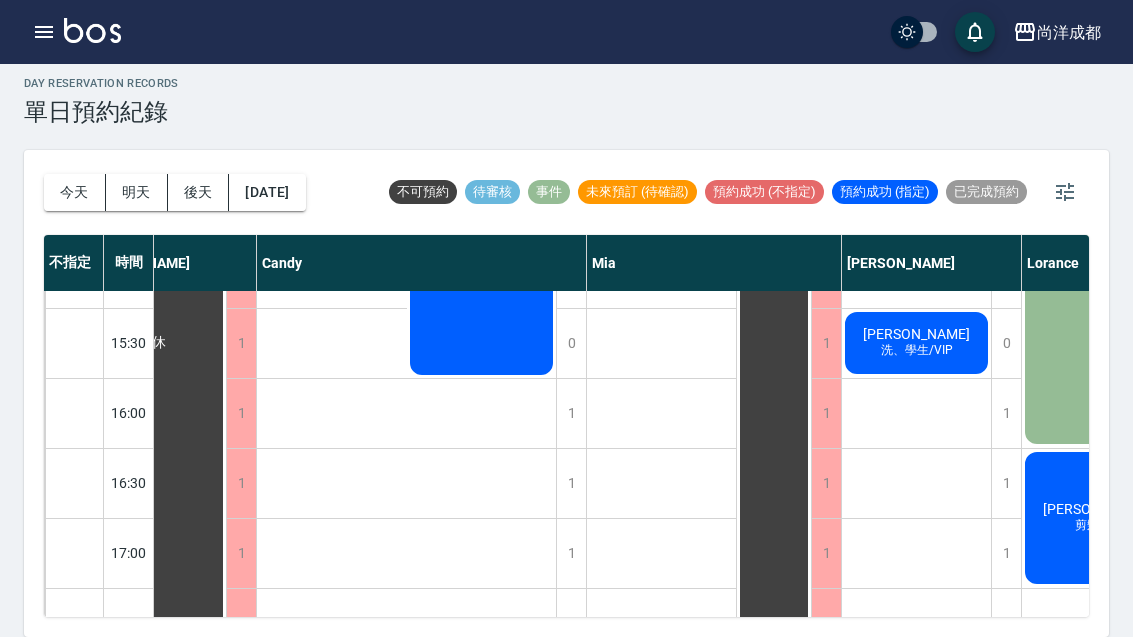 scroll, scrollTop: 754, scrollLeft: 77, axis: both 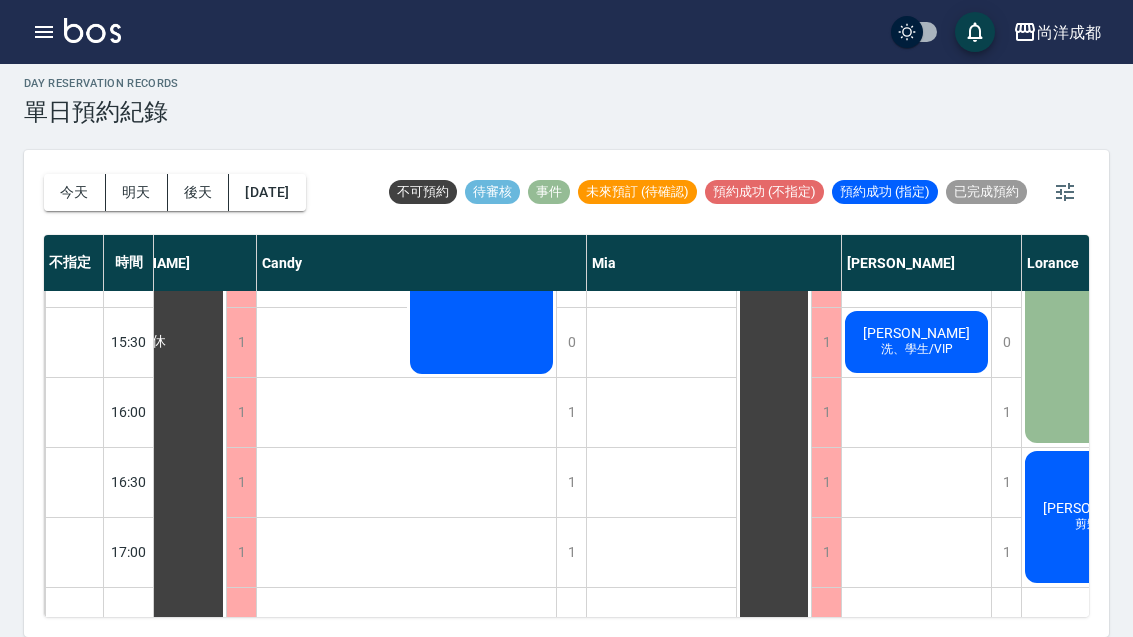 click on "今天" at bounding box center (75, 192) 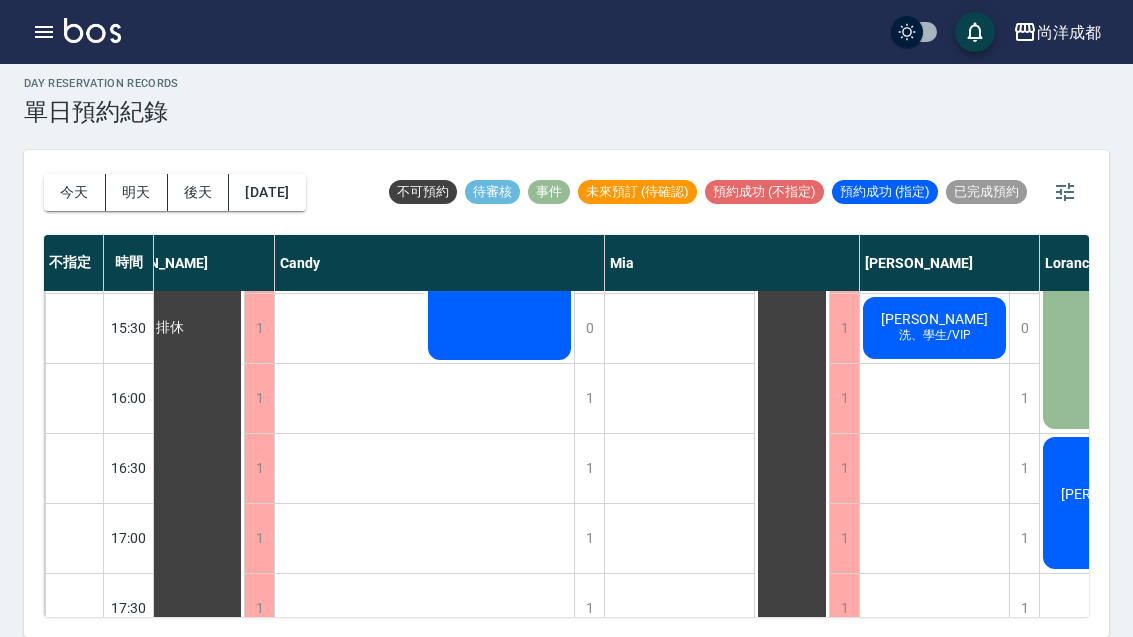 scroll, scrollTop: 770, scrollLeft: 59, axis: both 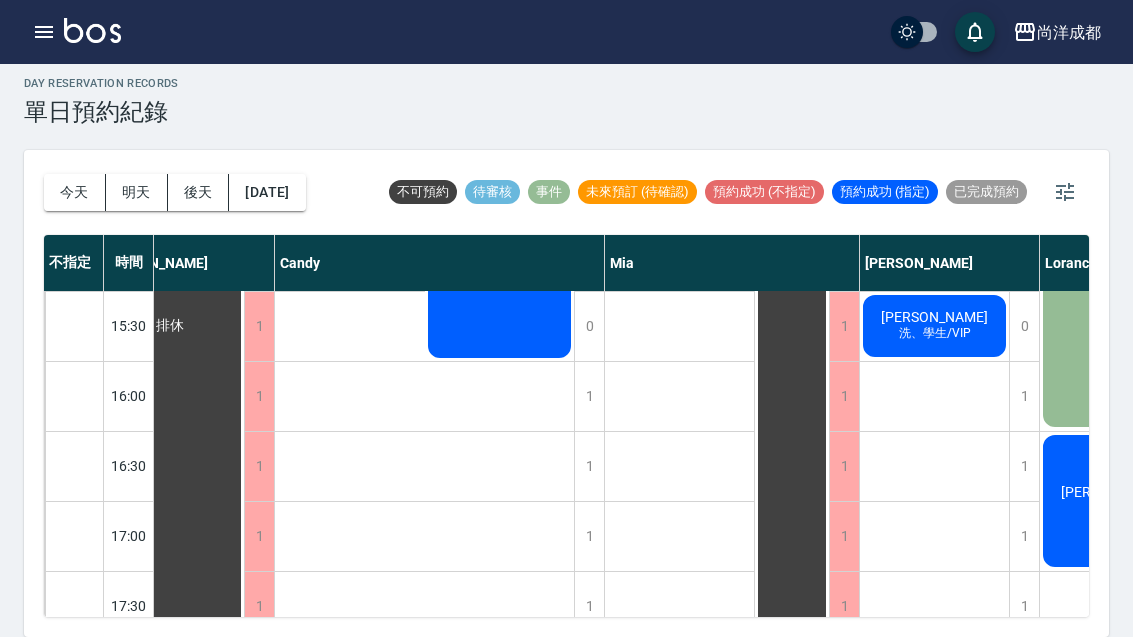 click on "1" at bounding box center [1024, 466] 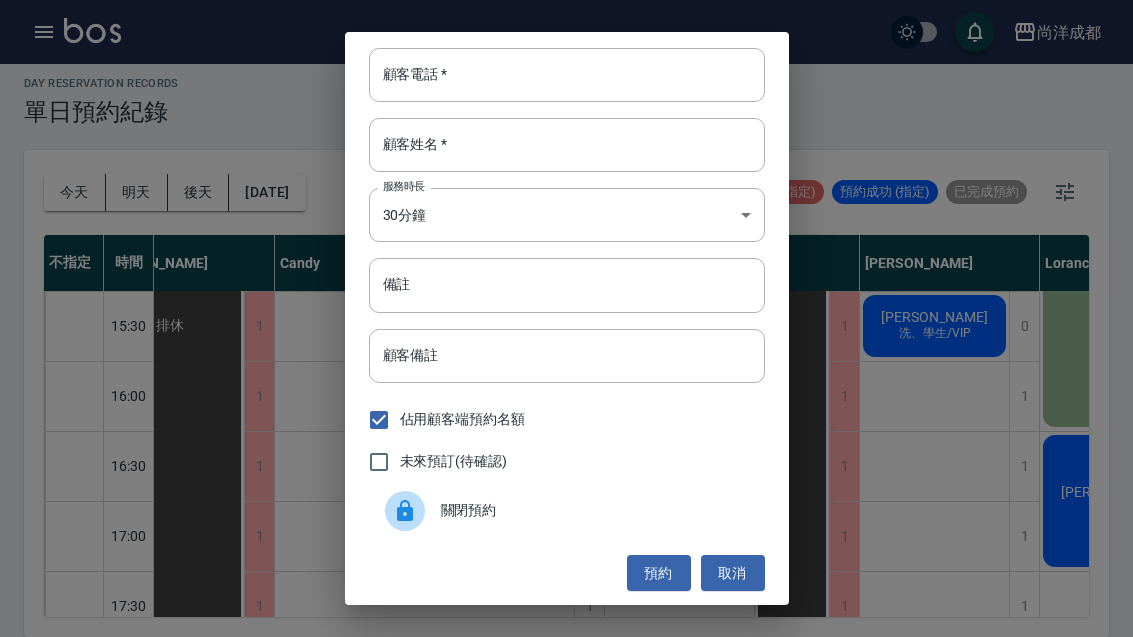 click on "顧客電話   *" at bounding box center (567, 75) 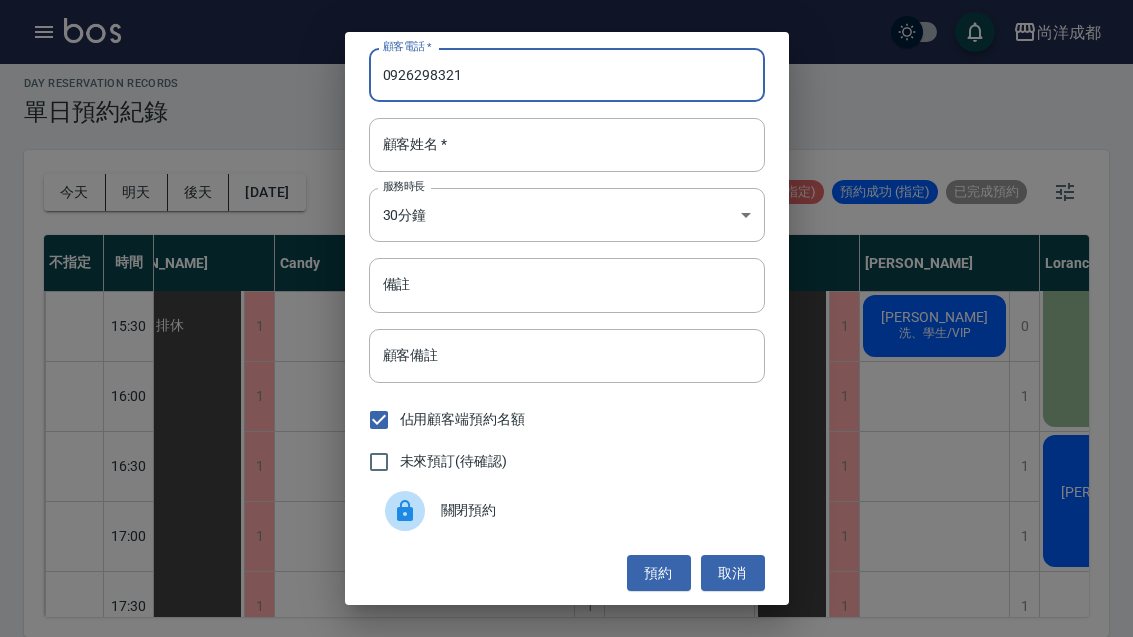 type on "0926298321" 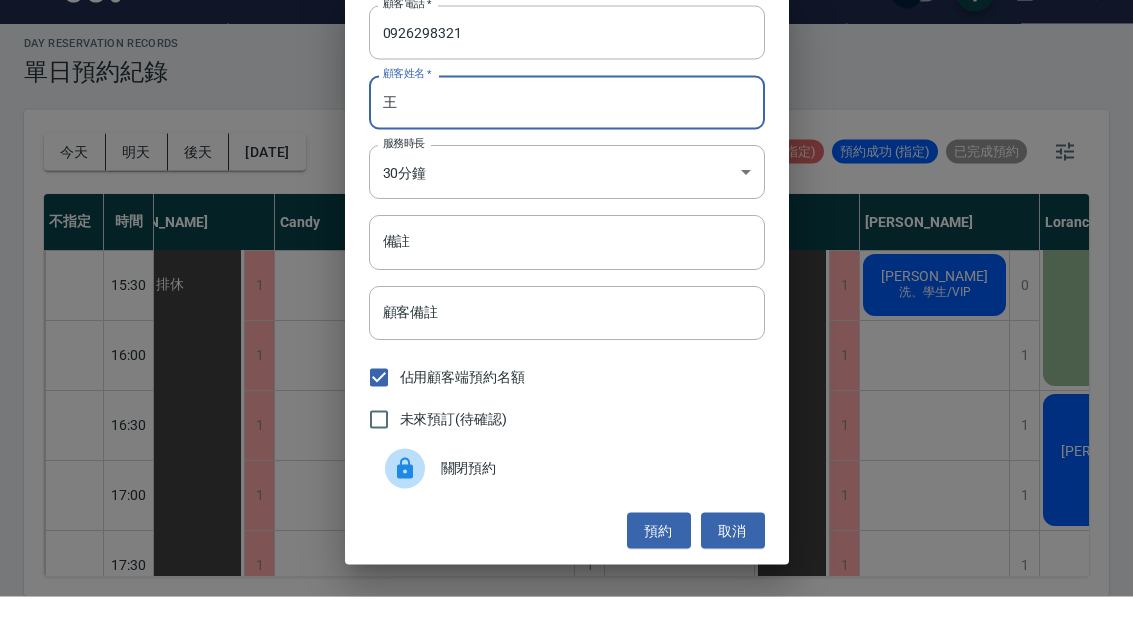 scroll, scrollTop: 2, scrollLeft: 0, axis: vertical 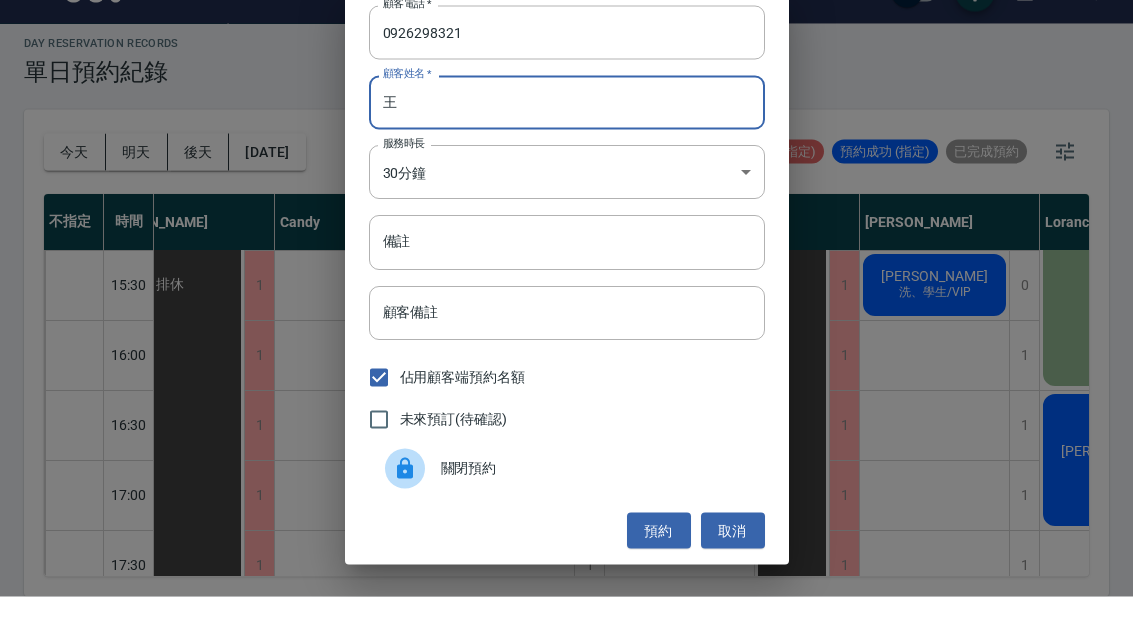 click on "尚洋成都 登出 櫃檯作業 打帳單 帳單列表 營業儀表板 高階收支登錄 材料自購登錄 每日結帳 排班表 預約管理 預約管理 單日預約紀錄 單週預約紀錄 報表及分析 報表目錄 店家區間累計表 店家日報表 互助日報表 互助月報表 營業統計分析表 設計師業績表 設計師日報表 設計師業績分析表 設計師業績月報表 設計師排行榜 商品消耗明細 單一服務項目查詢 每日非現金明細 客戶管理 客戶列表 客資篩選匯出 卡券管理 入金管理 員工及薪資 員工列表 考勤排班總表 商品管理 商品列表 紅利點數設定 紅利點數紀錄 資料設定 服務項目設定 公司櫃檯 櫃檯 day Reservation records 單日預約紀錄 今天 明天 後天 2025/07/15 不可預約 待審核 事件 未來預訂 (待確認) 預約成功 (不指定) 預約成功 (指定) 已完成預約 不指定 時間 Lance Candy Mia Benny Lorance 10:00 10:30 11:00 11:30 12:00 12:30 13:00 13:30 14:00 1 1" at bounding box center (566, 313) 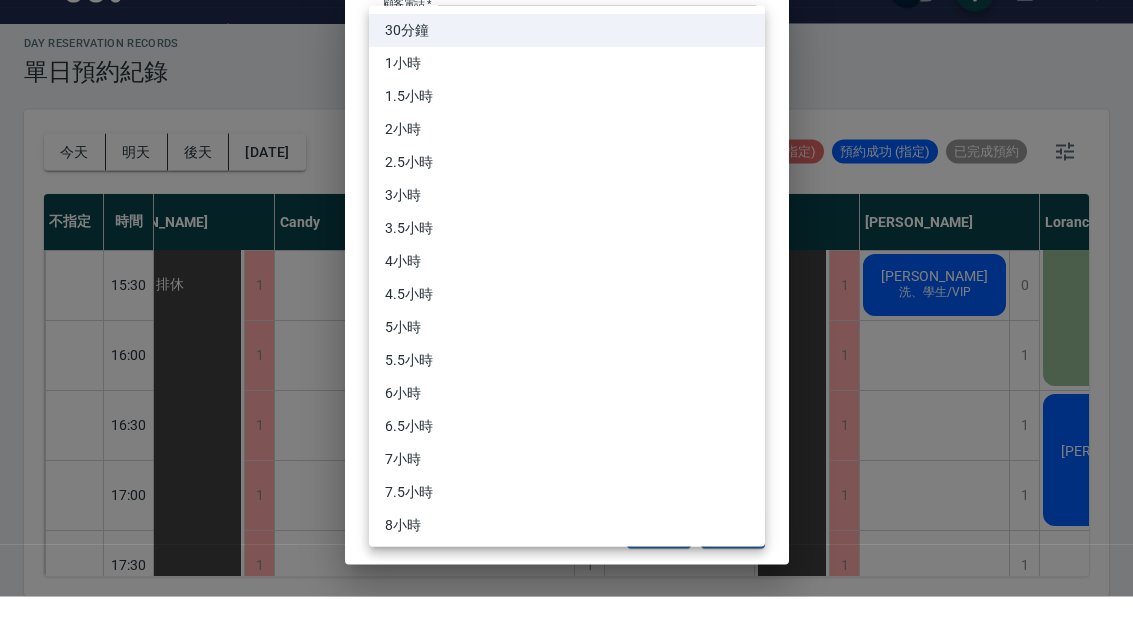 scroll, scrollTop: 69, scrollLeft: 0, axis: vertical 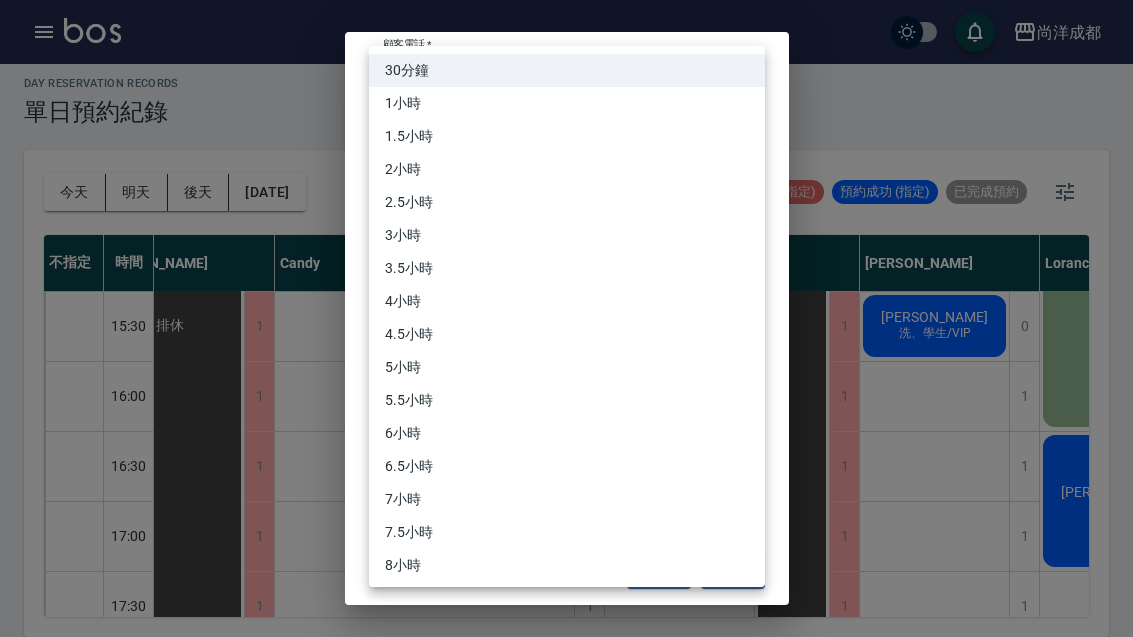 click on "30分鐘 1小時 1.5小時 2小時 2.5小時 3小時 3.5小時 4小時 4.5小時 5小時 5.5小時 6小時 6.5小時 7小時 7.5小時 8小時" at bounding box center [567, 318] 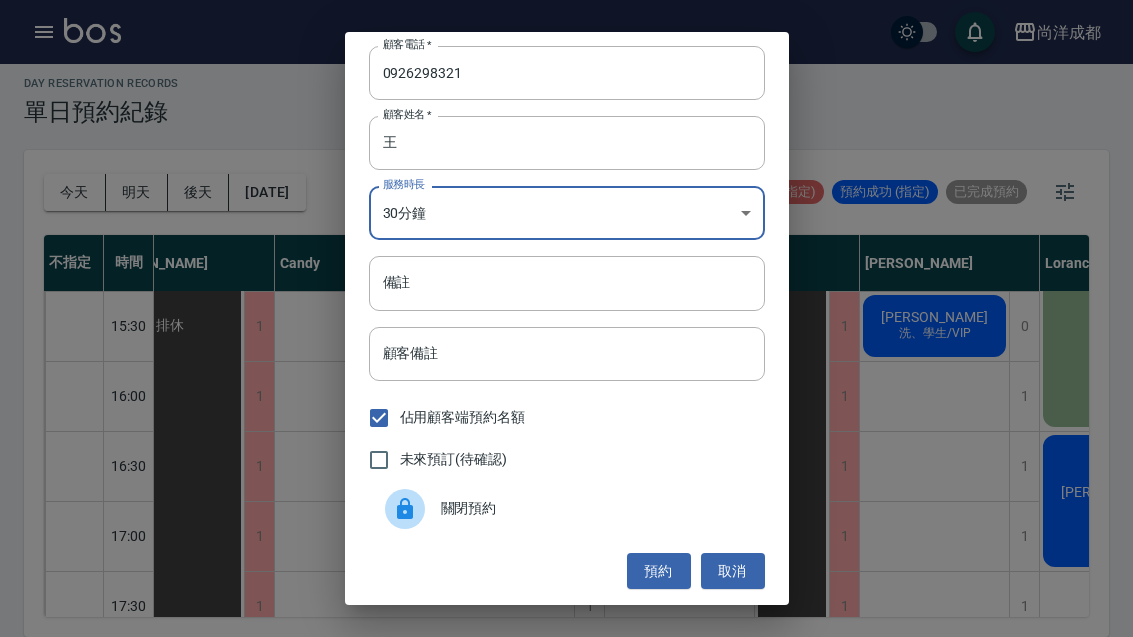 click on "備註" at bounding box center (567, 283) 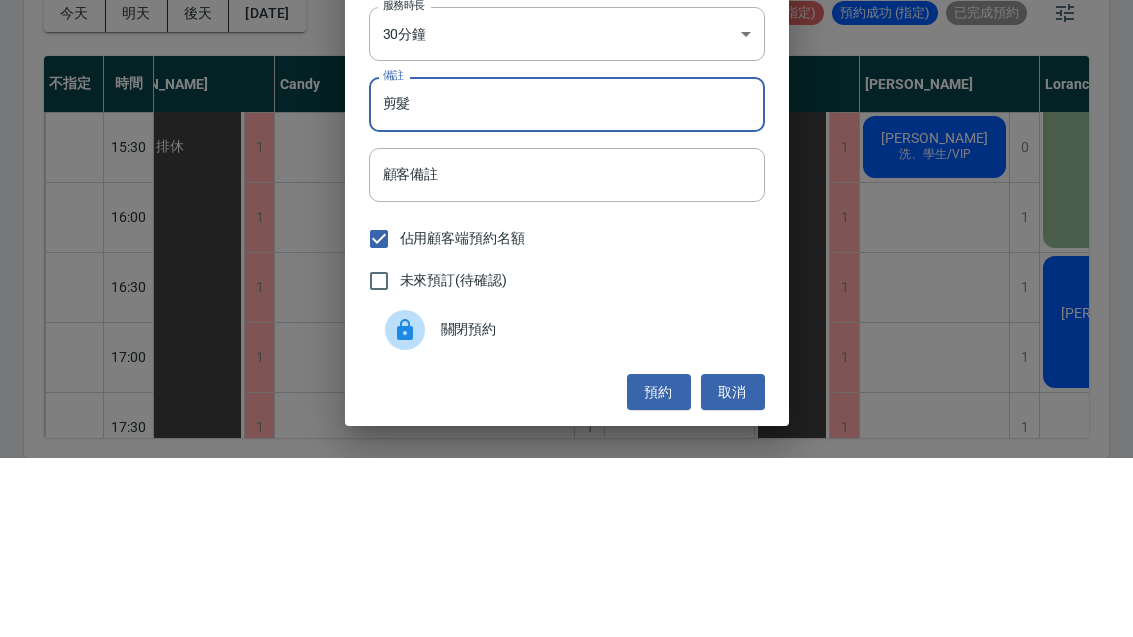 type on "剪髮" 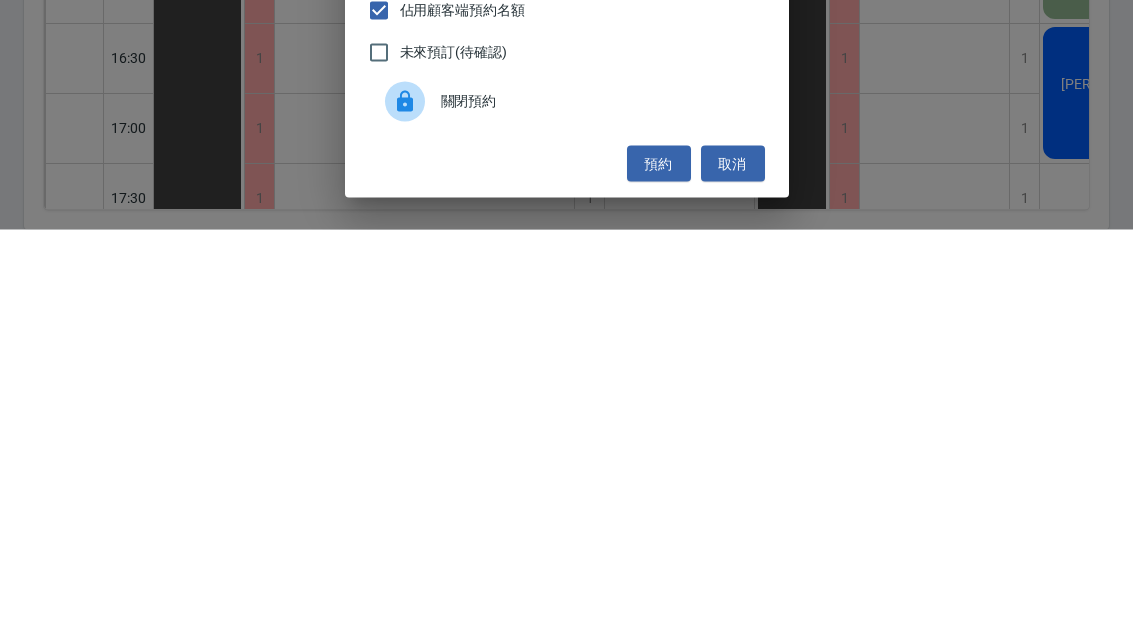 click on "預約" at bounding box center [659, 571] 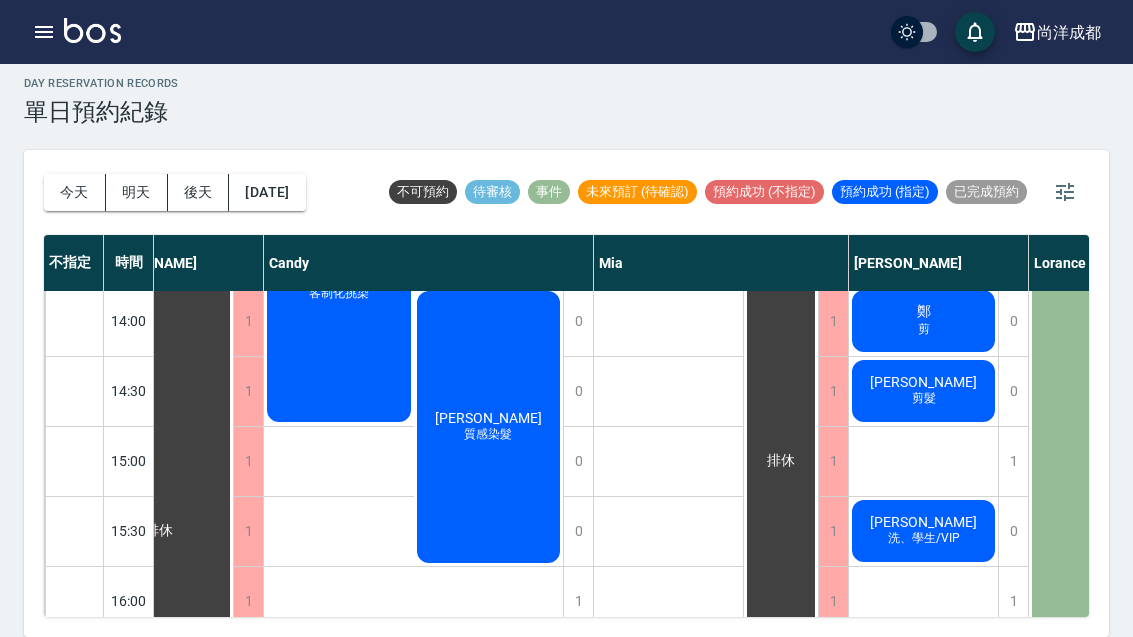 scroll, scrollTop: 565, scrollLeft: 71, axis: both 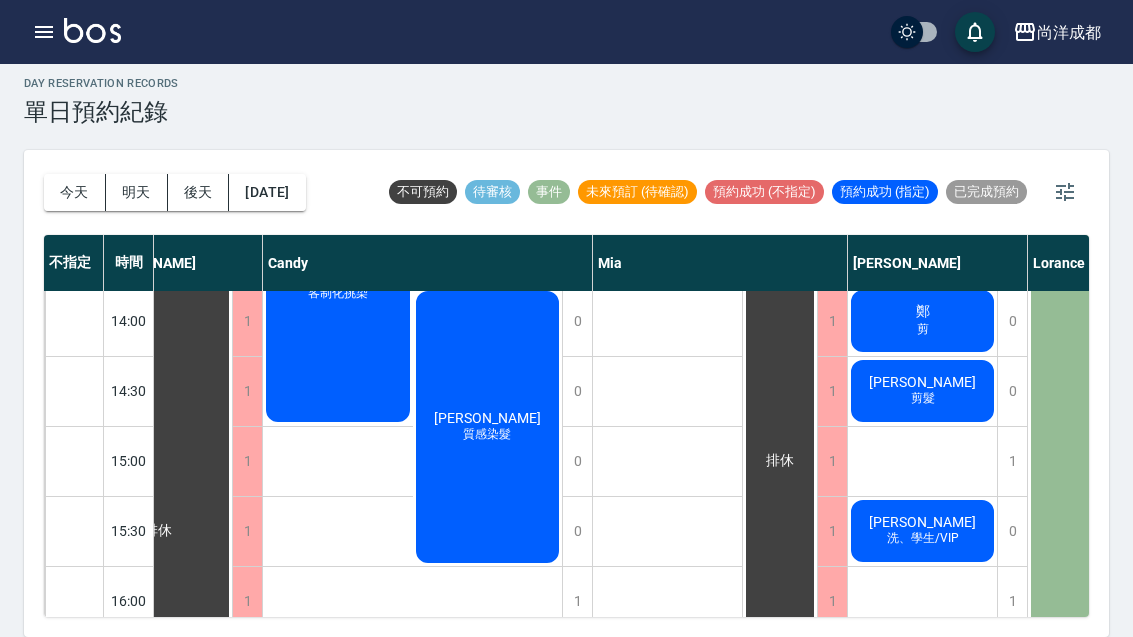 click on "今天" at bounding box center [75, 192] 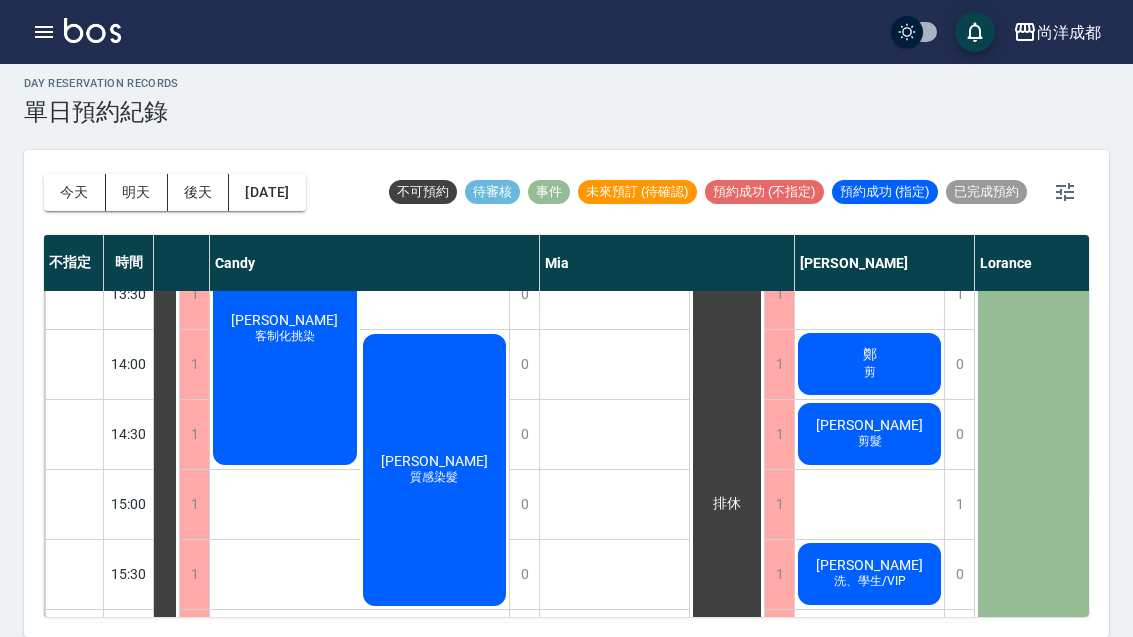 scroll, scrollTop: 512, scrollLeft: 125, axis: both 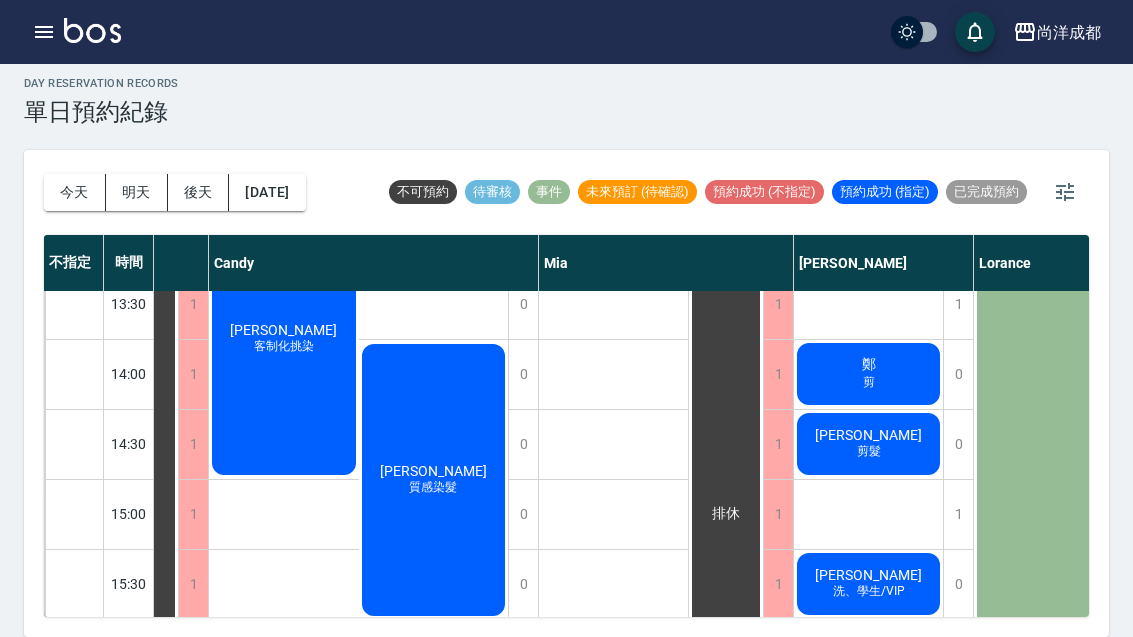 click on "明天" at bounding box center (137, 192) 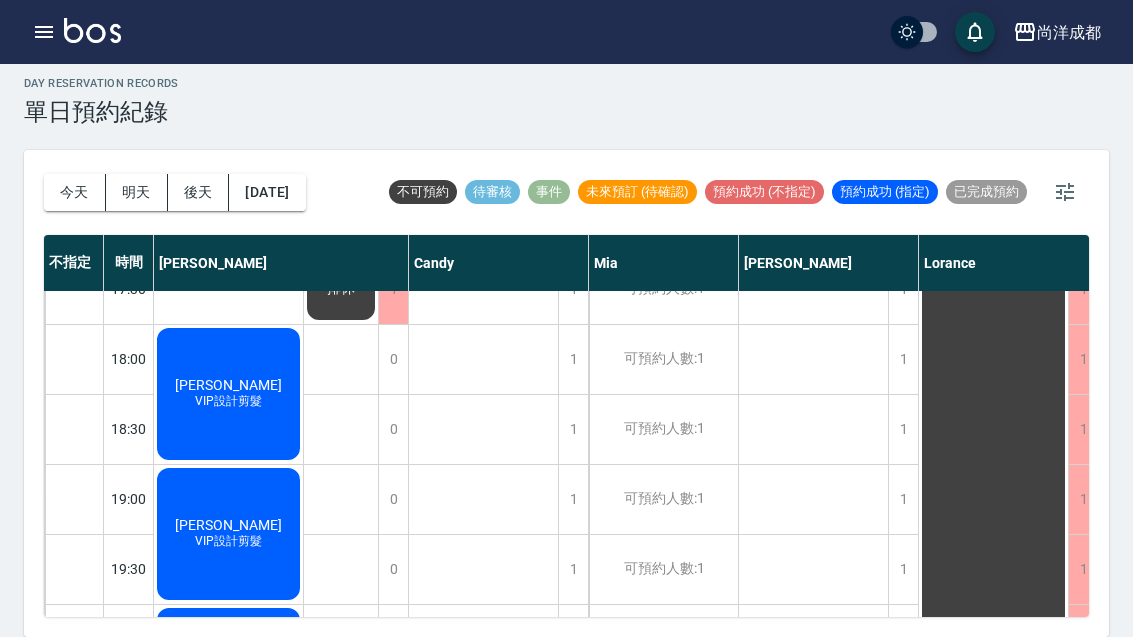 scroll, scrollTop: 1086, scrollLeft: 0, axis: vertical 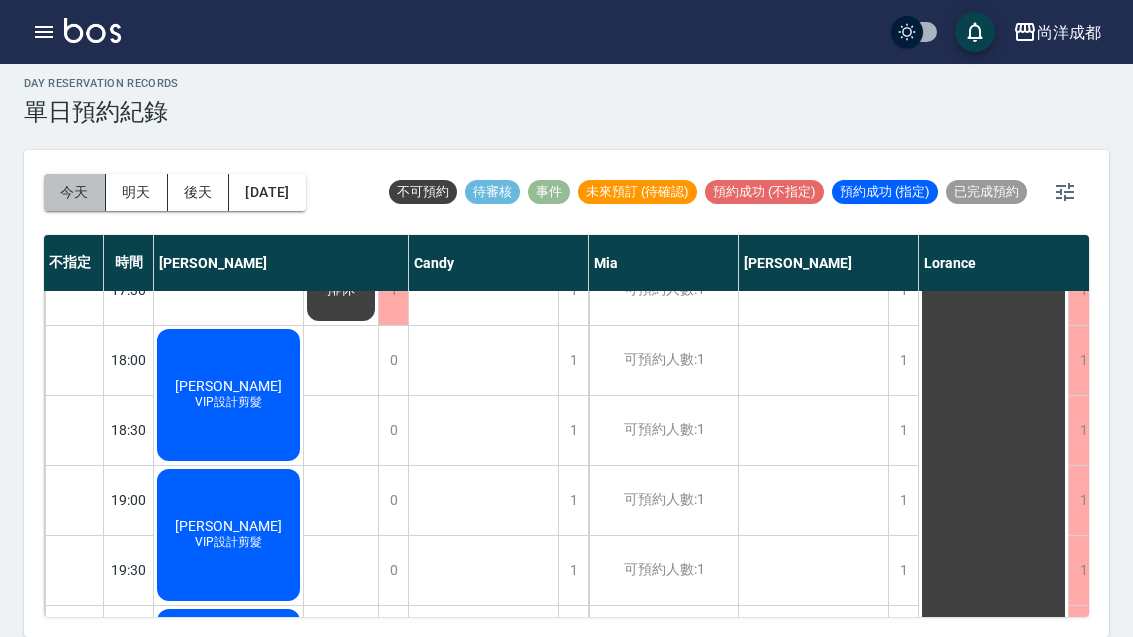 click on "今天" at bounding box center [75, 192] 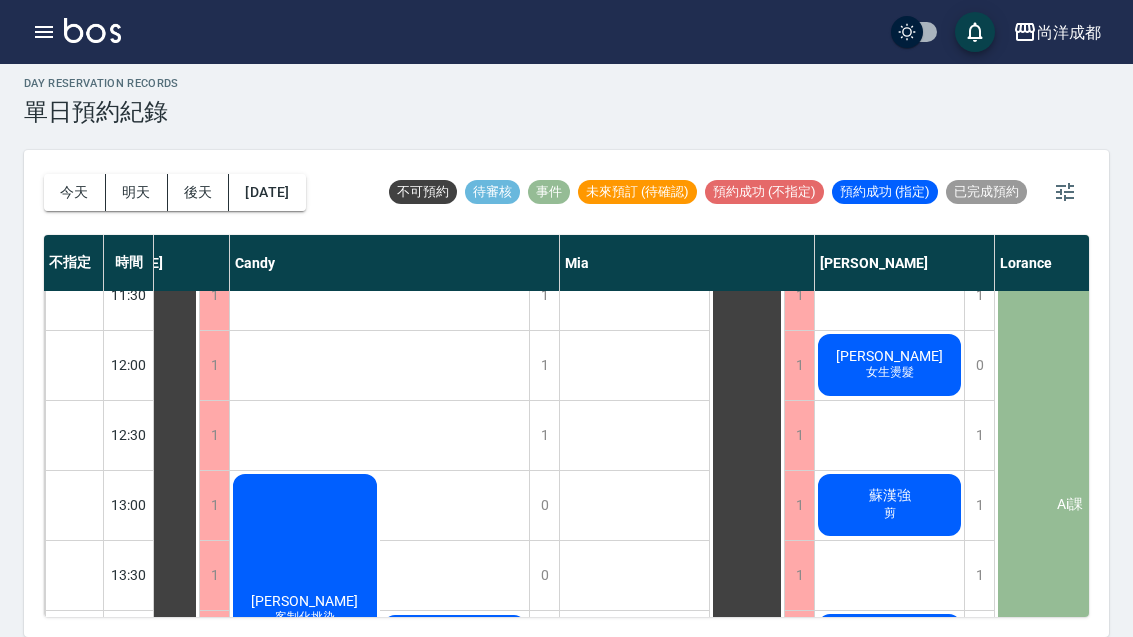 scroll, scrollTop: 240, scrollLeft: 104, axis: both 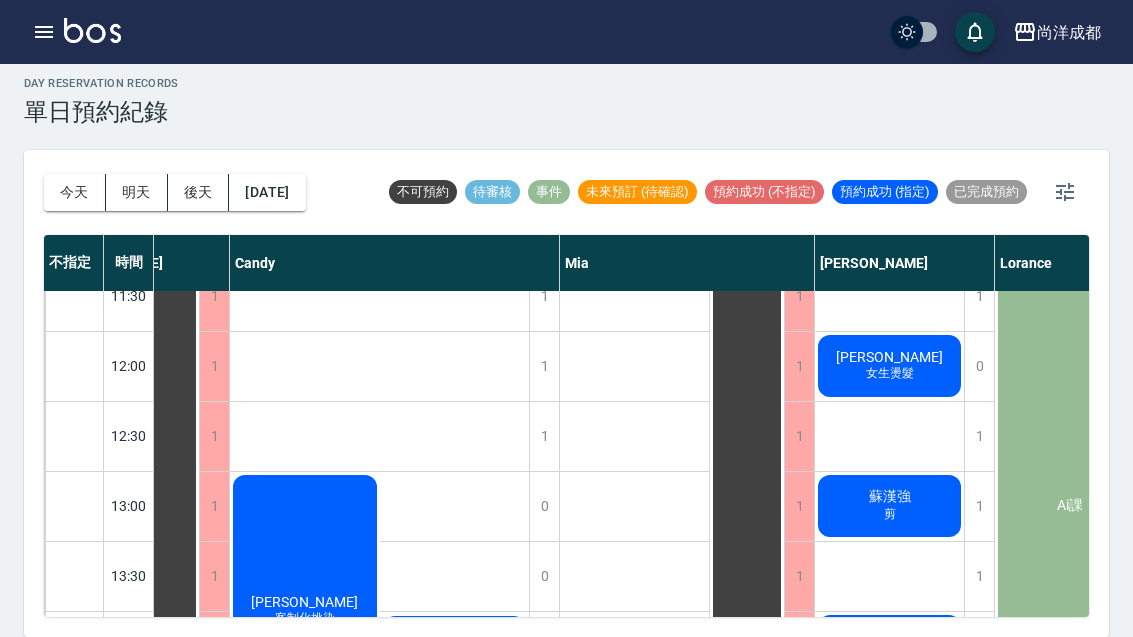 click on "女生燙髮" at bounding box center (305, 618) 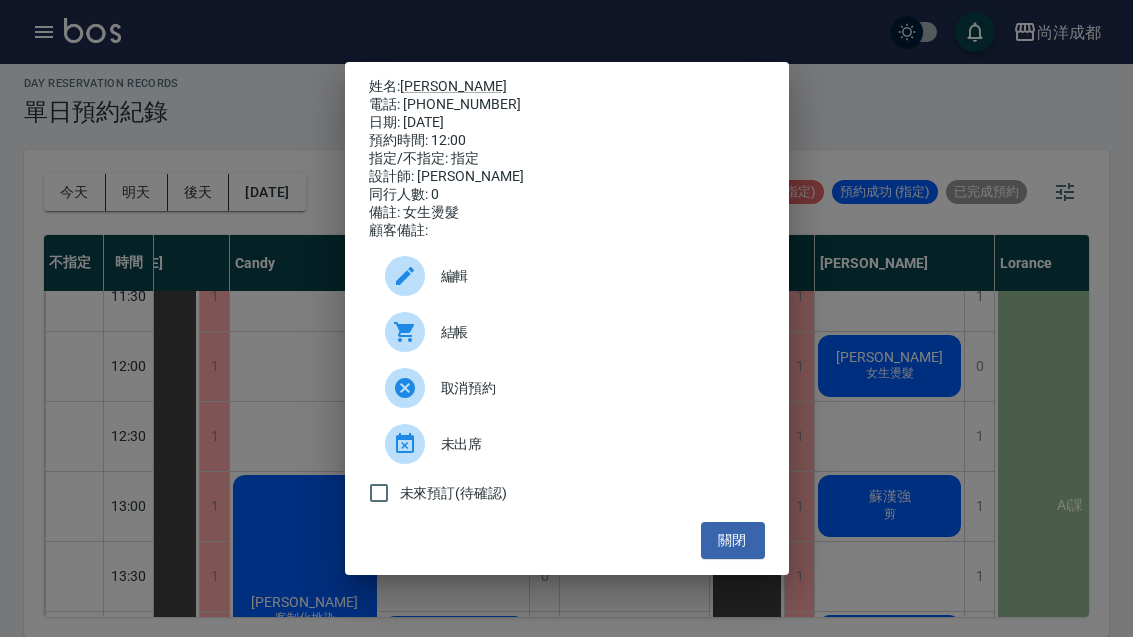click on "袁咏萱" at bounding box center (453, 86) 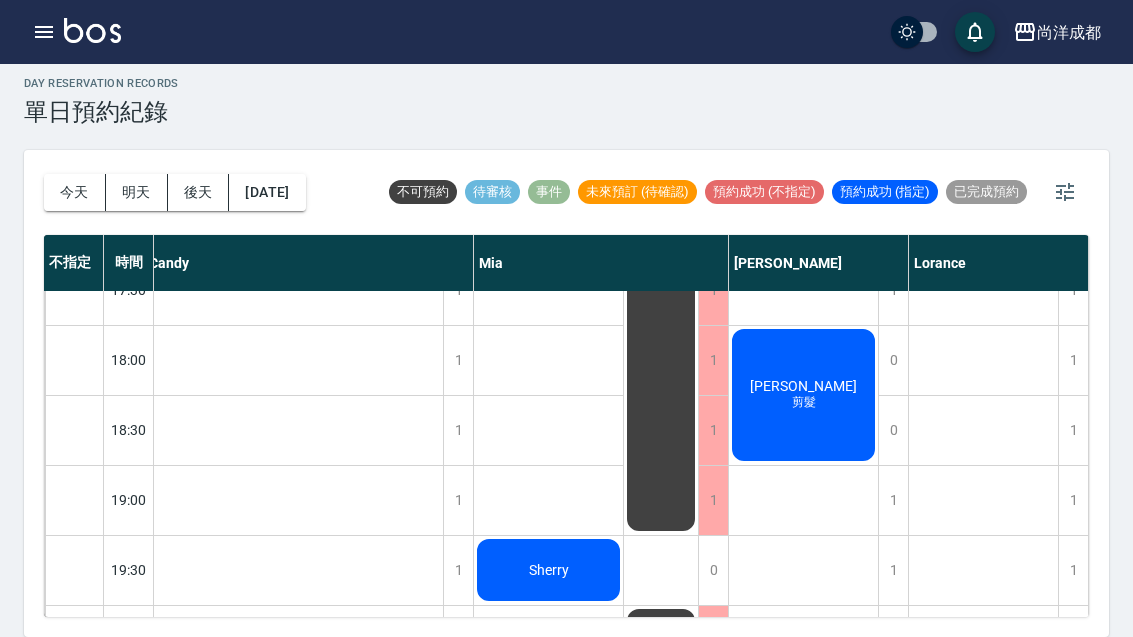 scroll, scrollTop: 1086, scrollLeft: 190, axis: both 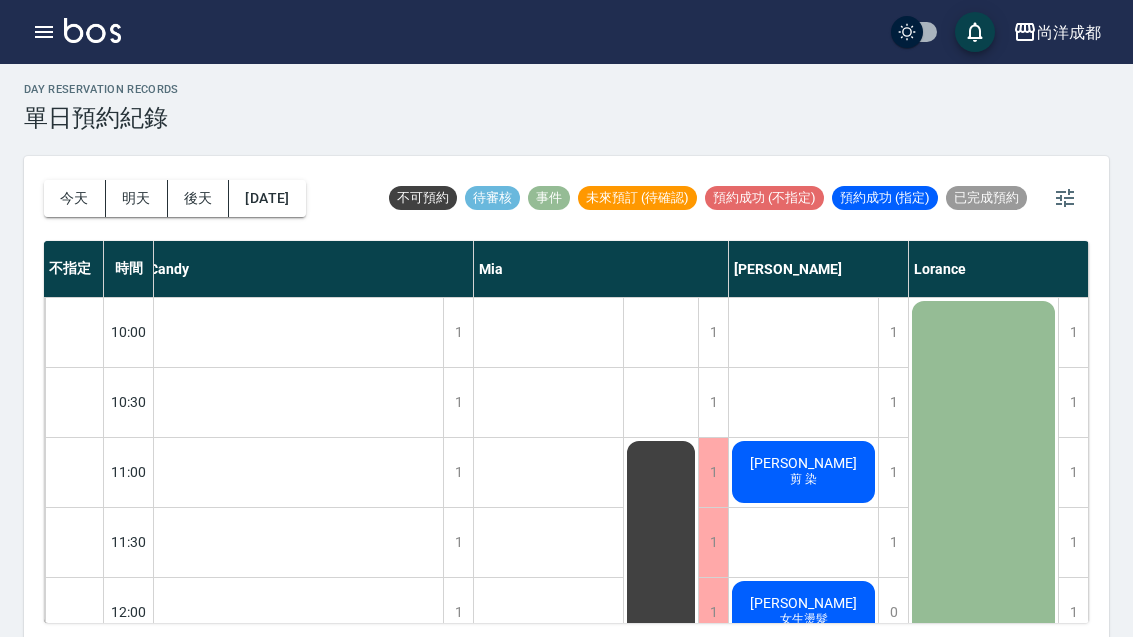 click on "袁咏萱" at bounding box center (39, 1102) 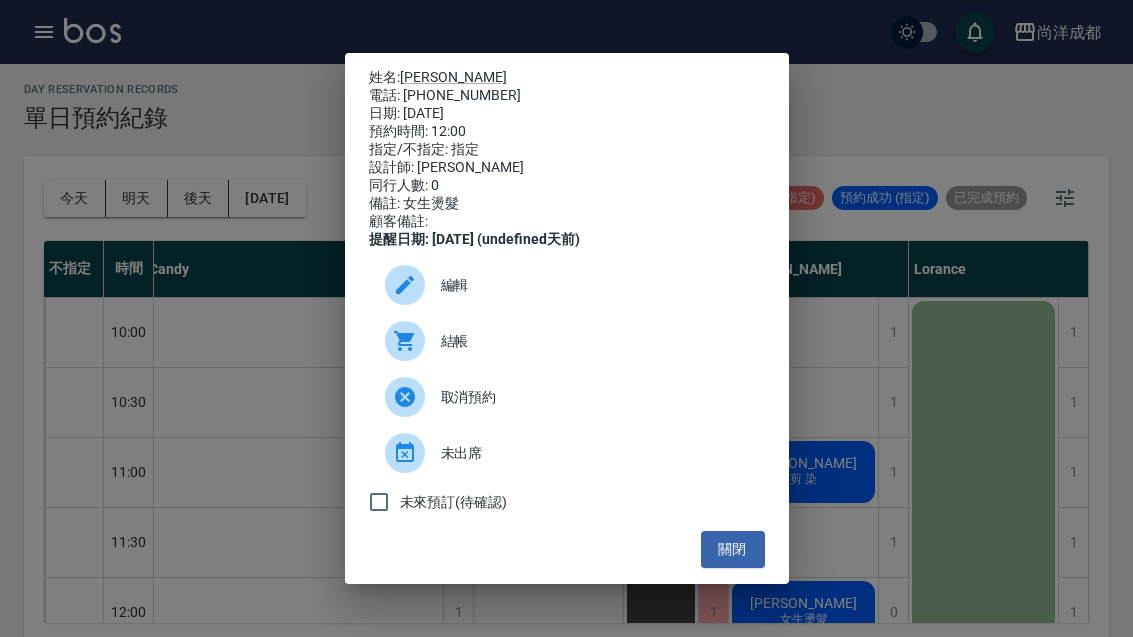 click on "袁咏萱" at bounding box center [453, 77] 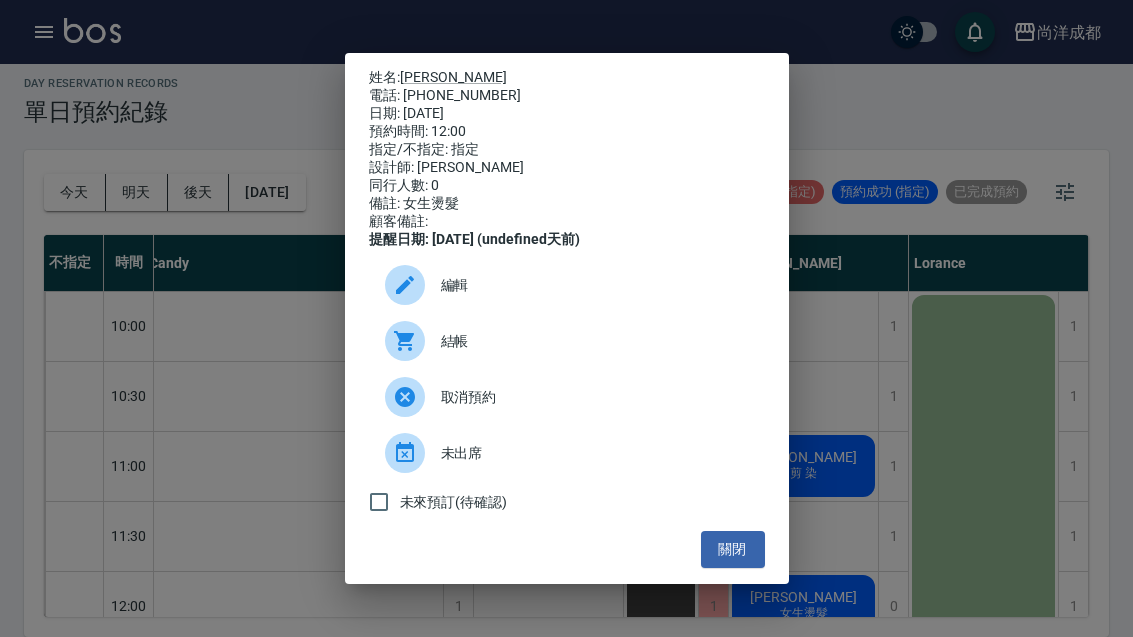 click on "姓名:  袁咏萱 電話: 0966899631 日期: 2025/07/15 預約時間: 12:00 指定/不指定: 指定 設計師: Benny 同行人數: 0 備註: 女生燙髮 顧客備註:  提醒日期: 2025/07/14 (undefined天前) 編輯 結帳 取消預約 未出席 未來預訂(待確認) 關閉" at bounding box center [566, 318] 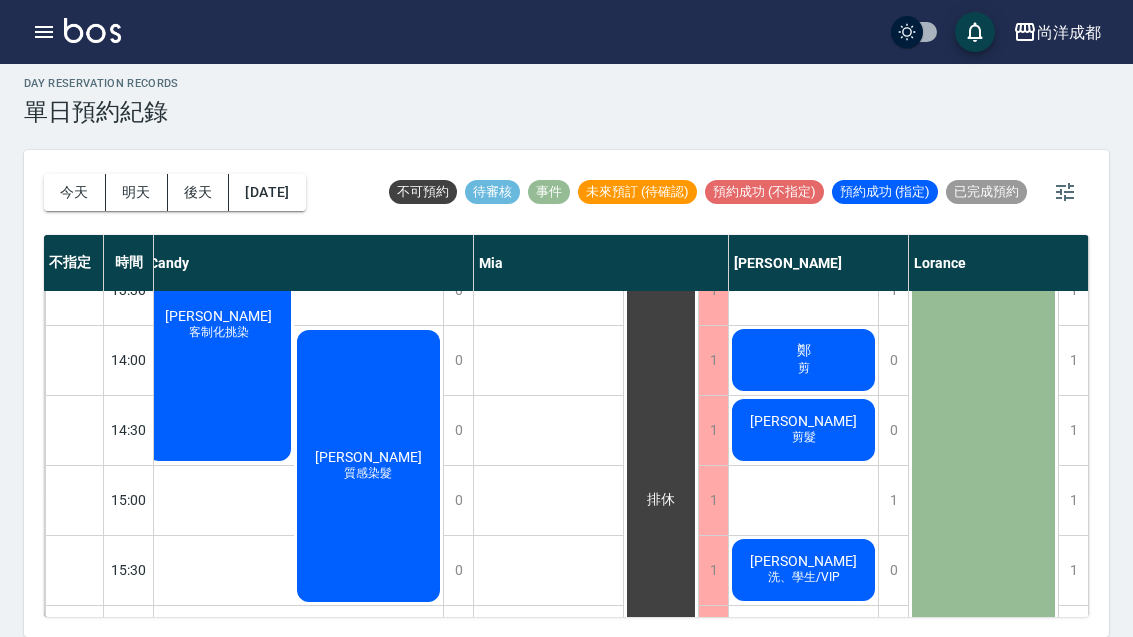 scroll, scrollTop: 527, scrollLeft: 190, axis: both 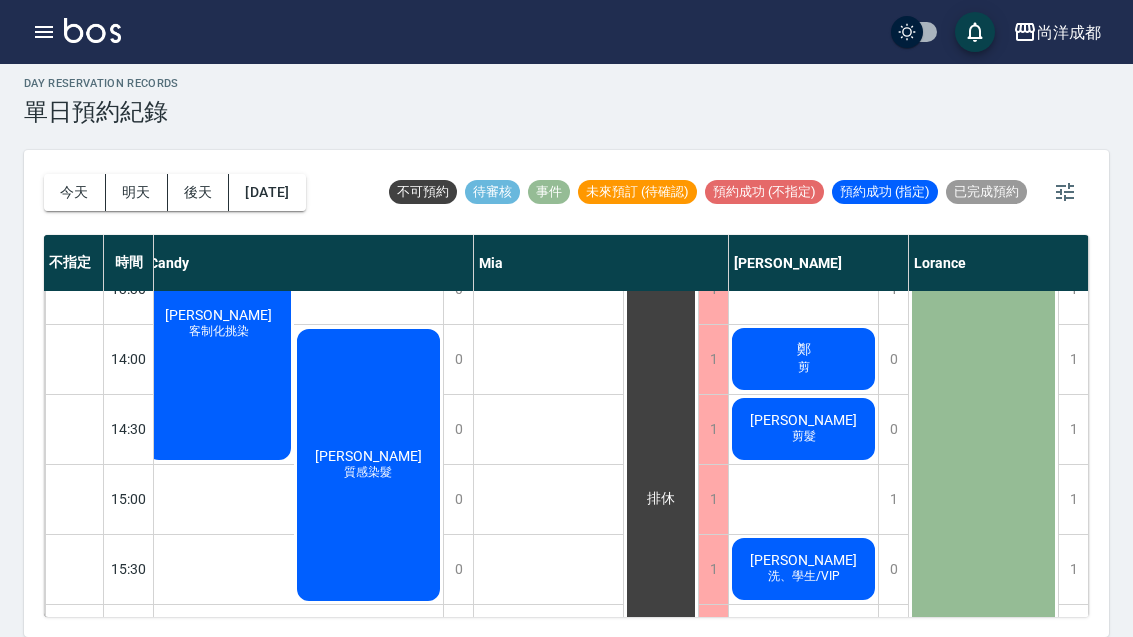 click on "剪髮" at bounding box center [219, 331] 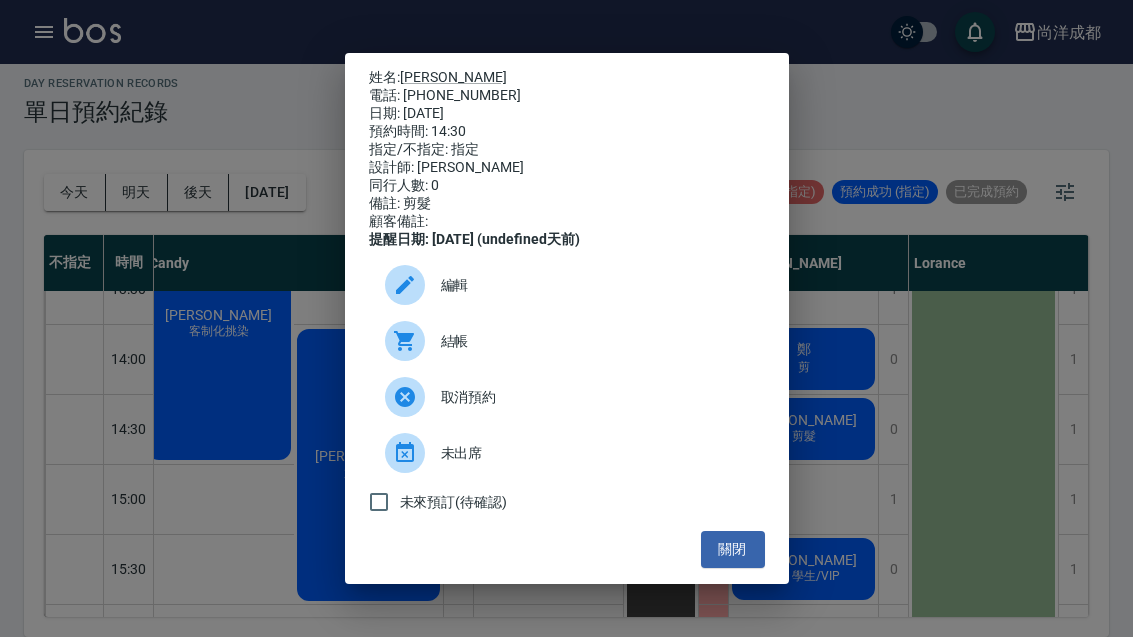 click on "[PERSON_NAME]" at bounding box center (453, 77) 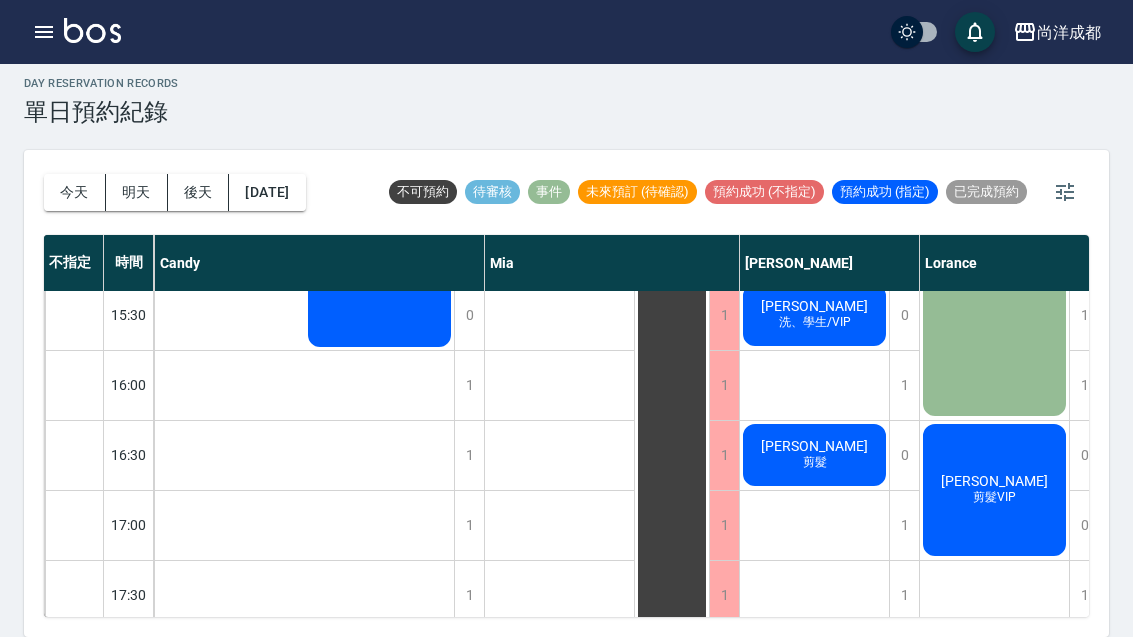 scroll, scrollTop: 783, scrollLeft: 179, axis: both 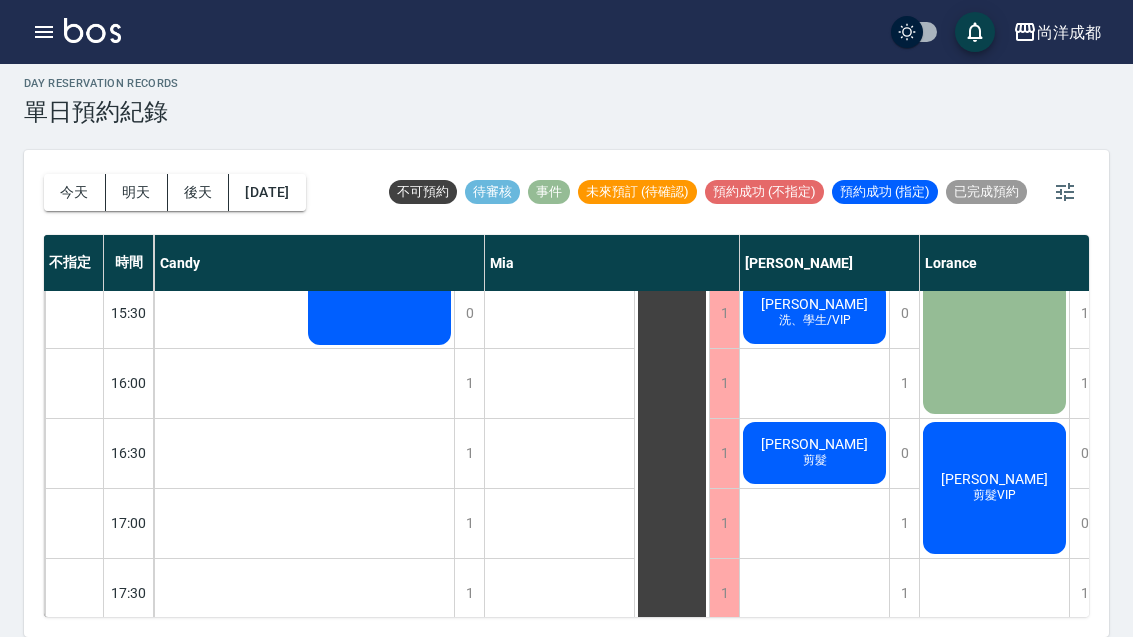 click on "王俊博" at bounding box center (50, 313) 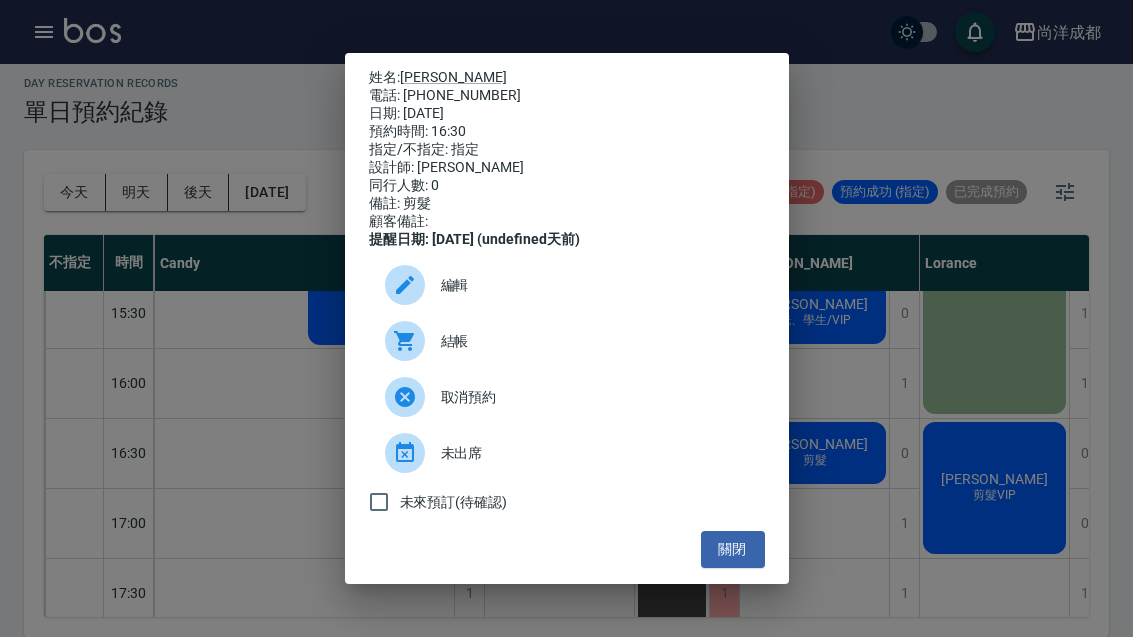 click on "姓名:  王俊博 電話: 0926298321 日期: 2025/07/15 預約時間: 16:30 指定/不指定: 指定 設計師: Benny 同行人數: 0 備註: 剪髮 顧客備註:  提醒日期: 2025/07/14 (undefined天前) 編輯 結帳 取消預約 未出席 未來預訂(待確認) 關閉" at bounding box center [566, 318] 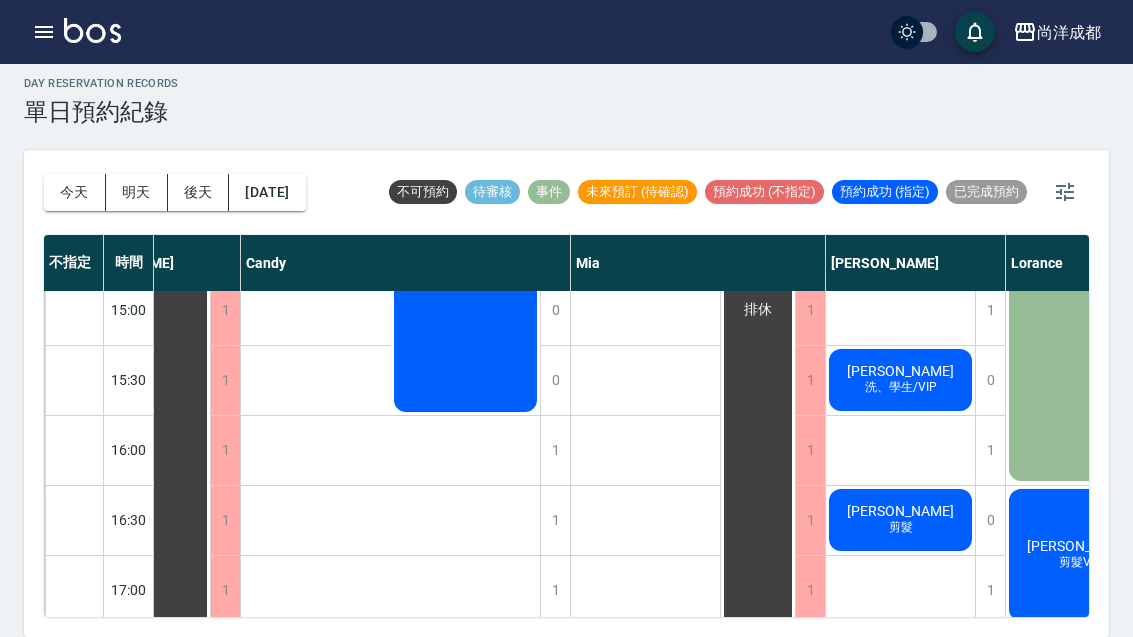 scroll, scrollTop: 716, scrollLeft: 92, axis: both 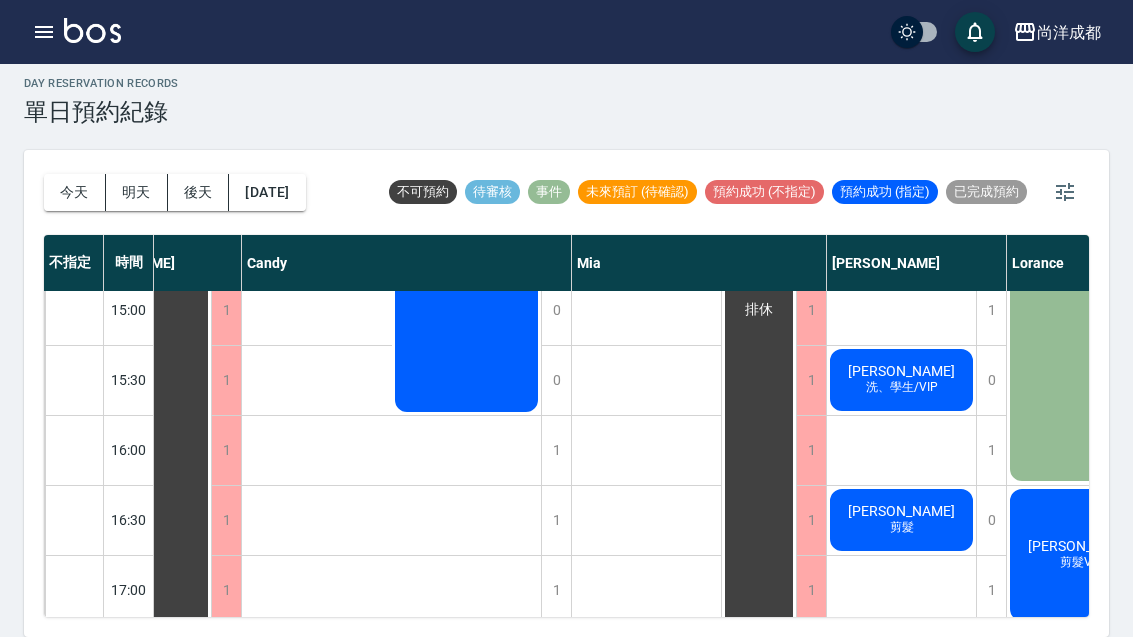 click on "2025/07/15" at bounding box center (267, 192) 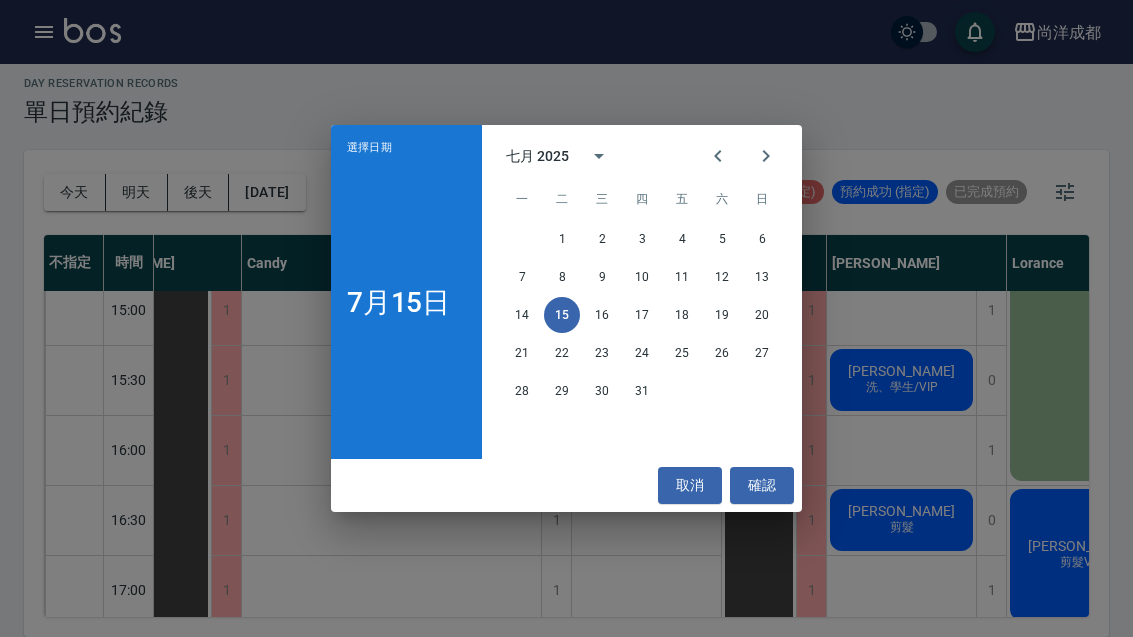 click on "27" at bounding box center (762, 353) 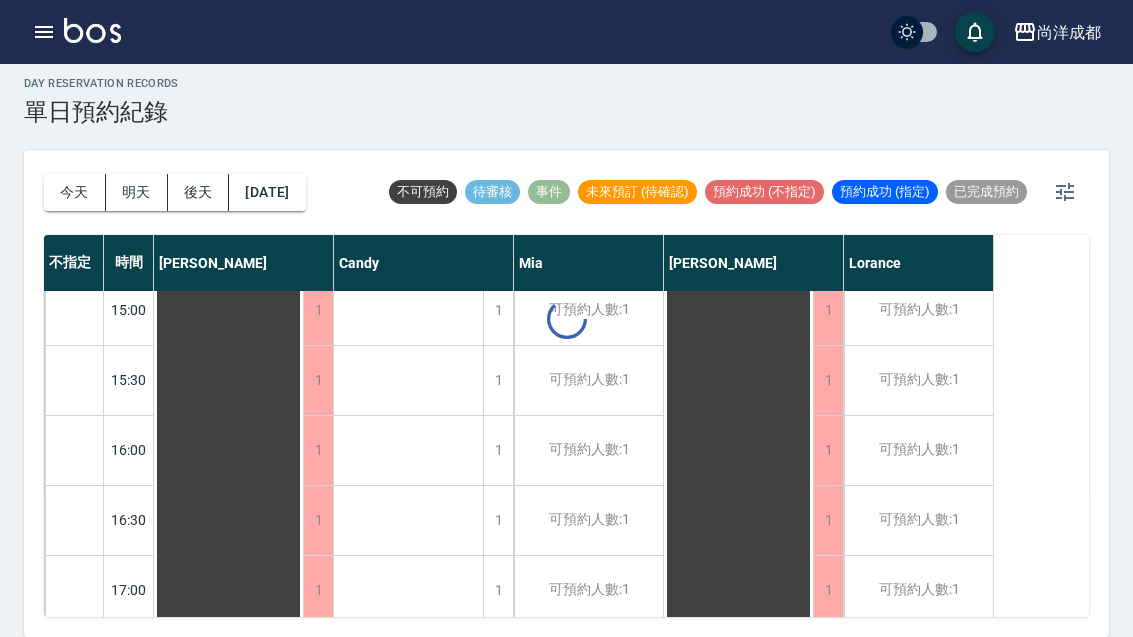 scroll, scrollTop: 716, scrollLeft: 0, axis: vertical 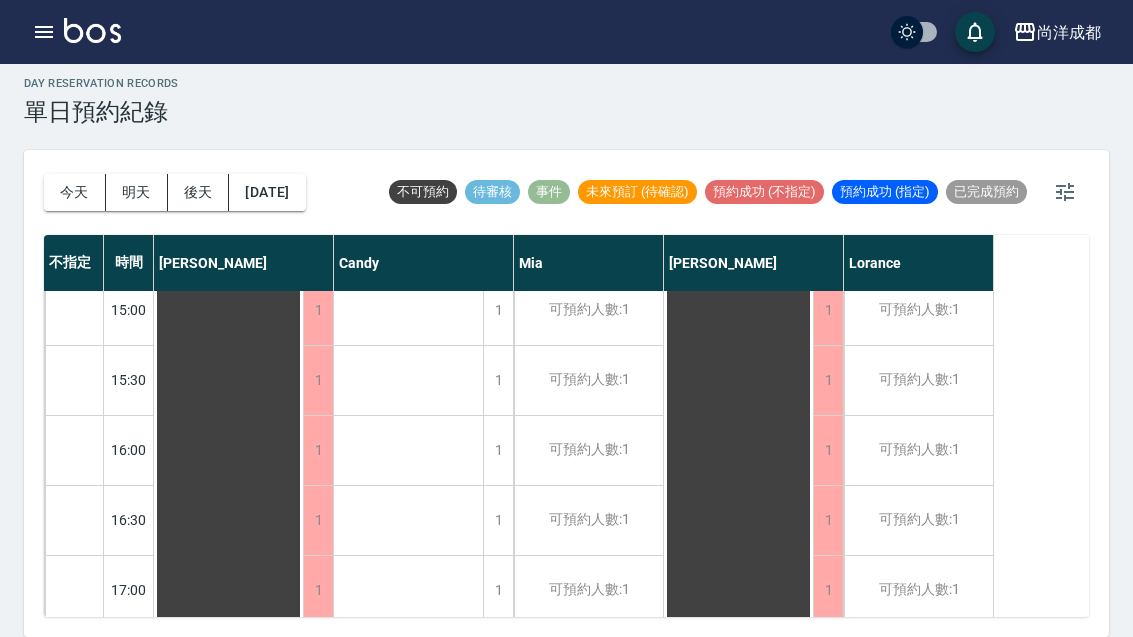 click on "2025/07/27" at bounding box center [267, 192] 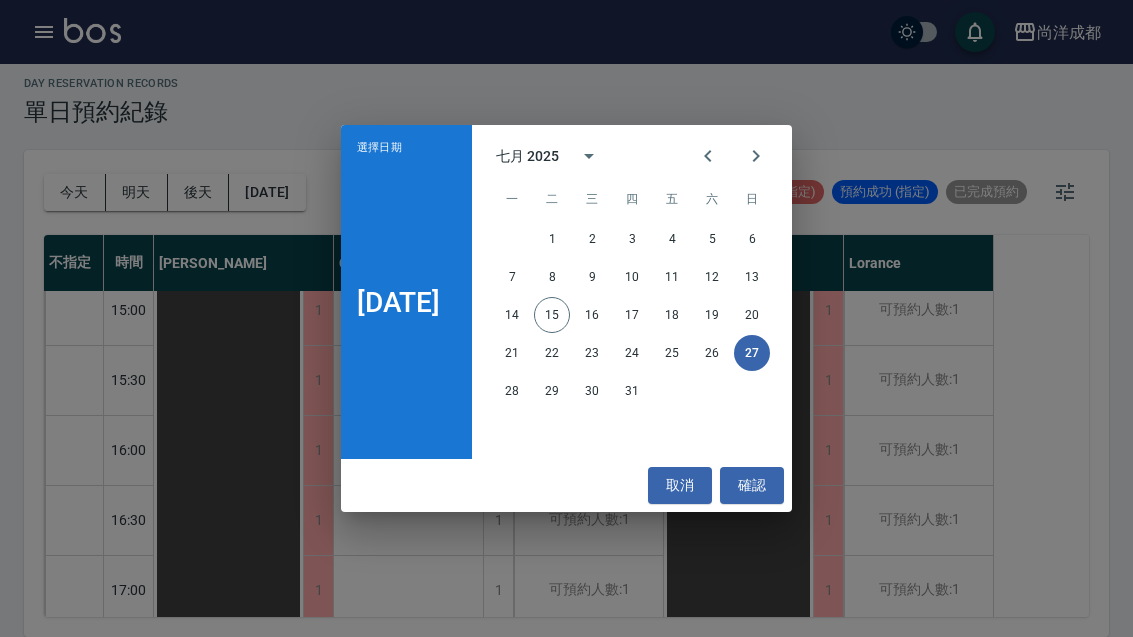 click on "28" at bounding box center (512, 391) 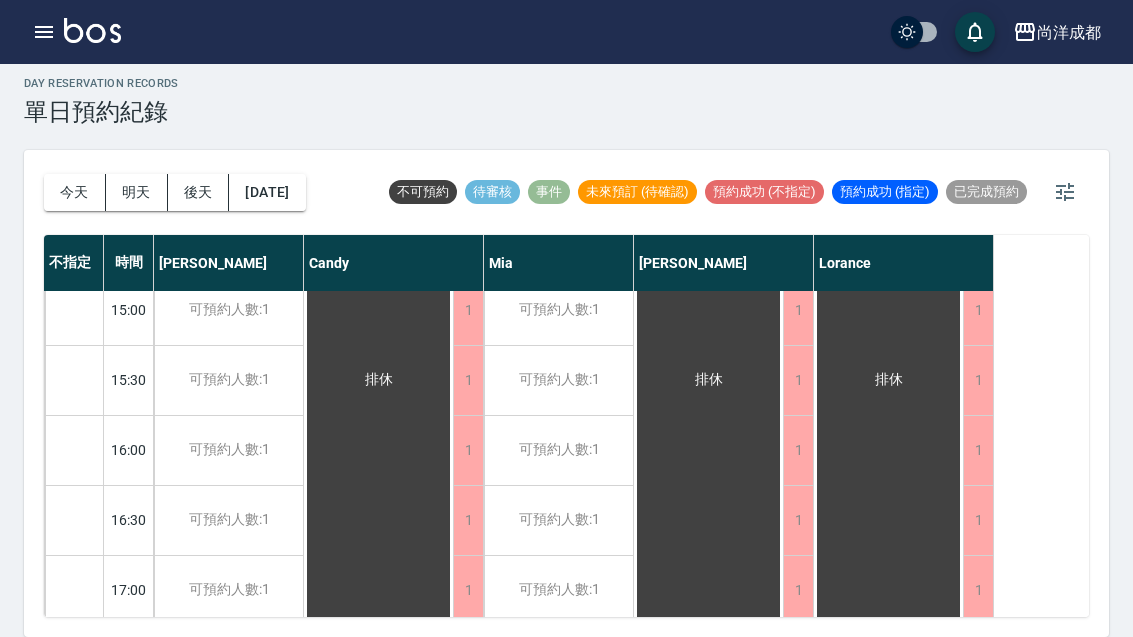 click on "2025/07/28" at bounding box center (267, 192) 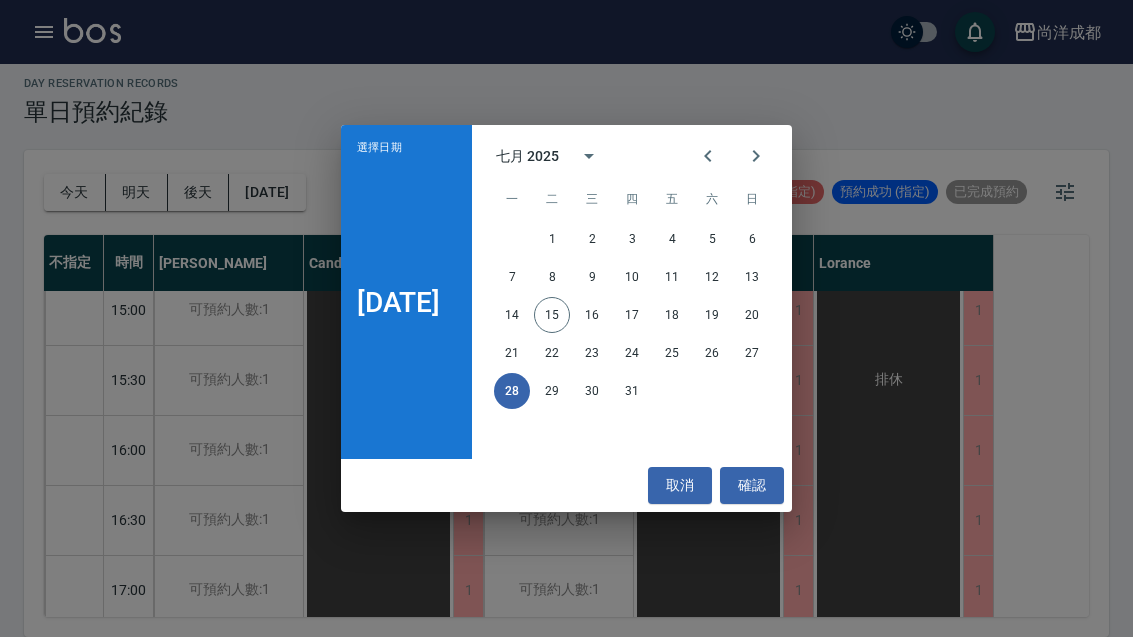 click on "29" at bounding box center (552, 391) 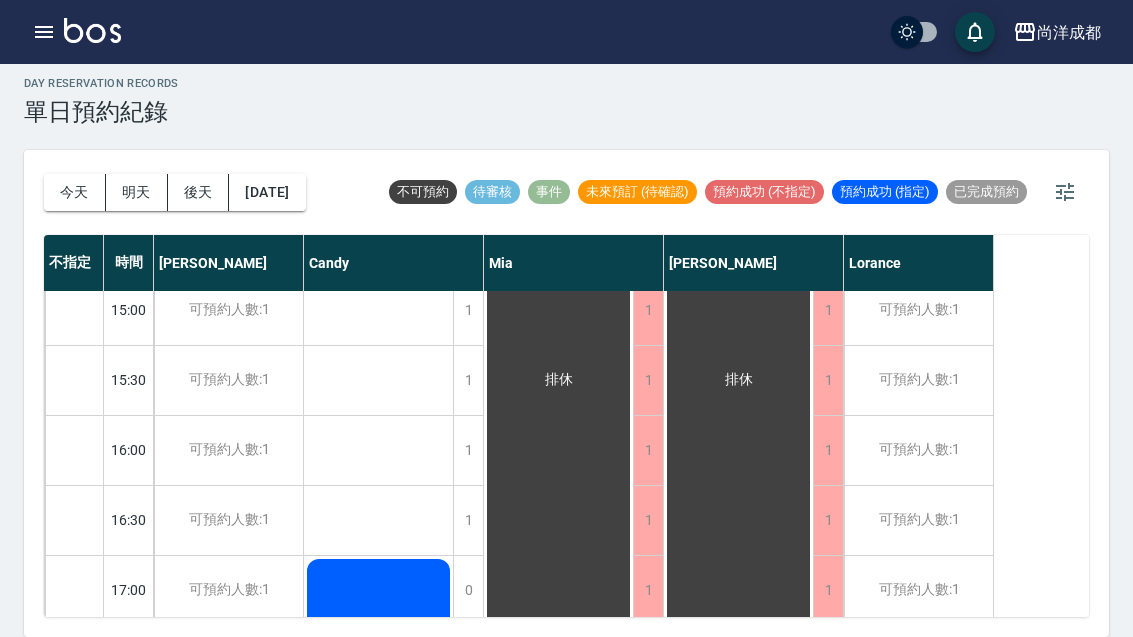 click on "2025/07/29" at bounding box center (267, 192) 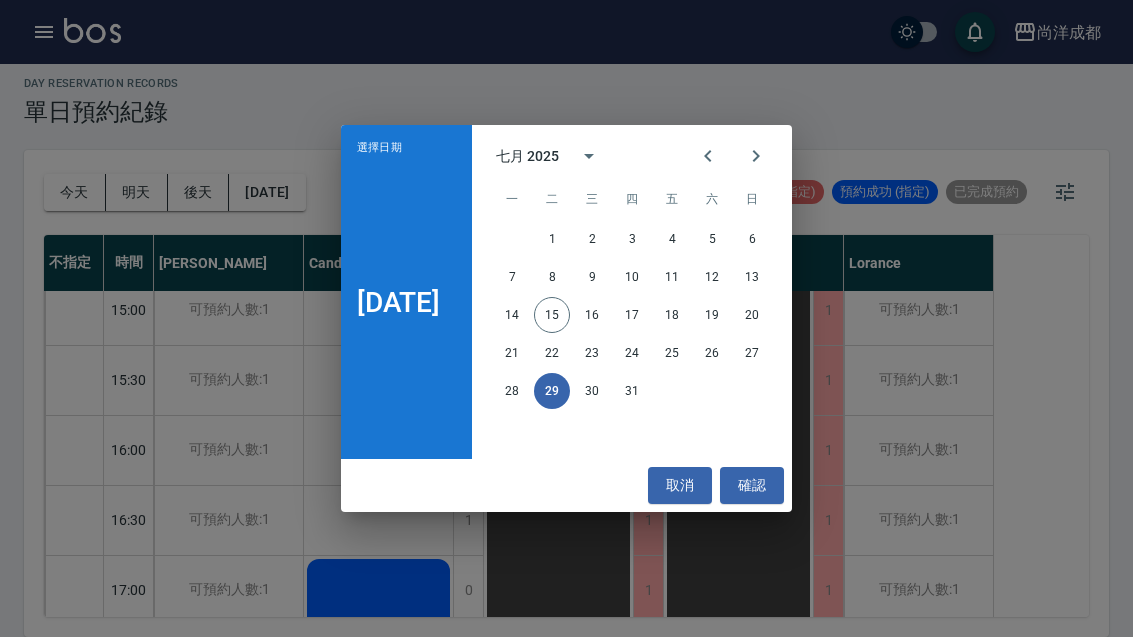 click on "30" at bounding box center (592, 391) 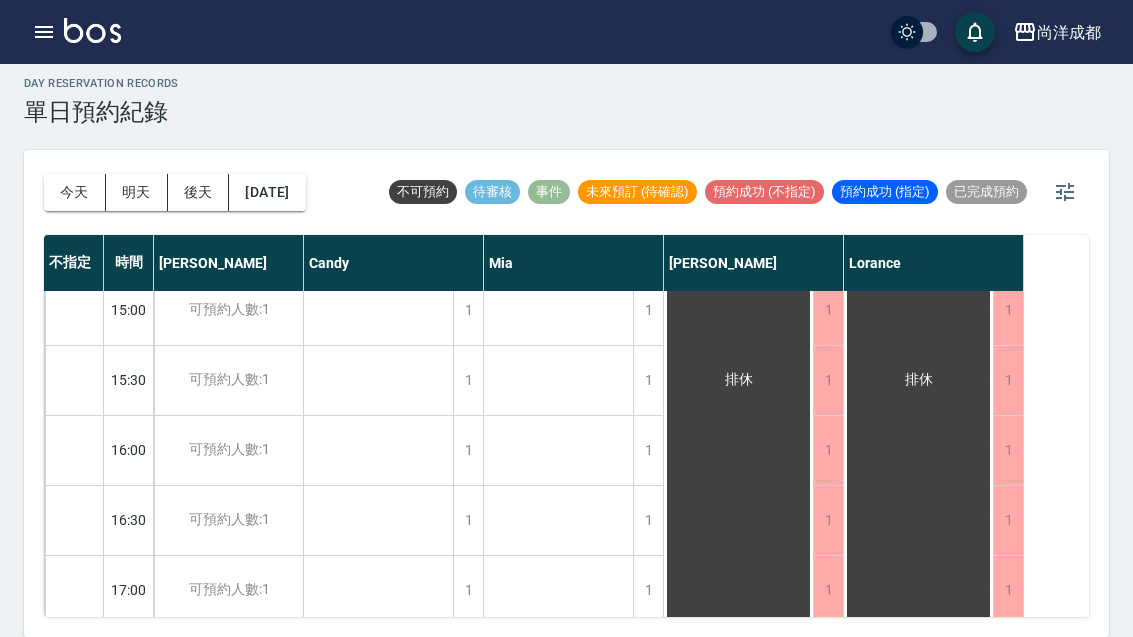 click on "2025/07/30" at bounding box center (267, 192) 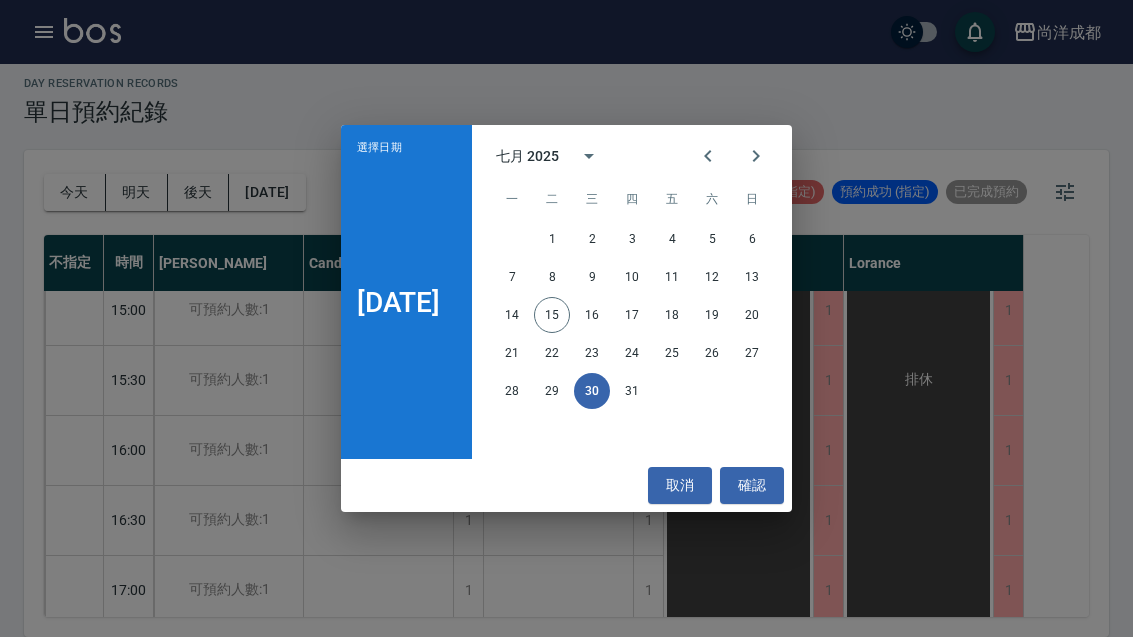 click on "31" at bounding box center [632, 391] 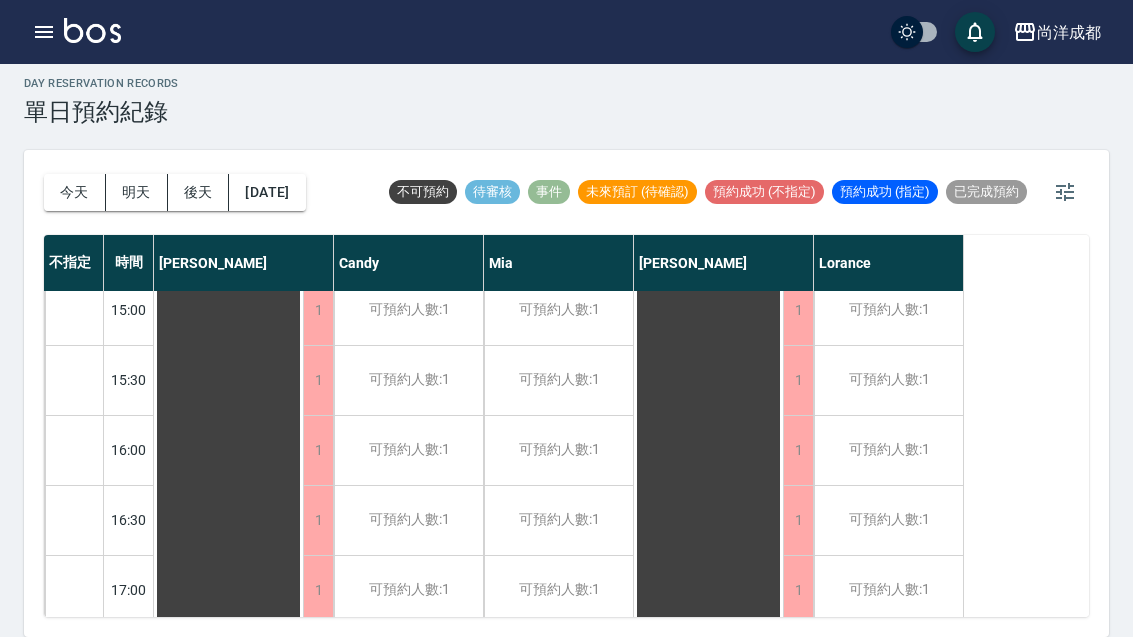 click on "2025/07/31" at bounding box center (267, 192) 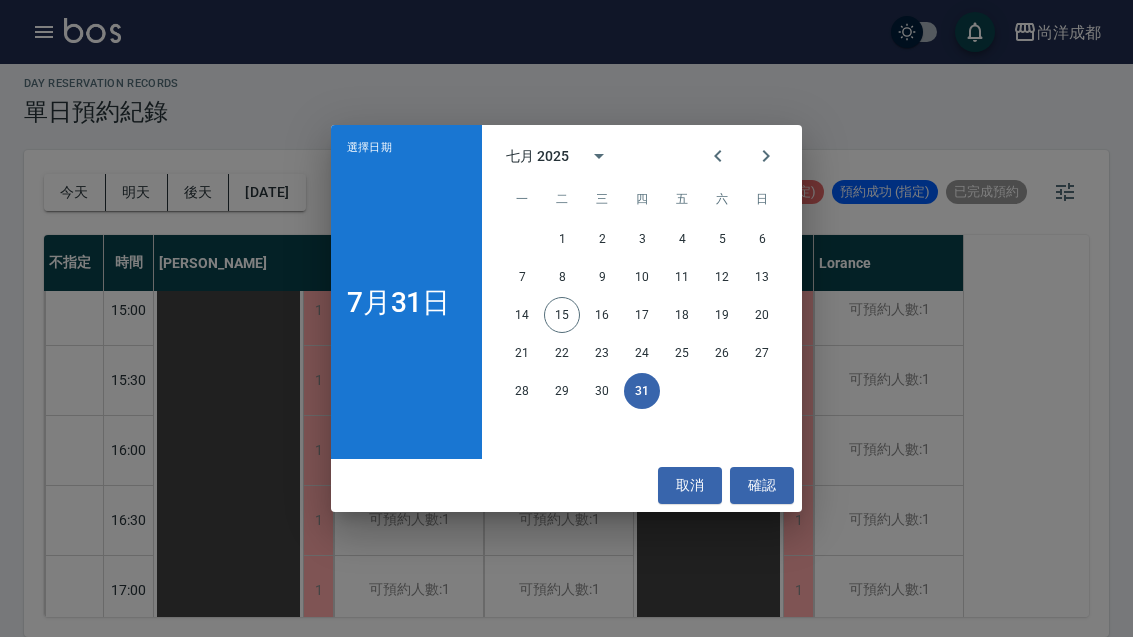 click on "取消" at bounding box center (690, 485) 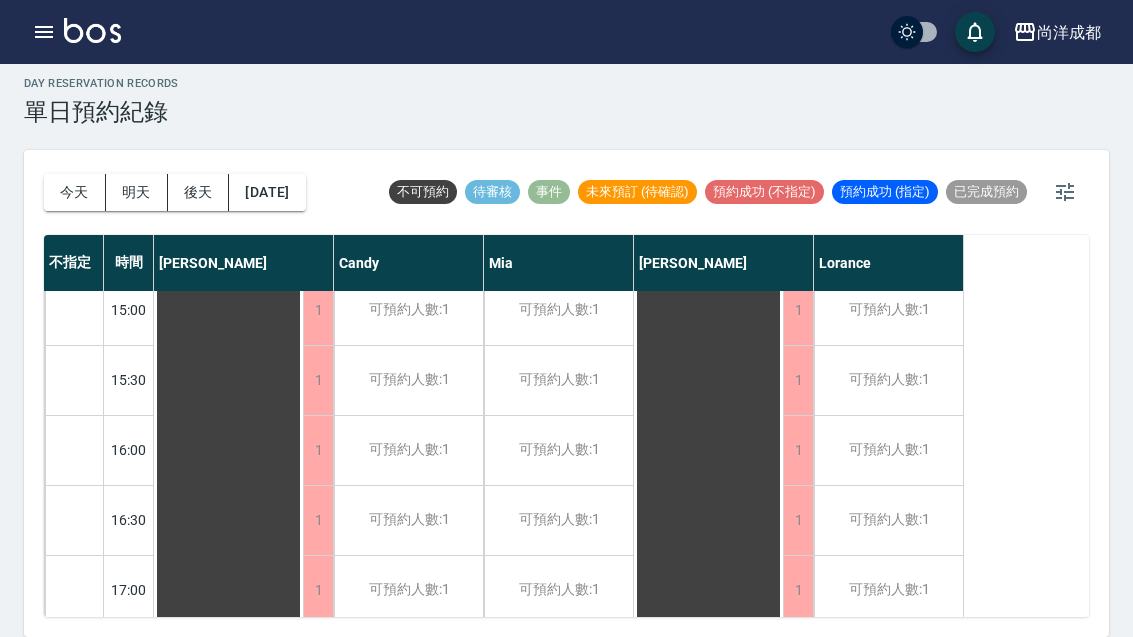 click on "今天" at bounding box center (75, 192) 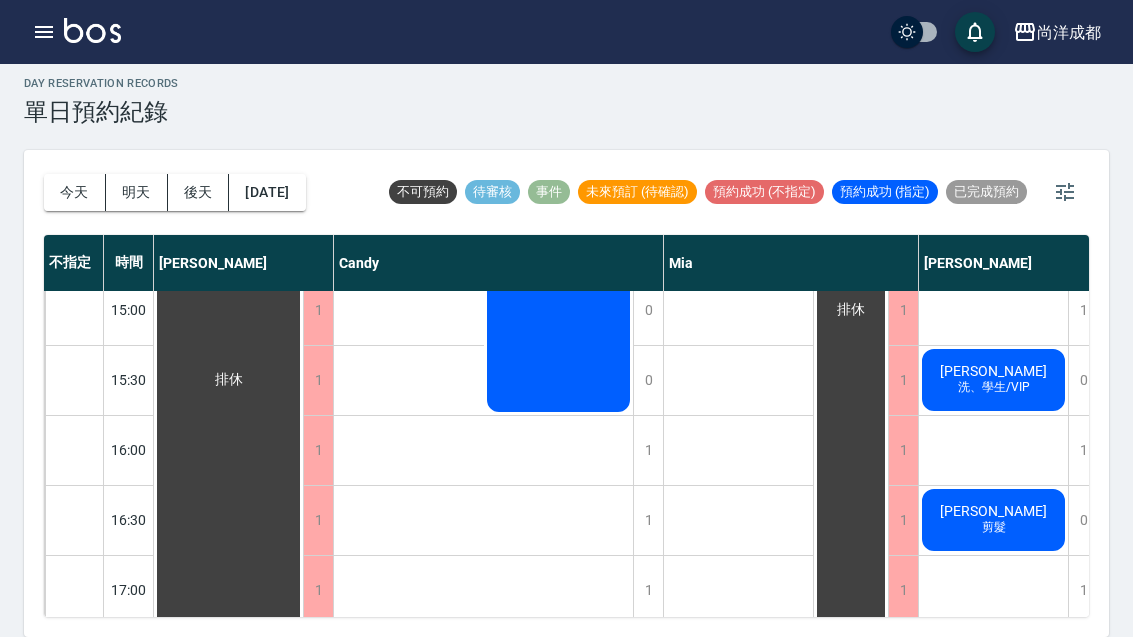 click on "2025/07/15" at bounding box center (267, 192) 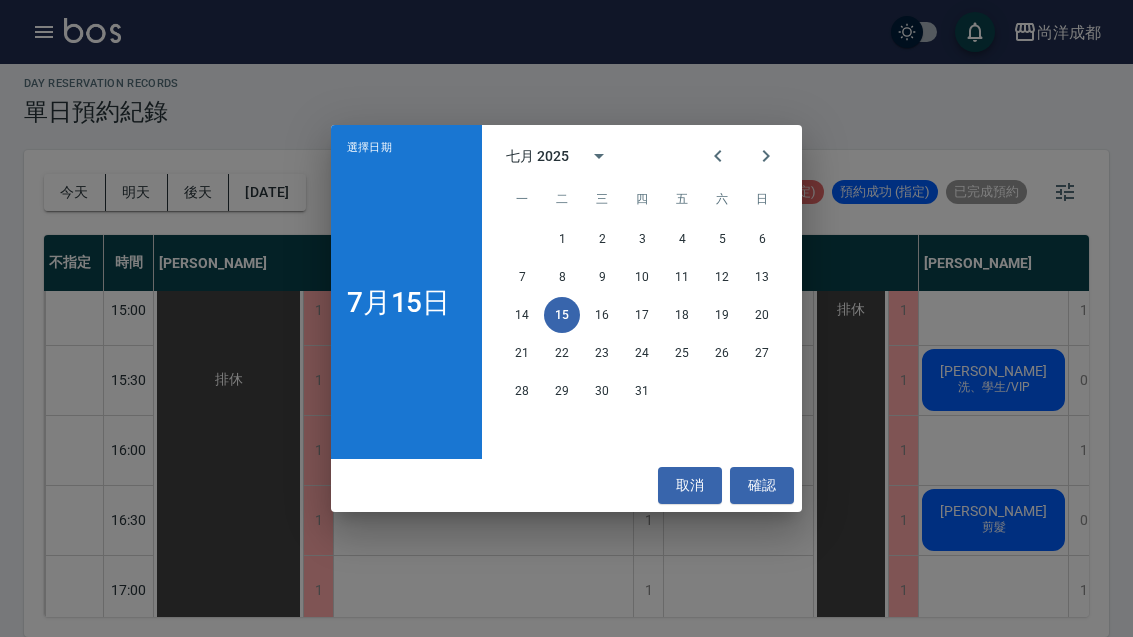 click on "29" at bounding box center [562, 391] 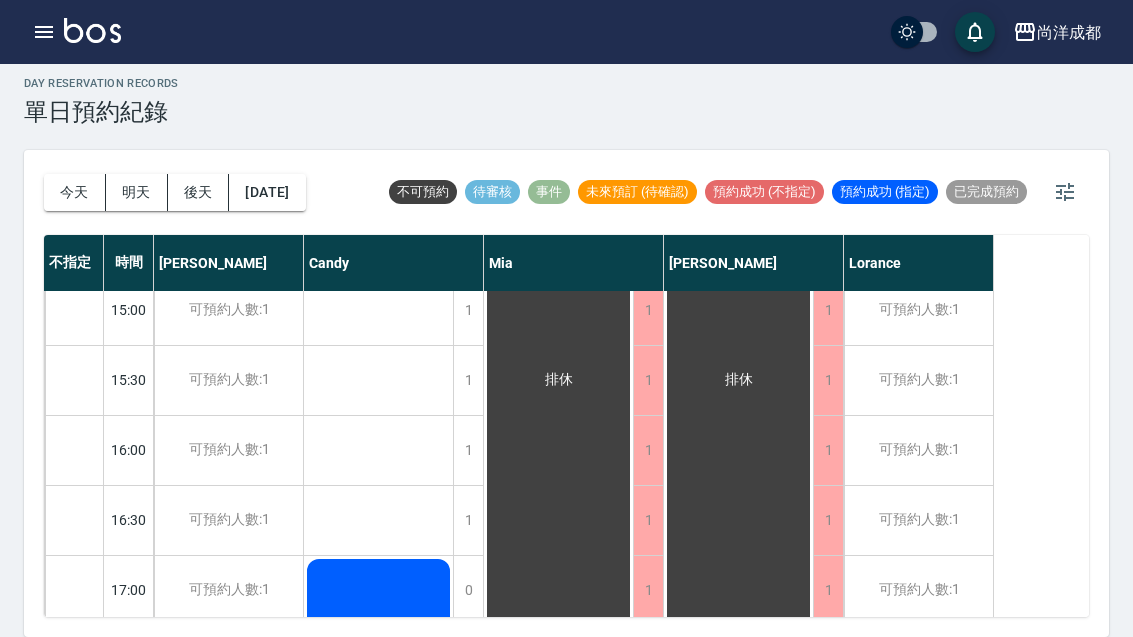click on "2025/07/29" at bounding box center (267, 192) 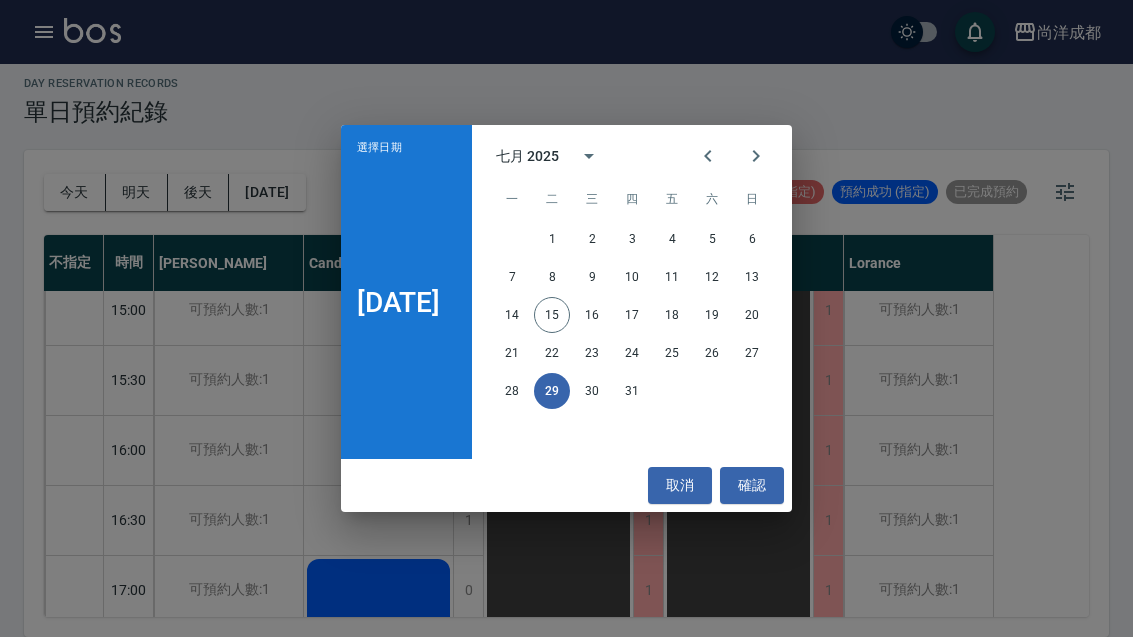 click on "30" at bounding box center (592, 391) 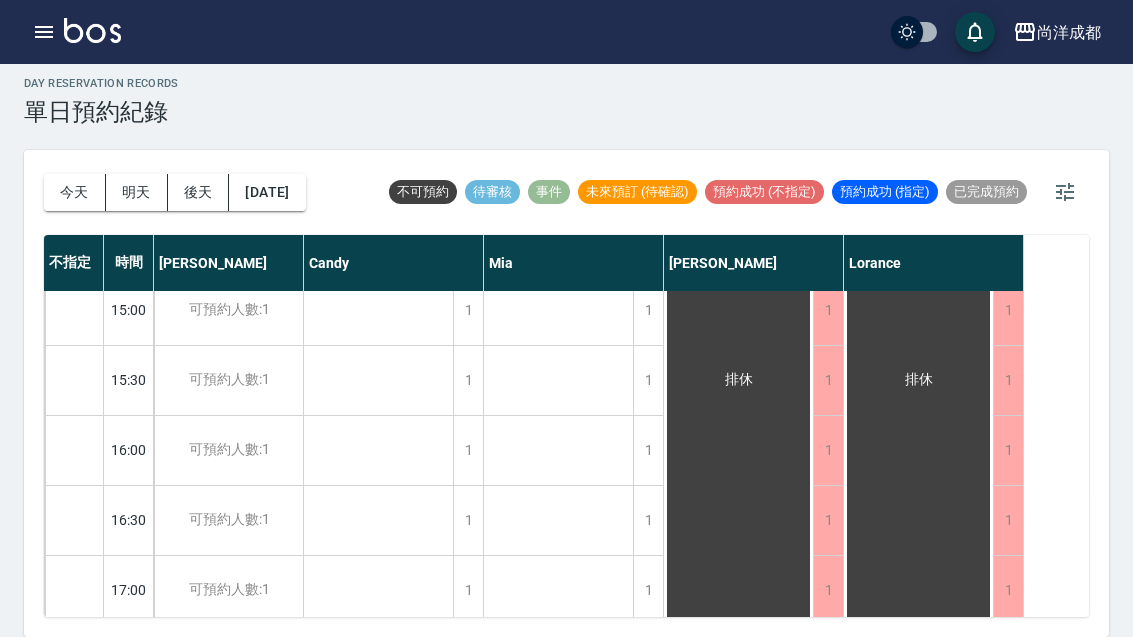 click on "2025/07/30" at bounding box center (267, 192) 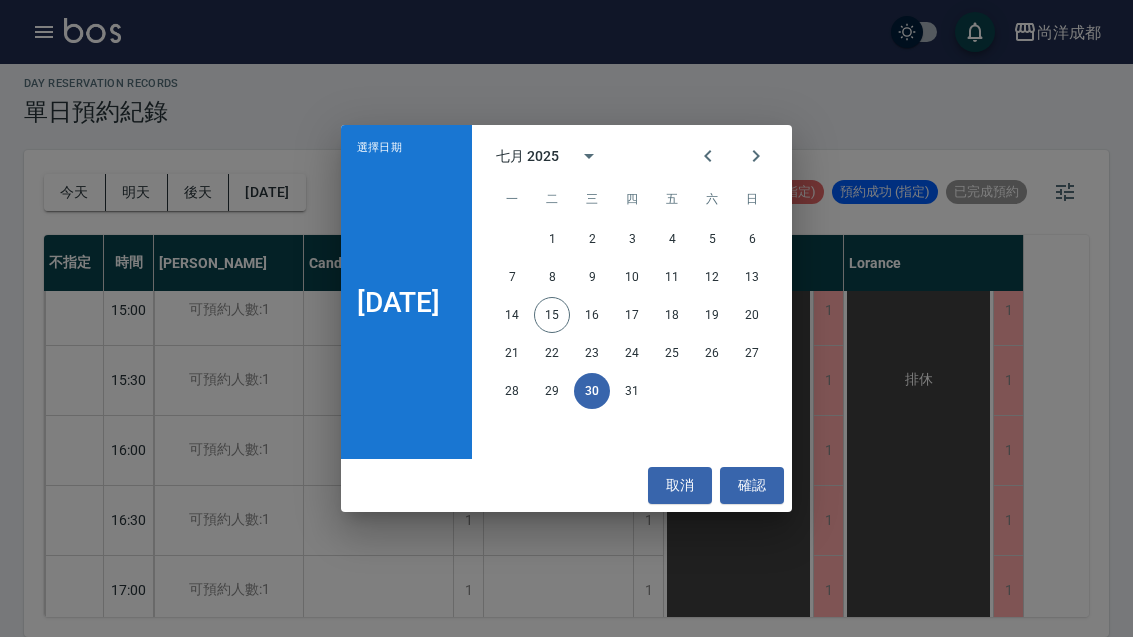 click on "31" at bounding box center (632, 391) 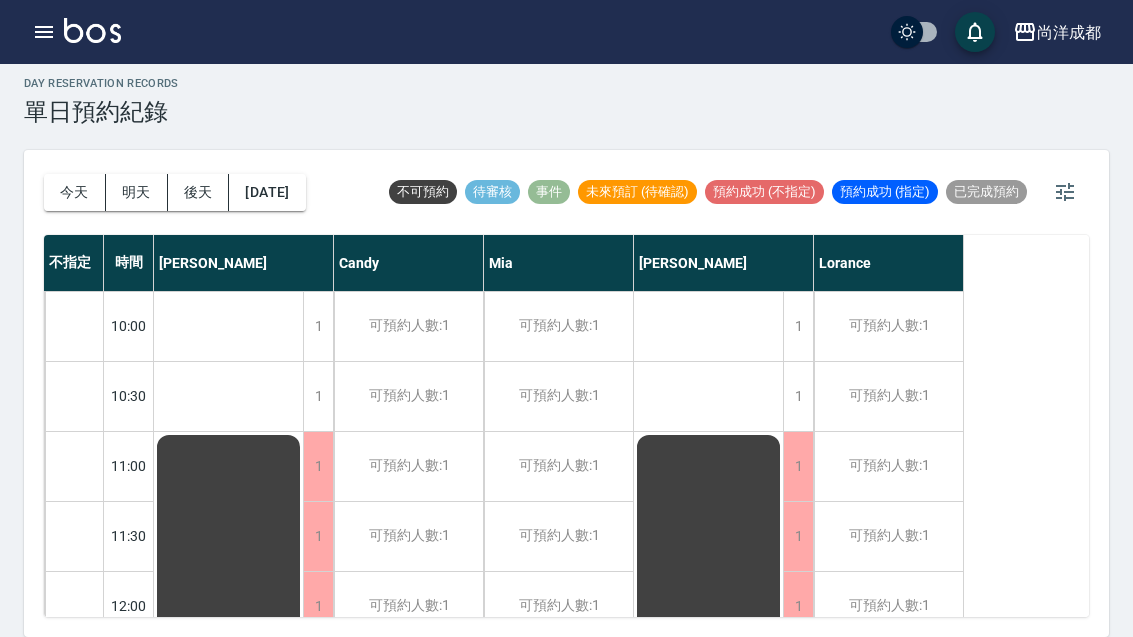 click on "2025/07/31" at bounding box center [267, 192] 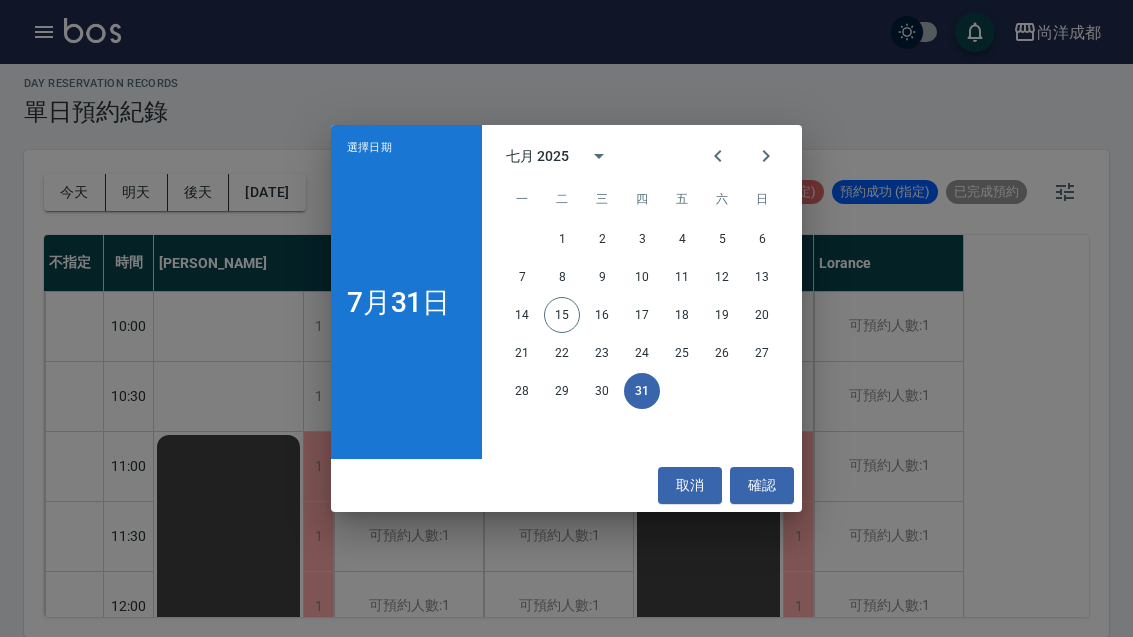 scroll, scrollTop: 0, scrollLeft: 0, axis: both 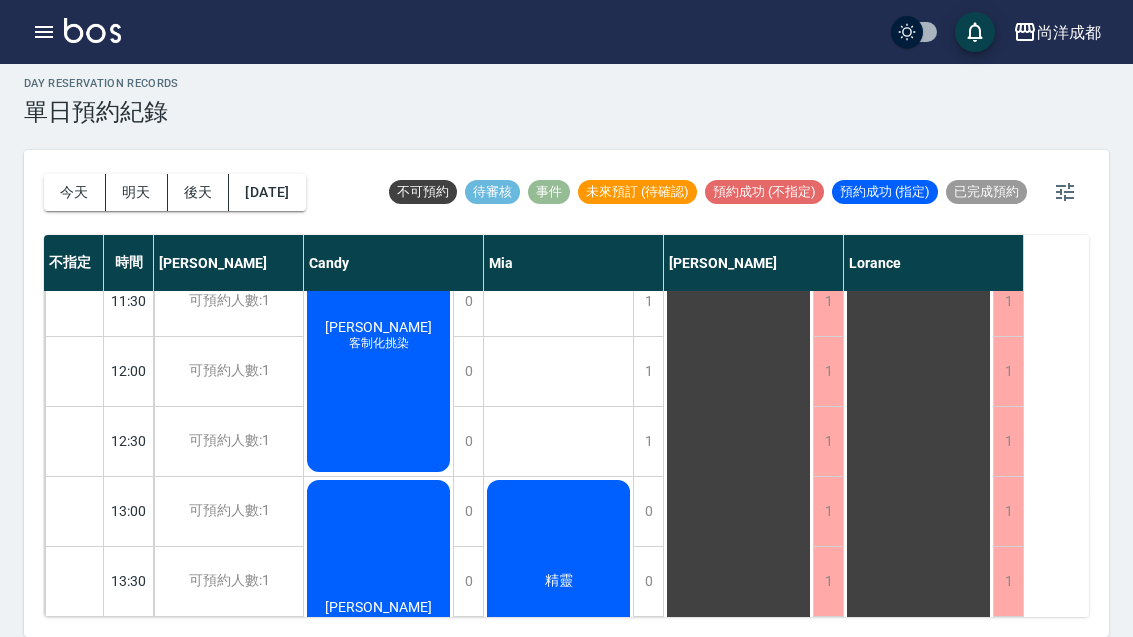 click on "2025/07/30" at bounding box center (267, 192) 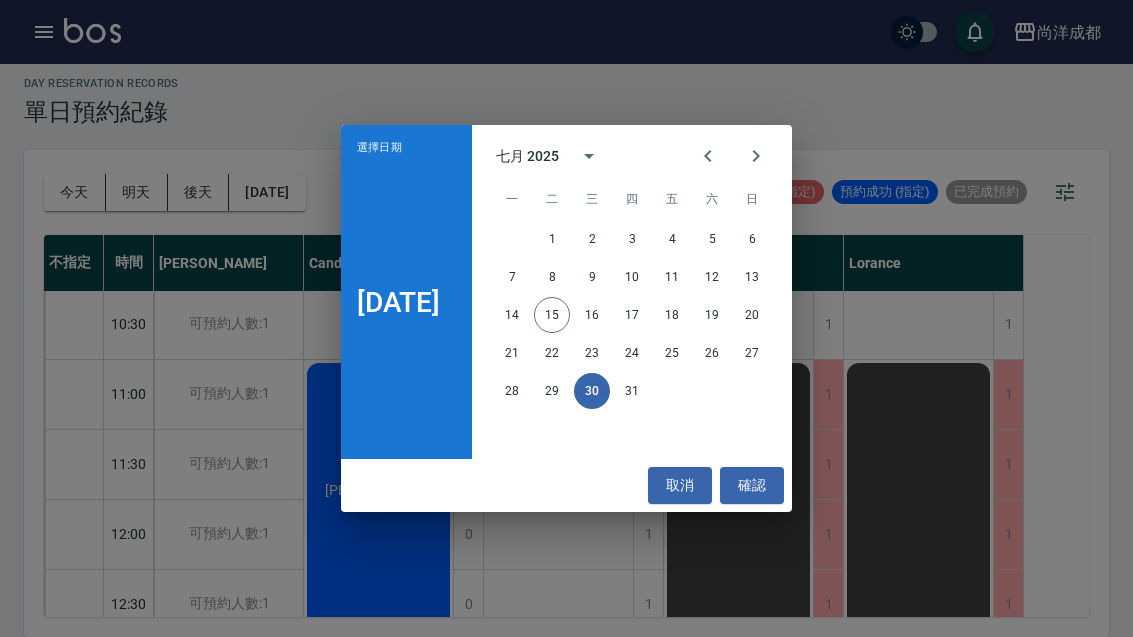 click on "28" at bounding box center (512, 391) 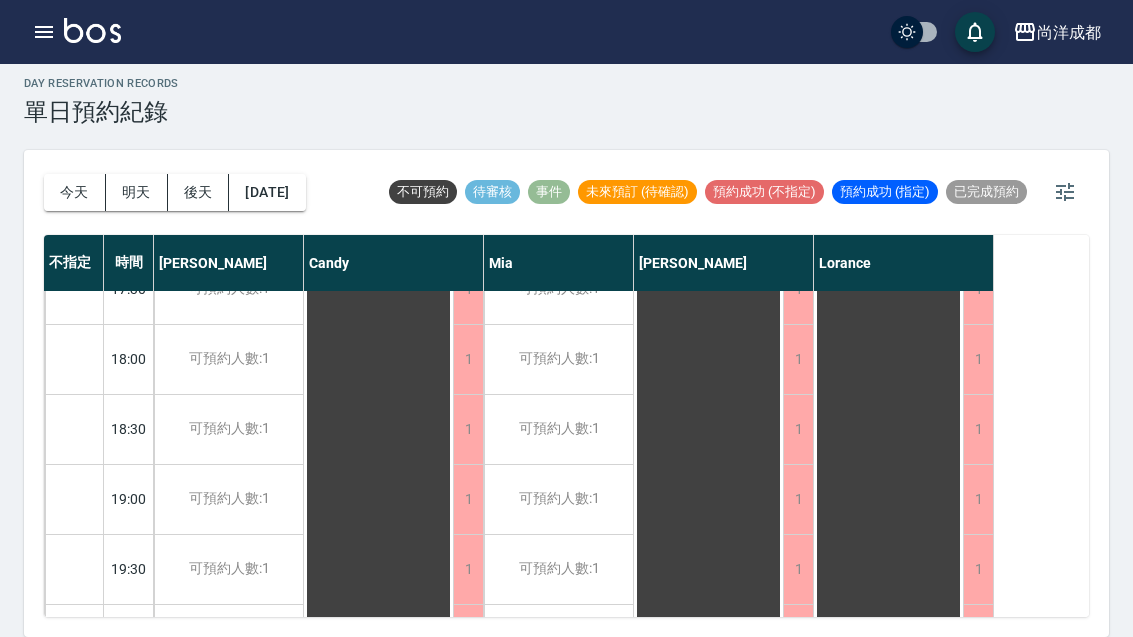 scroll, scrollTop: 1086, scrollLeft: 0, axis: vertical 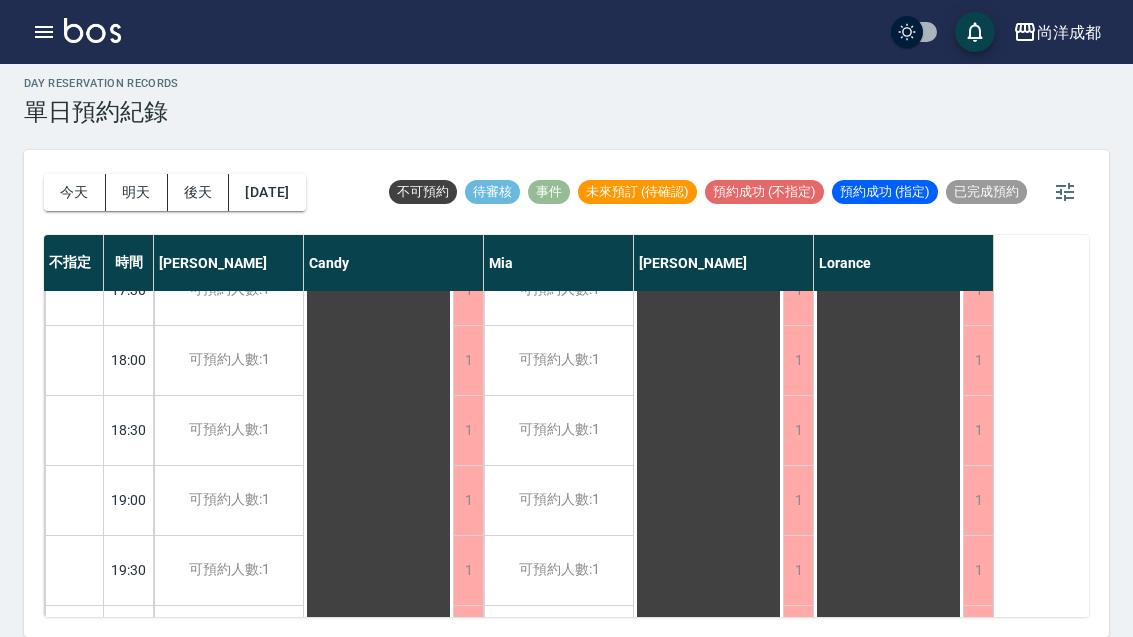 click on "今天" at bounding box center [75, 192] 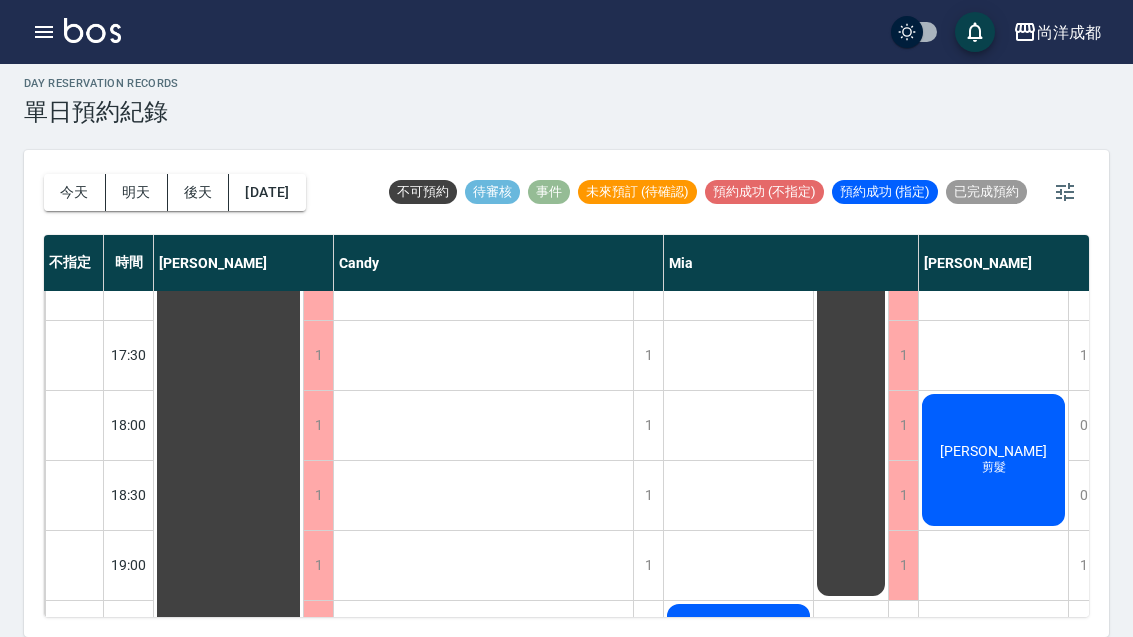 scroll, scrollTop: 995, scrollLeft: 0, axis: vertical 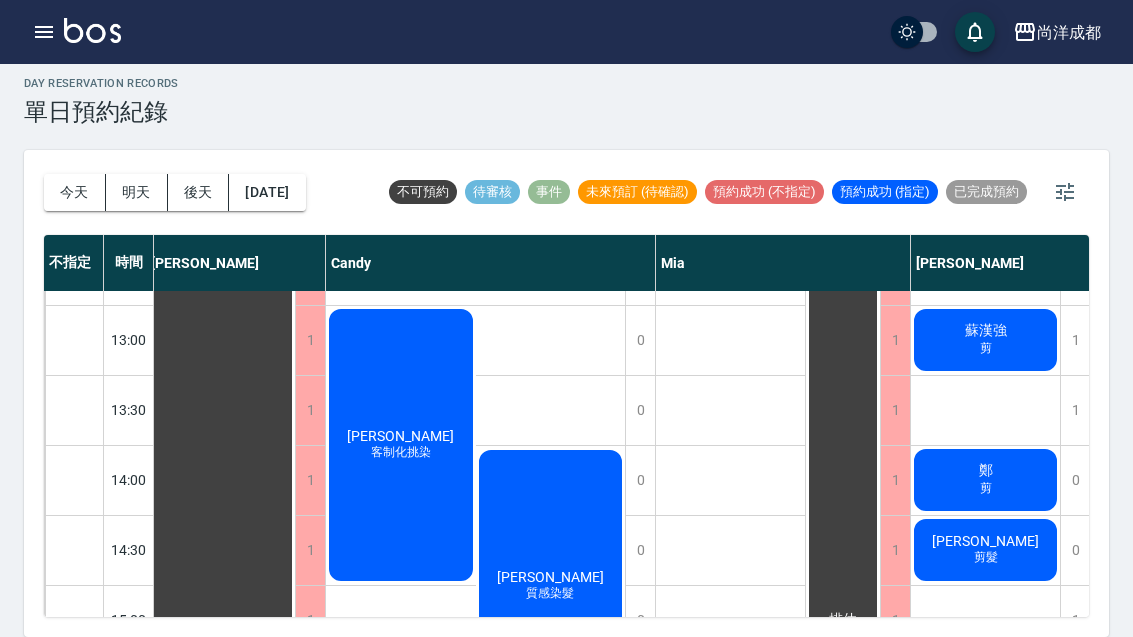 click on "今天" at bounding box center [75, 192] 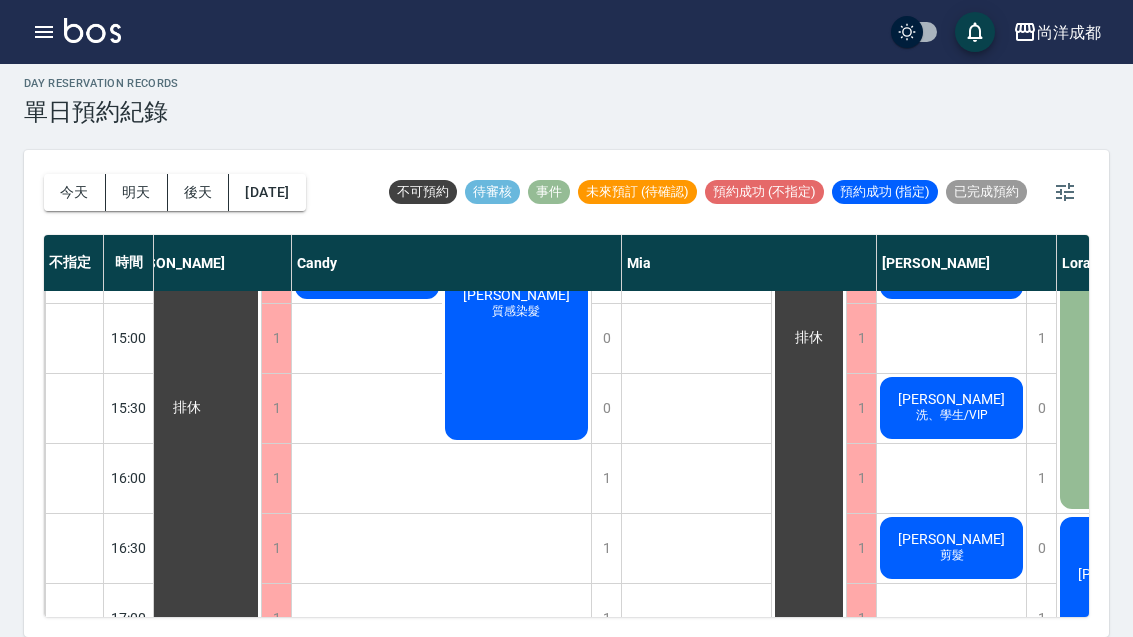 scroll, scrollTop: 686, scrollLeft: 43, axis: both 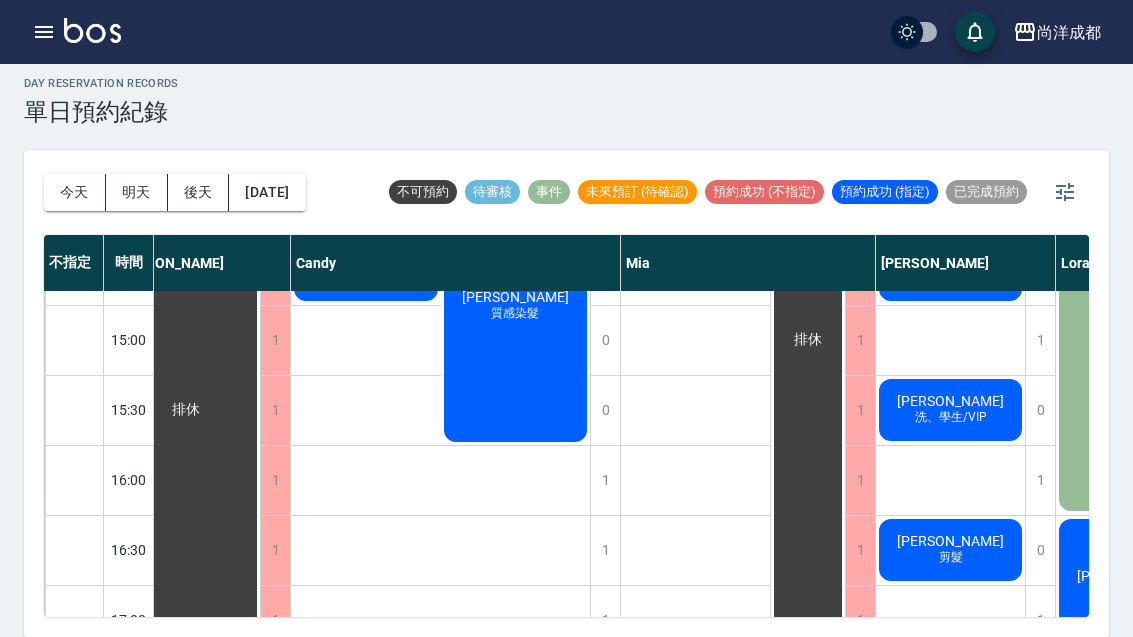 click on "洗、學生/VIP" at bounding box center (366, 172) 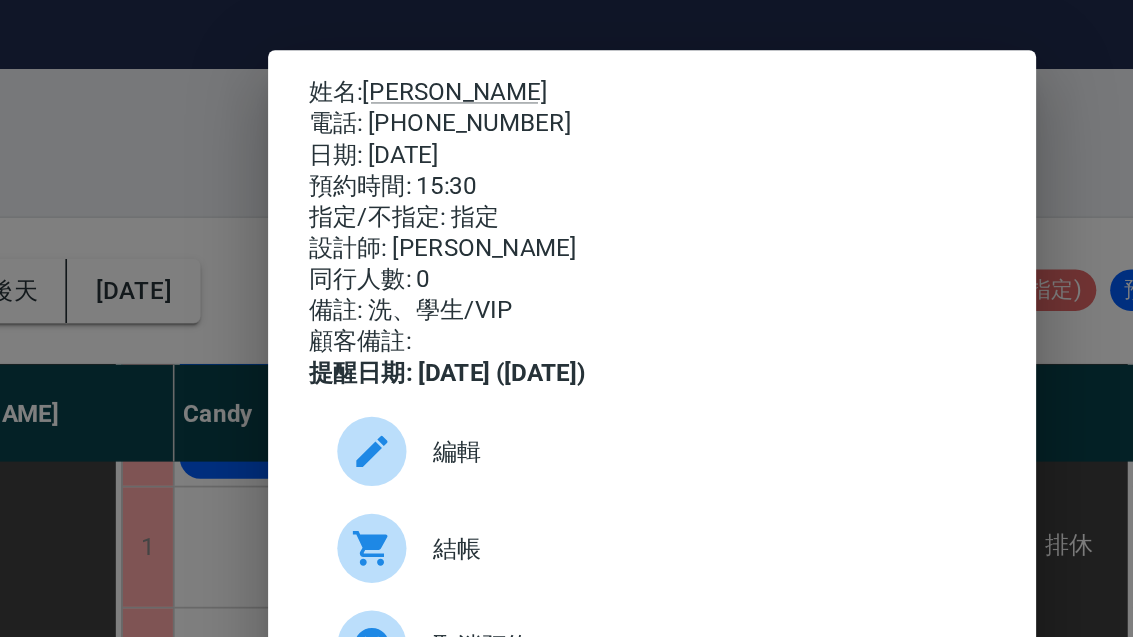 scroll, scrollTop: 0, scrollLeft: 0, axis: both 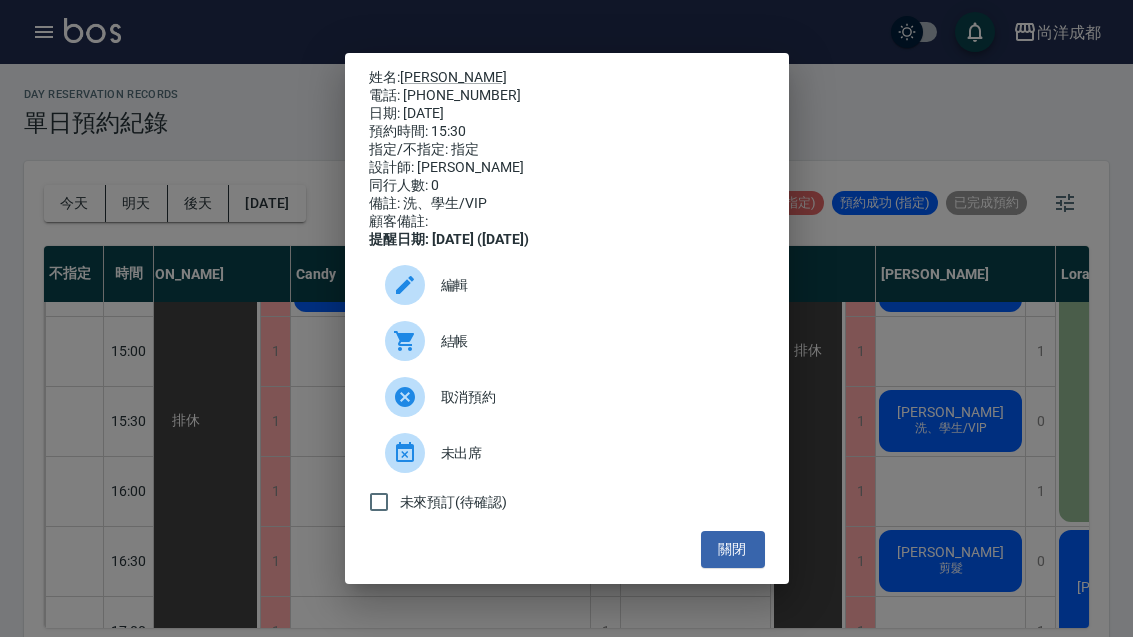 click on "關閉" at bounding box center (733, 549) 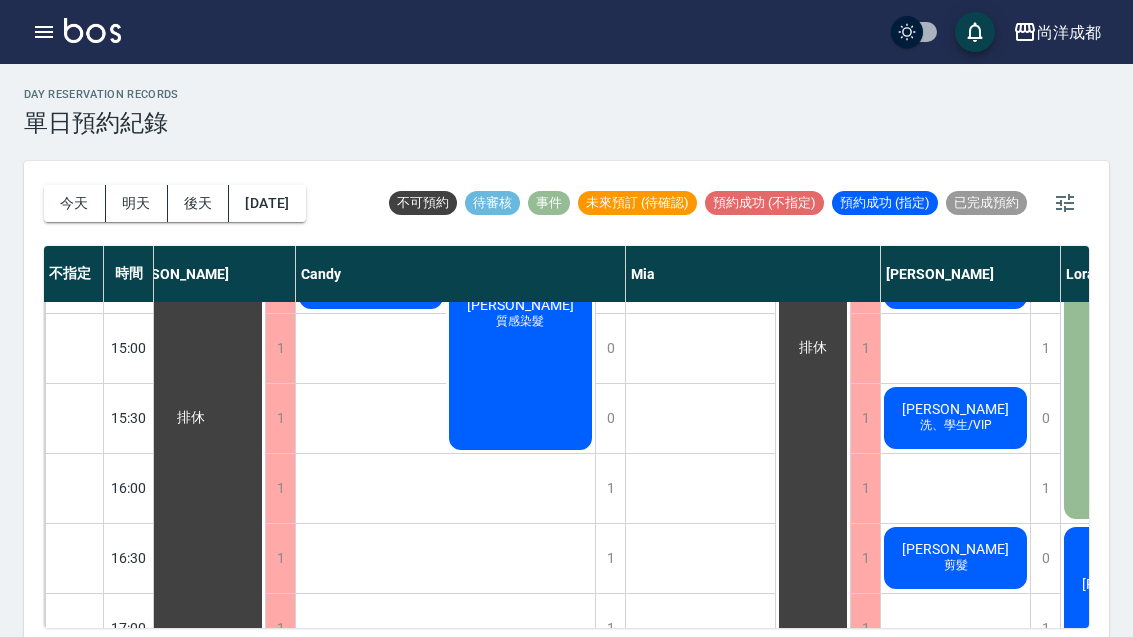 scroll, scrollTop: 692, scrollLeft: 38, axis: both 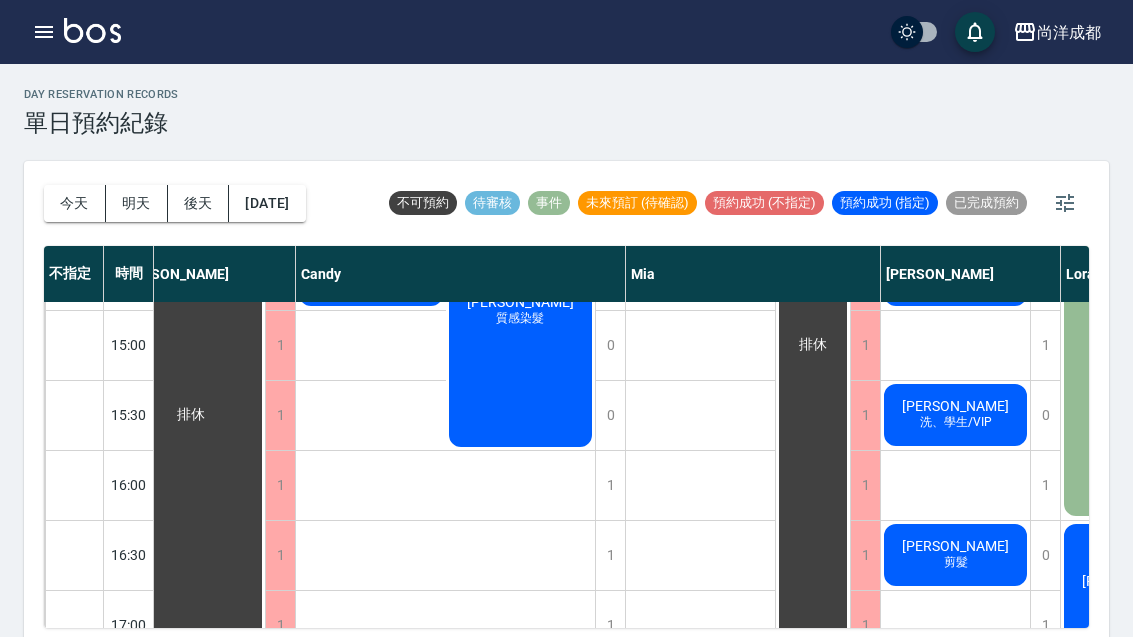 click on "明天" at bounding box center [137, 203] 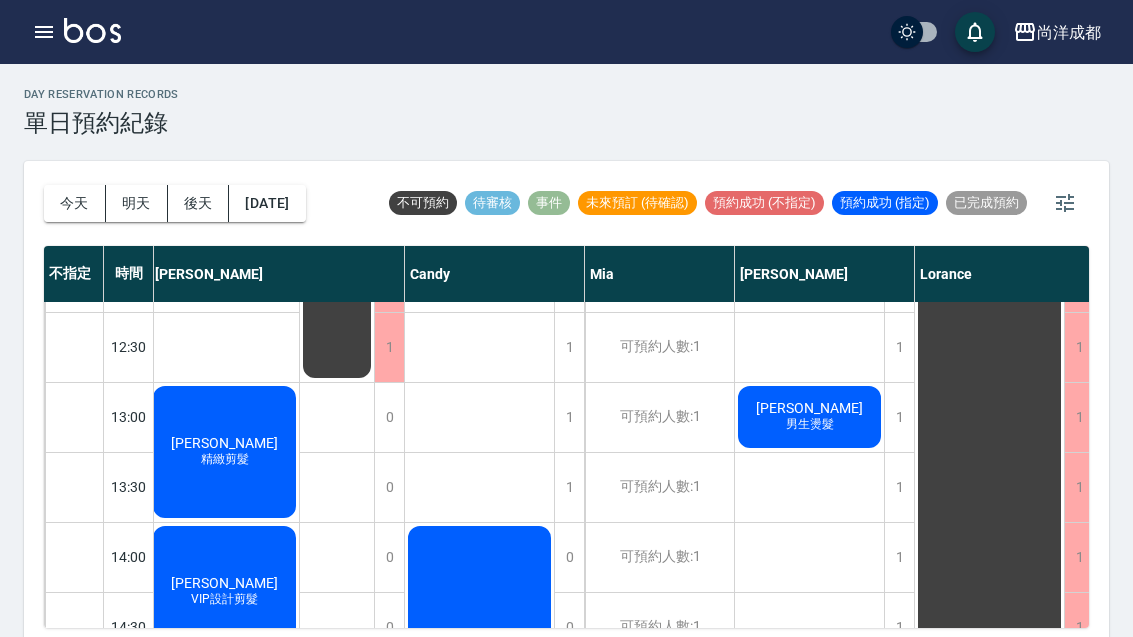 scroll, scrollTop: 343, scrollLeft: 4, axis: both 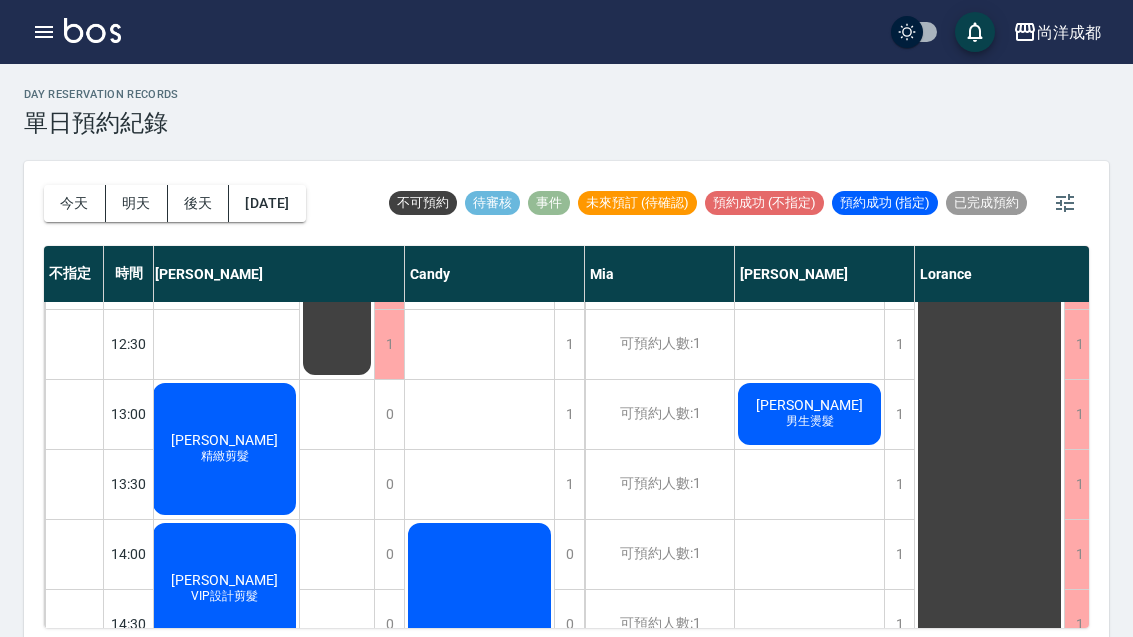 click on "1" at bounding box center [899, 554] 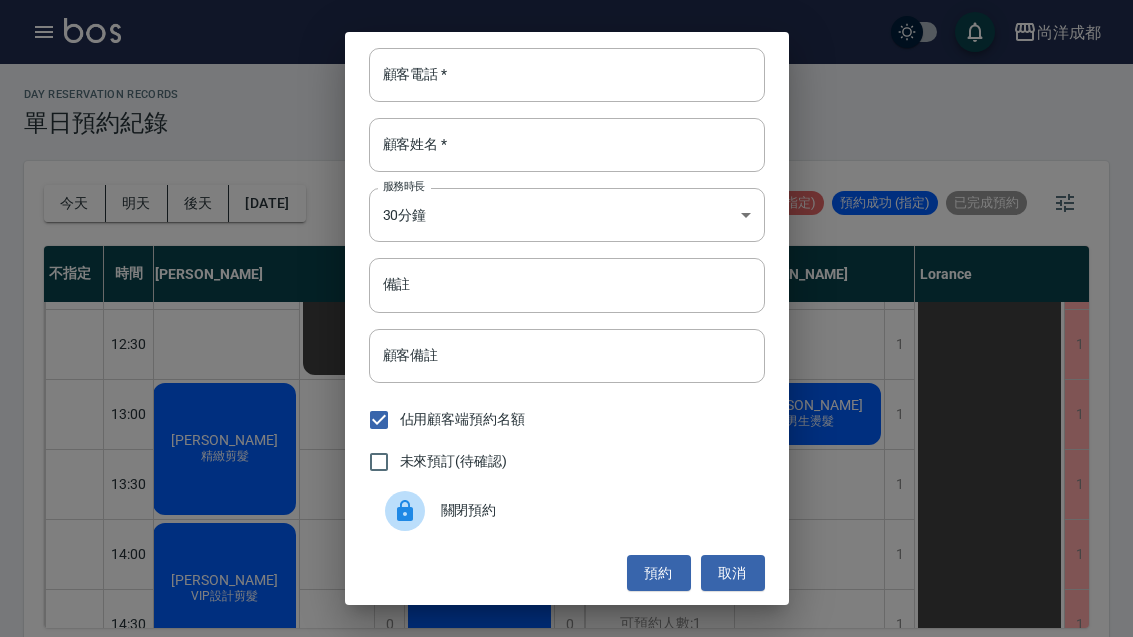 click on "顧客電話   *" at bounding box center (567, 75) 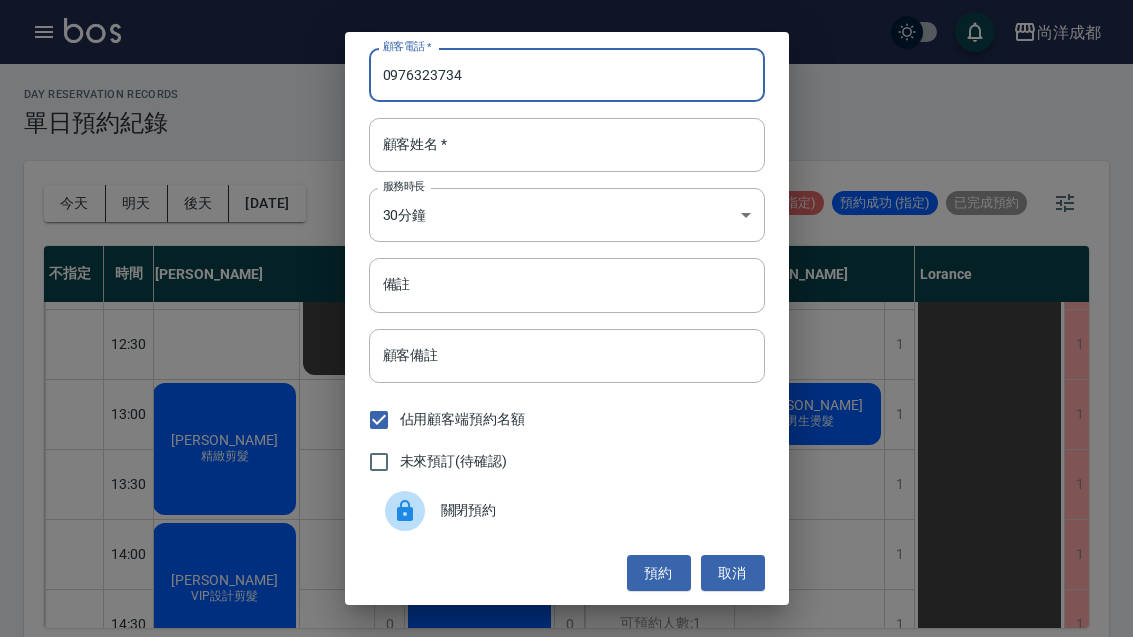 type on "0976323734" 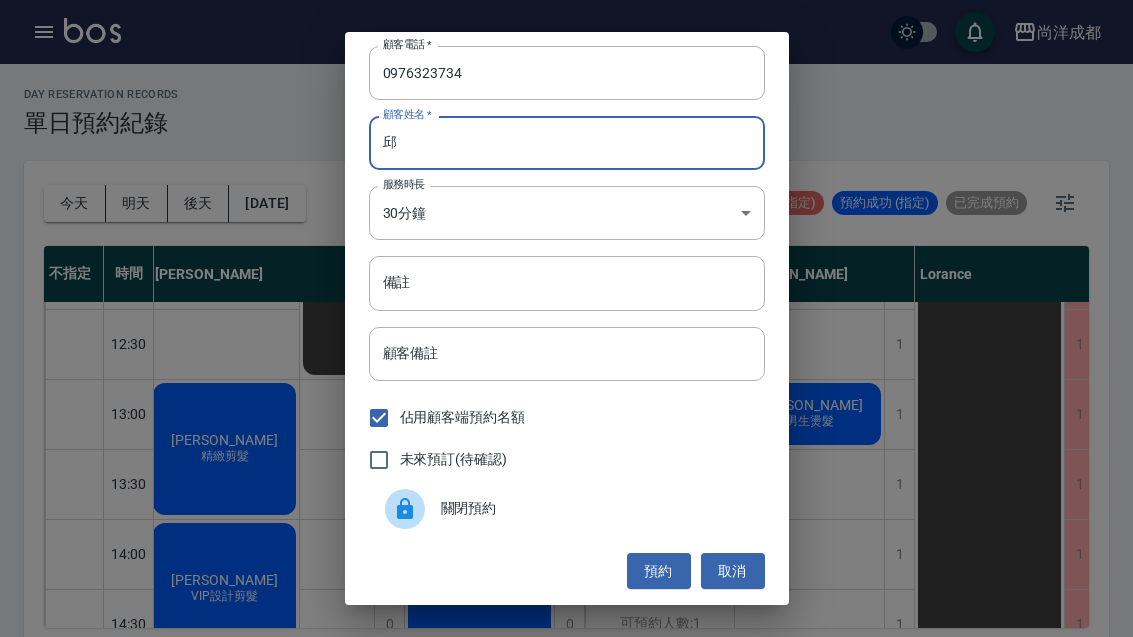scroll, scrollTop: 2, scrollLeft: 0, axis: vertical 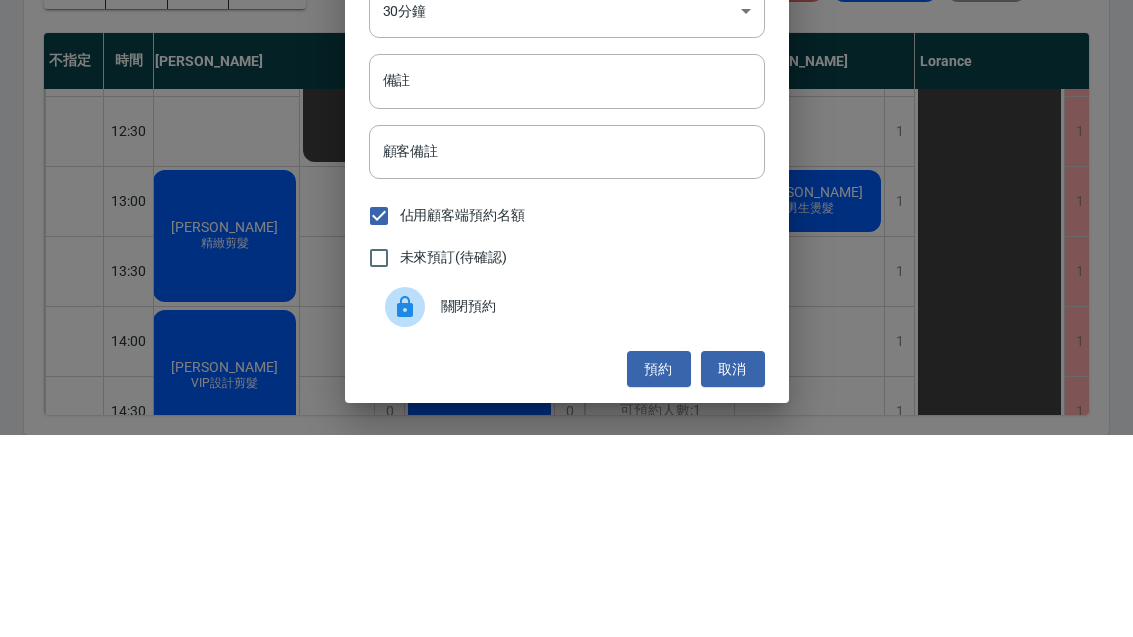 type on "邱" 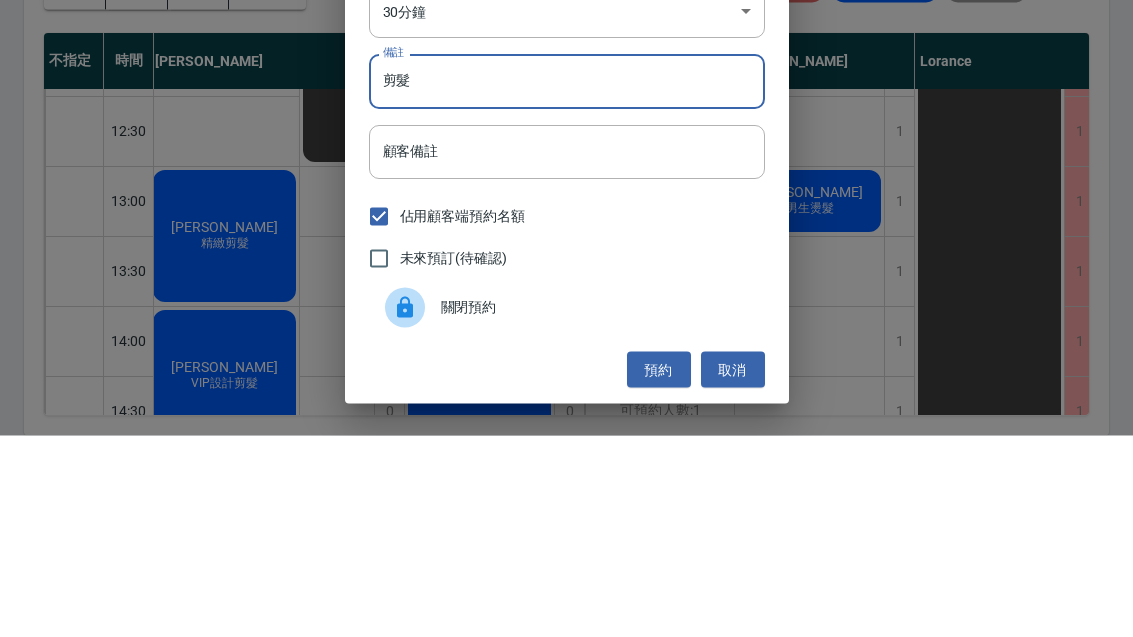 type on "剪髮" 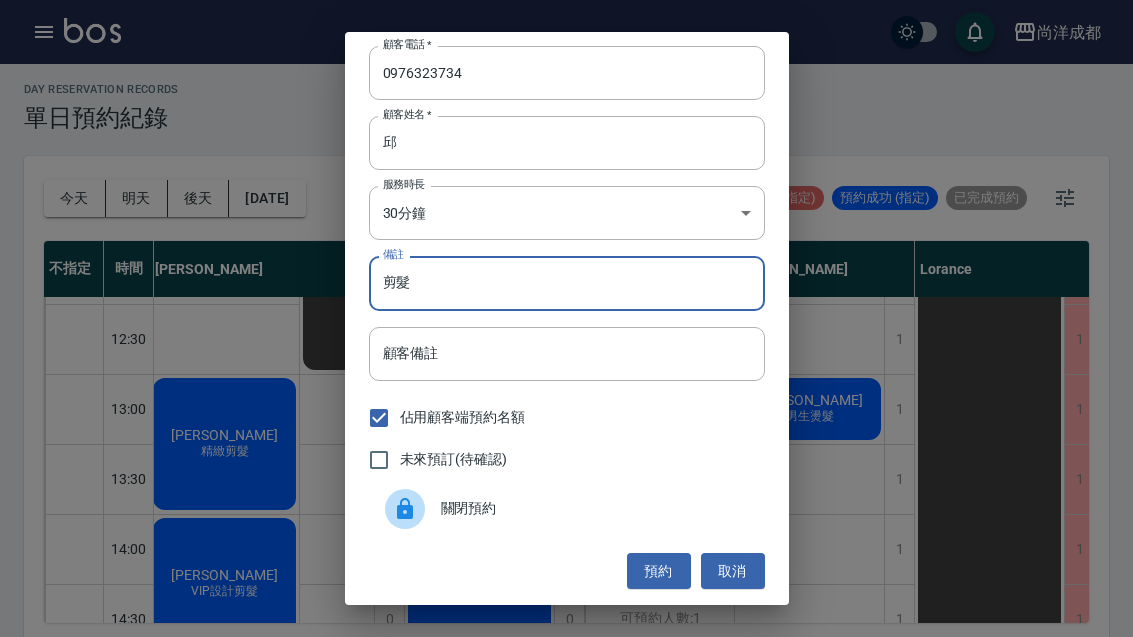 scroll, scrollTop: 0, scrollLeft: 0, axis: both 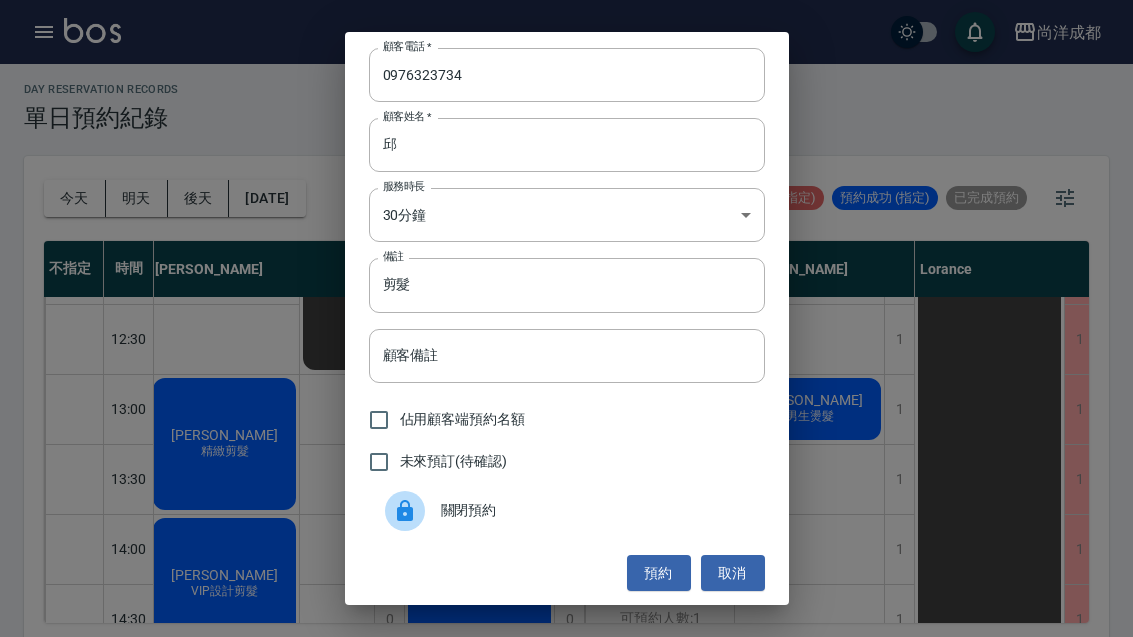 click on "預約" at bounding box center (659, 573) 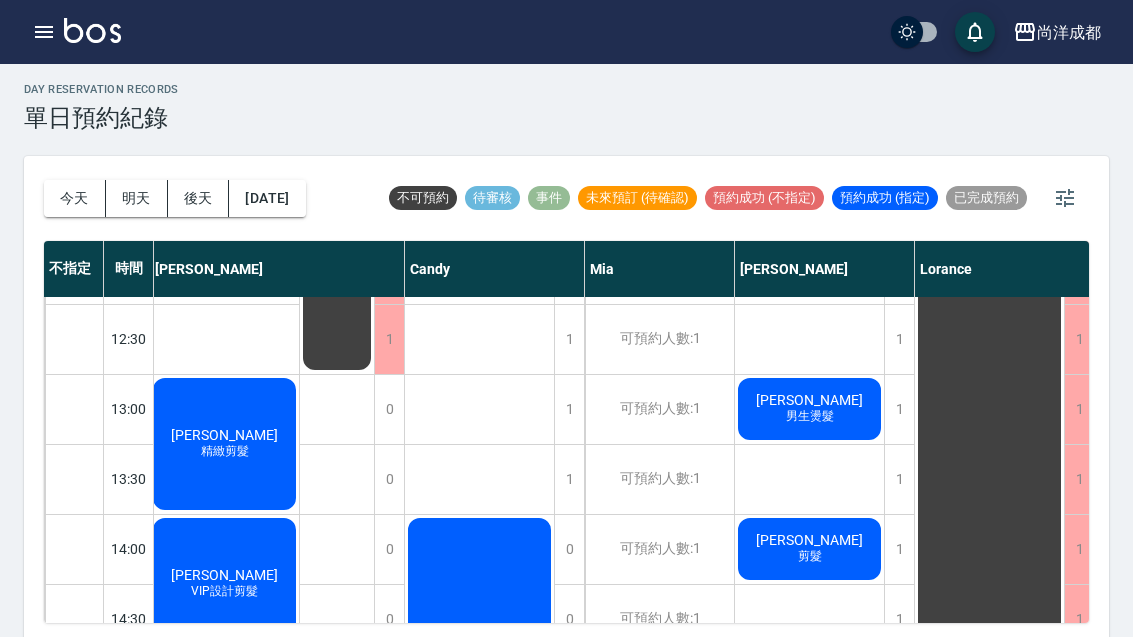 click on "莊恩璇 VIP設計剪髮" at bounding box center [224, 444] 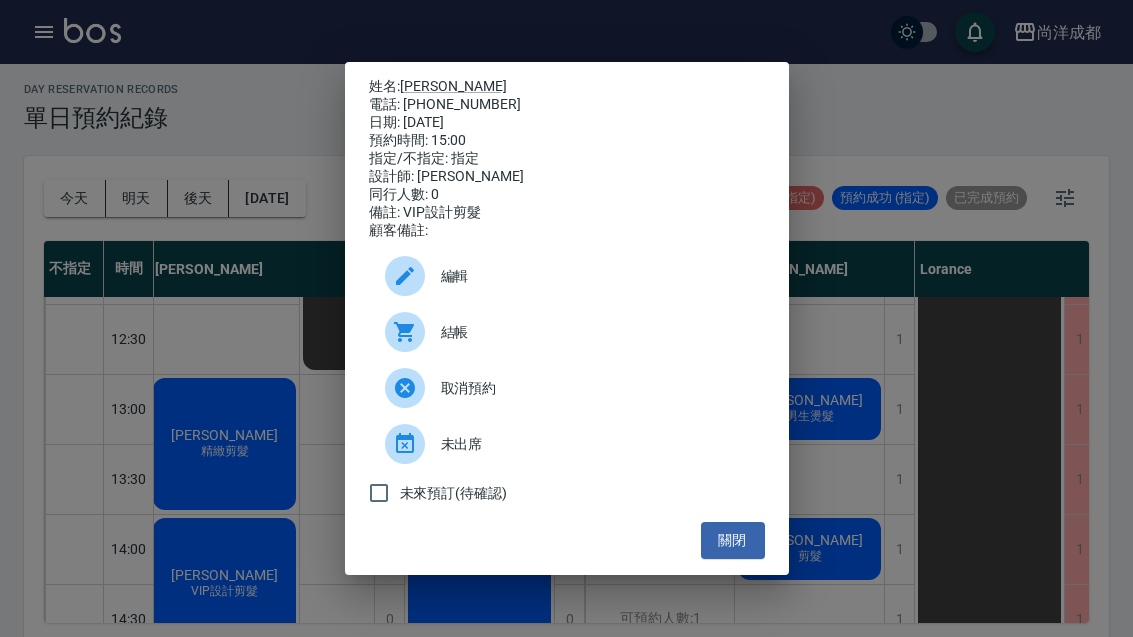 click on "姓名:  莊恩璇 電話: 0923345183 日期: 2025/07/16 預約時間: 15:00 指定/不指定: 指定 設計師: Lance 同行人數: 0 備註: VIP設計剪髮 顧客備註:  編輯 結帳 取消預約 未出席 未來預訂(待確認) 關閉" at bounding box center (566, 318) 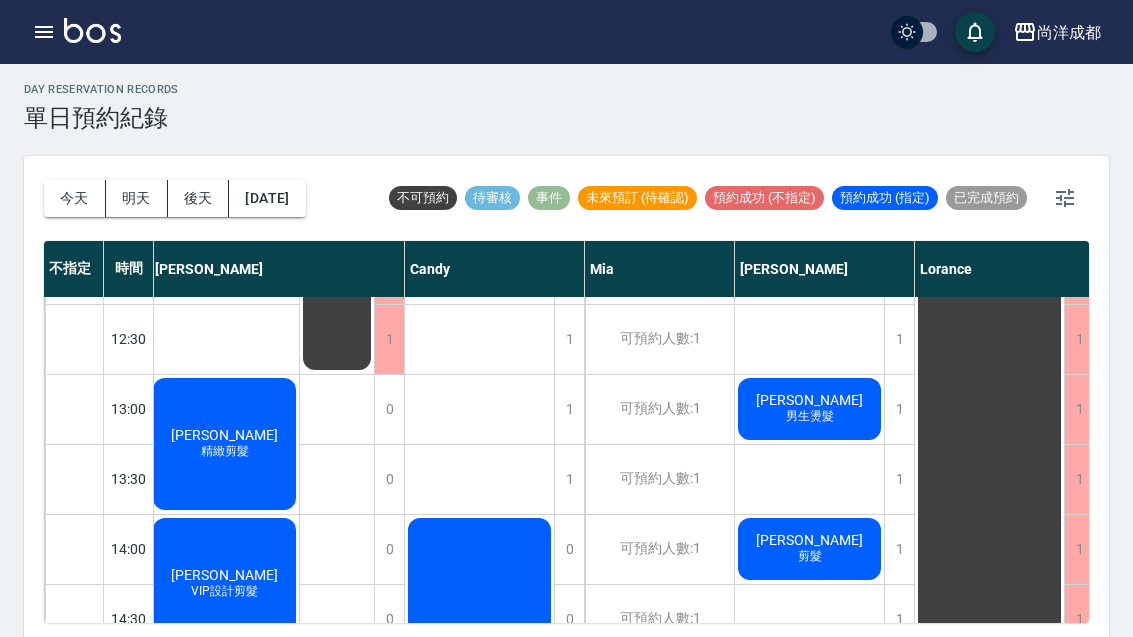 click on "今天" at bounding box center [75, 198] 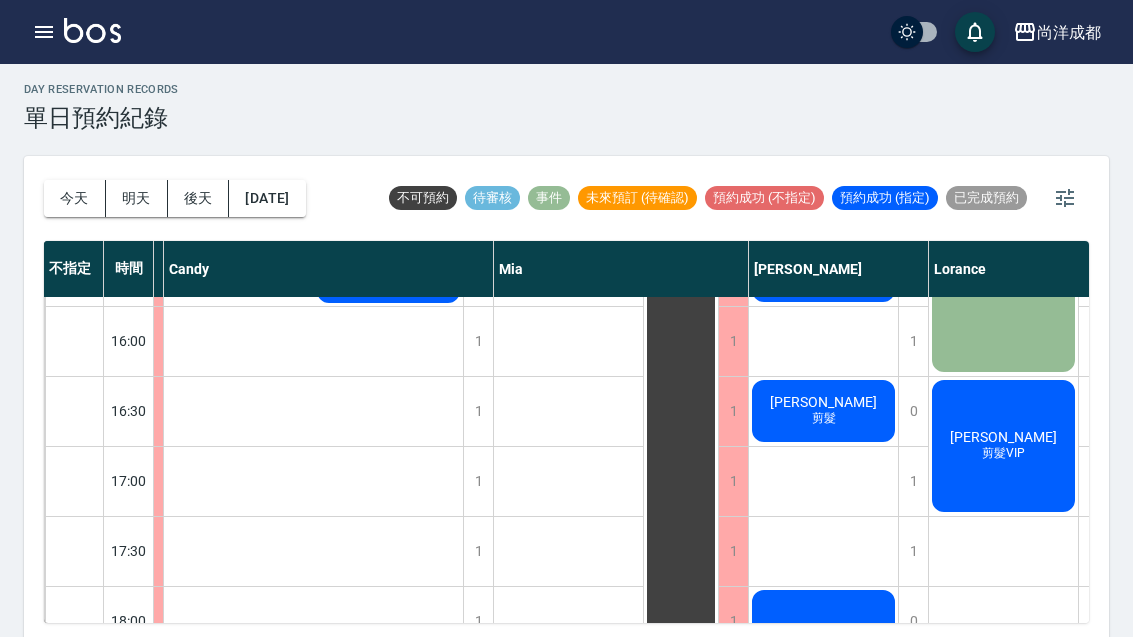 scroll, scrollTop: 837, scrollLeft: 170, axis: both 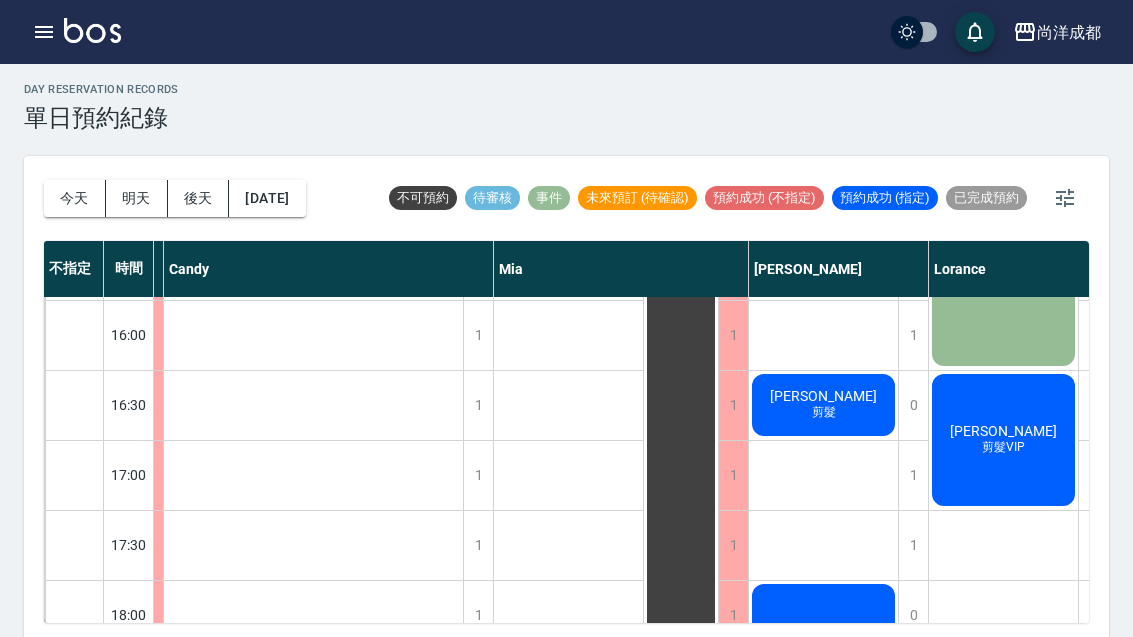 click on "今天" at bounding box center [75, 198] 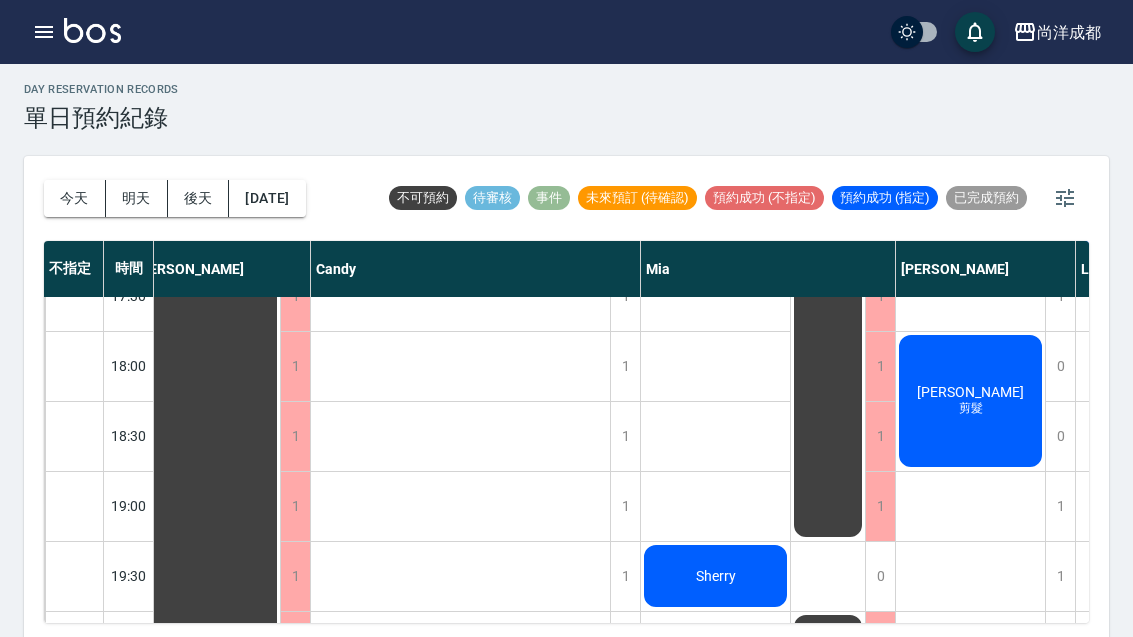 scroll, scrollTop: 1086, scrollLeft: 22, axis: both 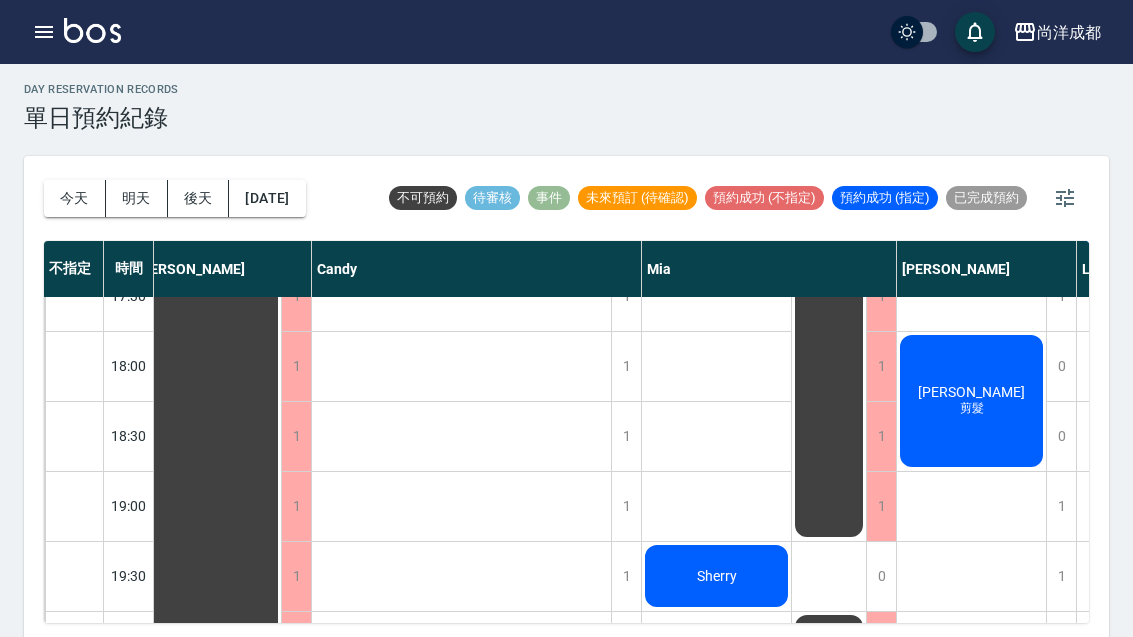 click on "尚洋成都 登出 櫃檯作業 打帳單 帳單列表 營業儀表板 高階收支登錄 材料自購登錄 每日結帳 排班表 預約管理 預約管理 單日預約紀錄 單週預約紀錄 報表及分析 報表目錄 店家區間累計表 店家日報表 互助日報表 互助月報表 營業統計分析表 設計師業績表 設計師日報表 設計師業績分析表 設計師業績月報表 設計師排行榜 商品消耗明細 單一服務項目查詢 每日非現金明細 客戶管理 客戶列表 客資篩選匯出 卡券管理 入金管理 員工及薪資 員工列表 考勤排班總表 商品管理 商品列表 紅利點數設定 紅利點數紀錄 資料設定 服務項目設定 公司櫃檯 櫃檯 day Reservation records 單日預約紀錄 今天 明天 後天 2025/07/15 不可預約 待審核 事件 未來預訂 (待確認) 預約成功 (不指定) 預約成功 (指定) 已完成預約 不指定 時間 Lance Candy Mia Benny Lorance 10:00 10:30 11:00 11:30 12:00 12:30 13:00 13:30 14:00 1 1" at bounding box center (566, 319) 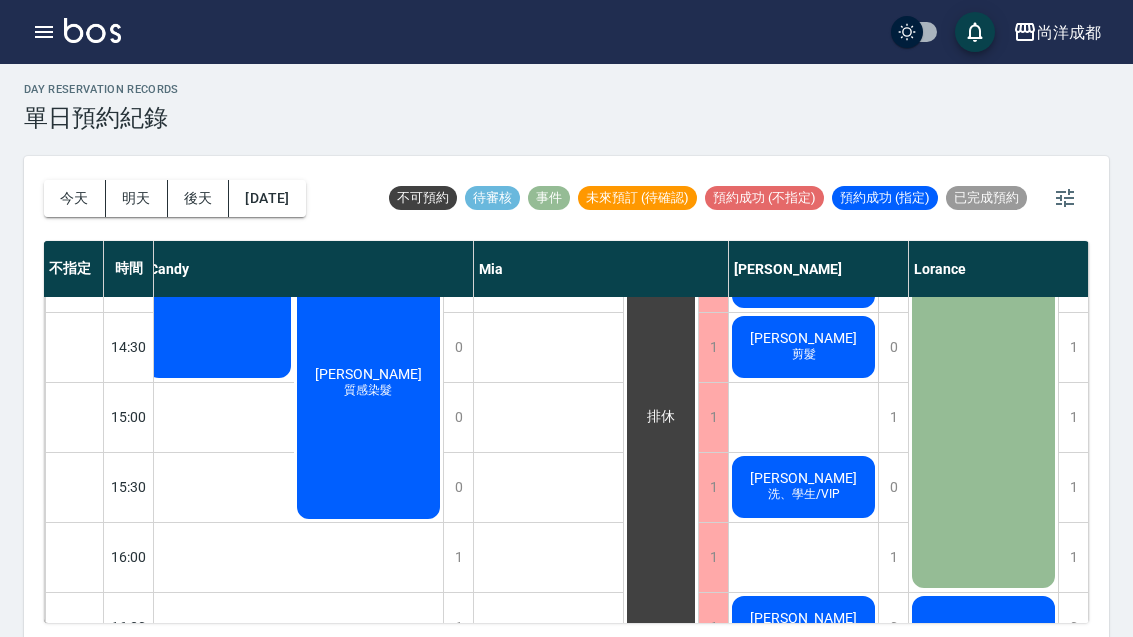 scroll, scrollTop: 613, scrollLeft: 190, axis: both 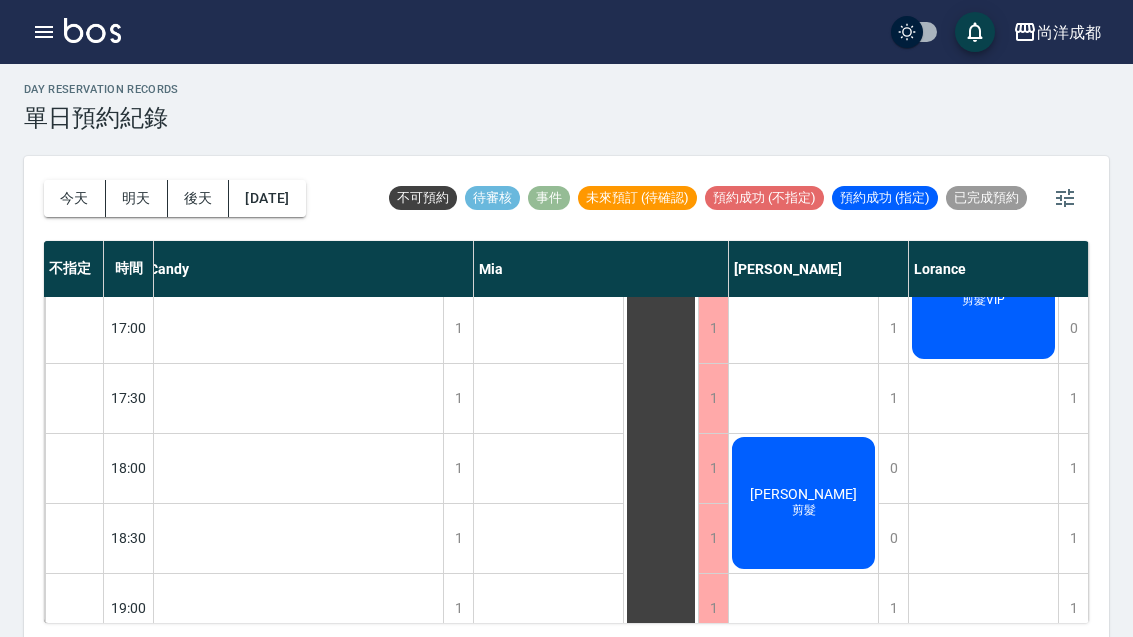 click on "後天" at bounding box center [199, 198] 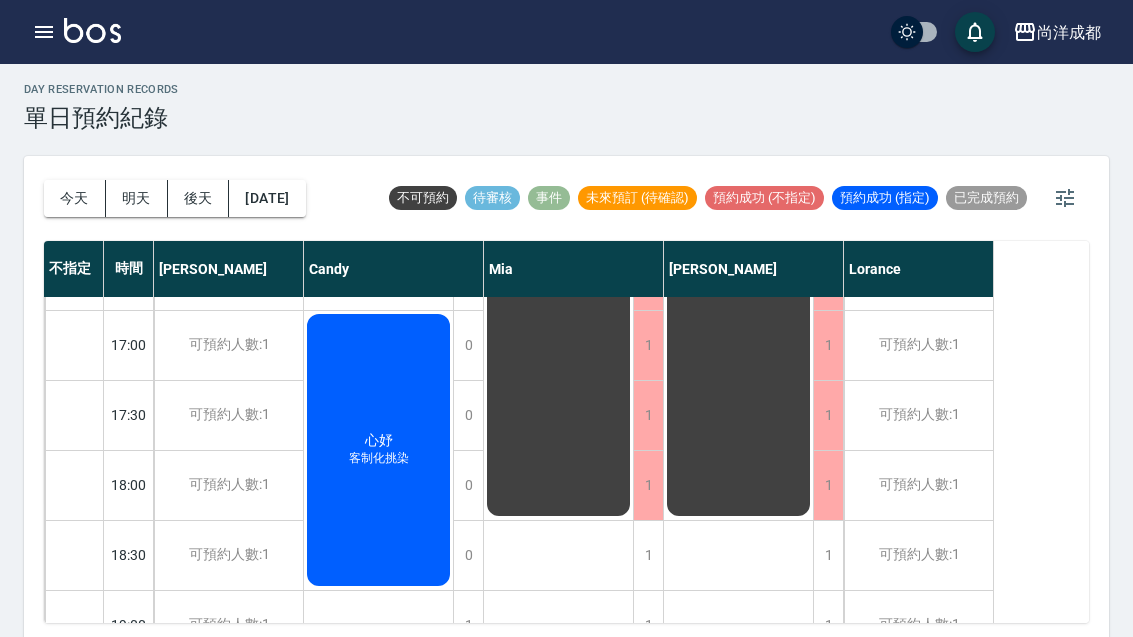 scroll, scrollTop: 966, scrollLeft: 0, axis: vertical 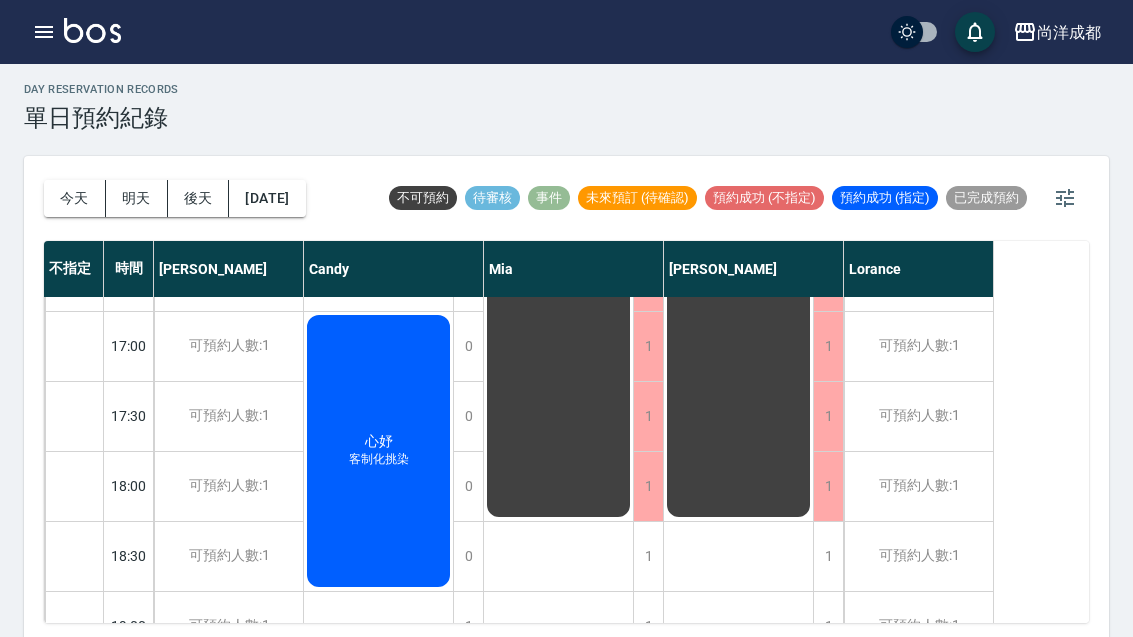 click on "2025/07/17" at bounding box center [267, 198] 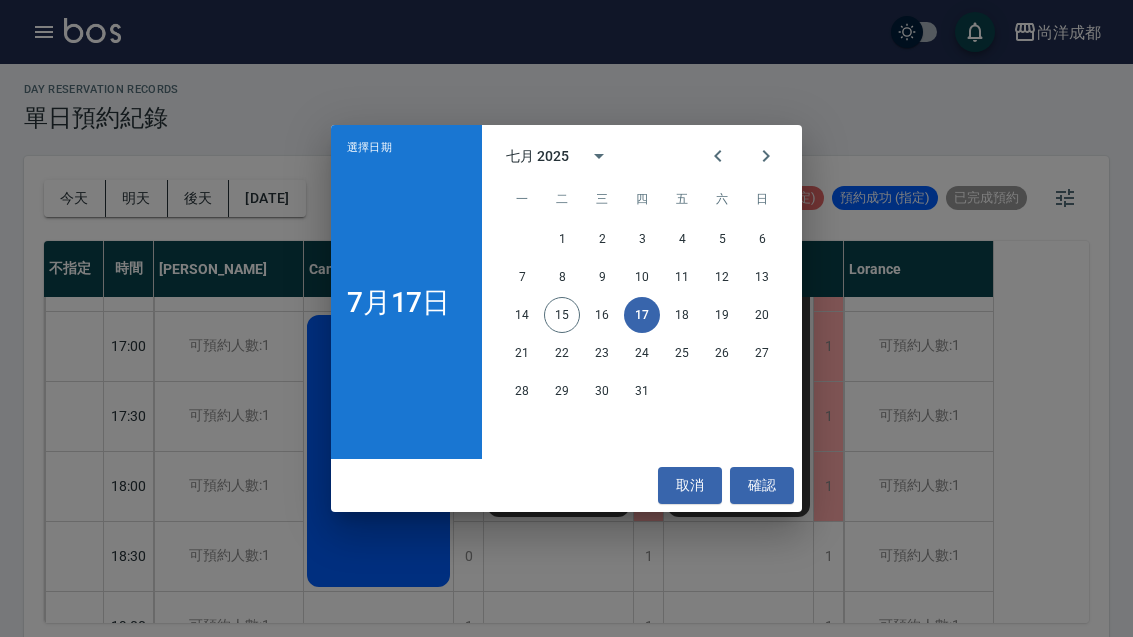 click on "18" at bounding box center (682, 315) 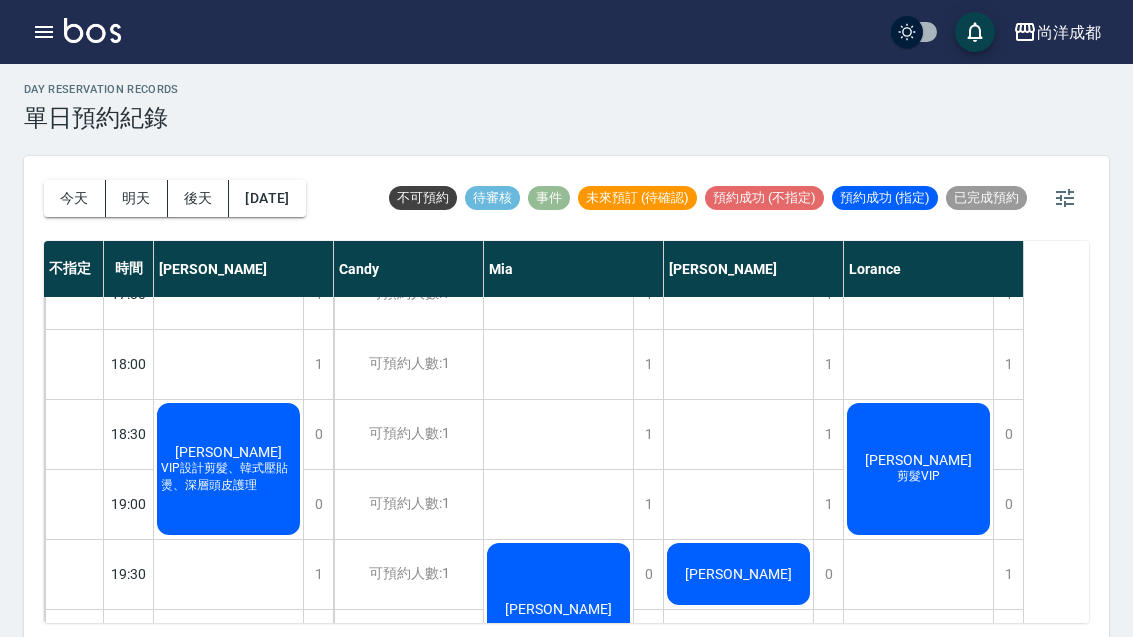 scroll, scrollTop: 1086, scrollLeft: 0, axis: vertical 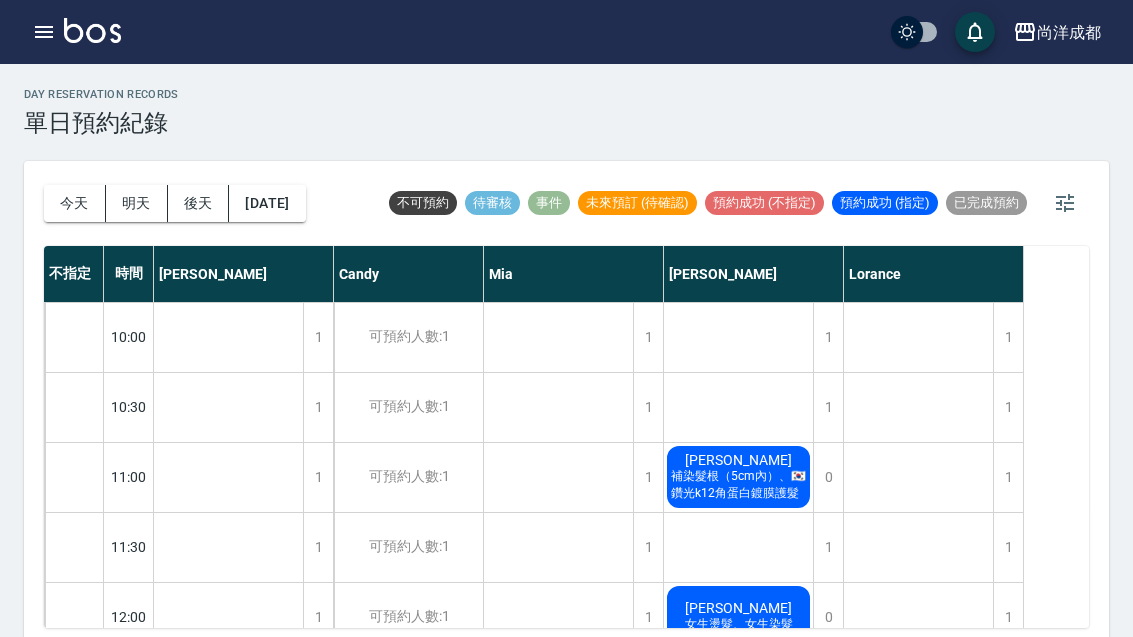 click on "2025/07/18" at bounding box center [267, 203] 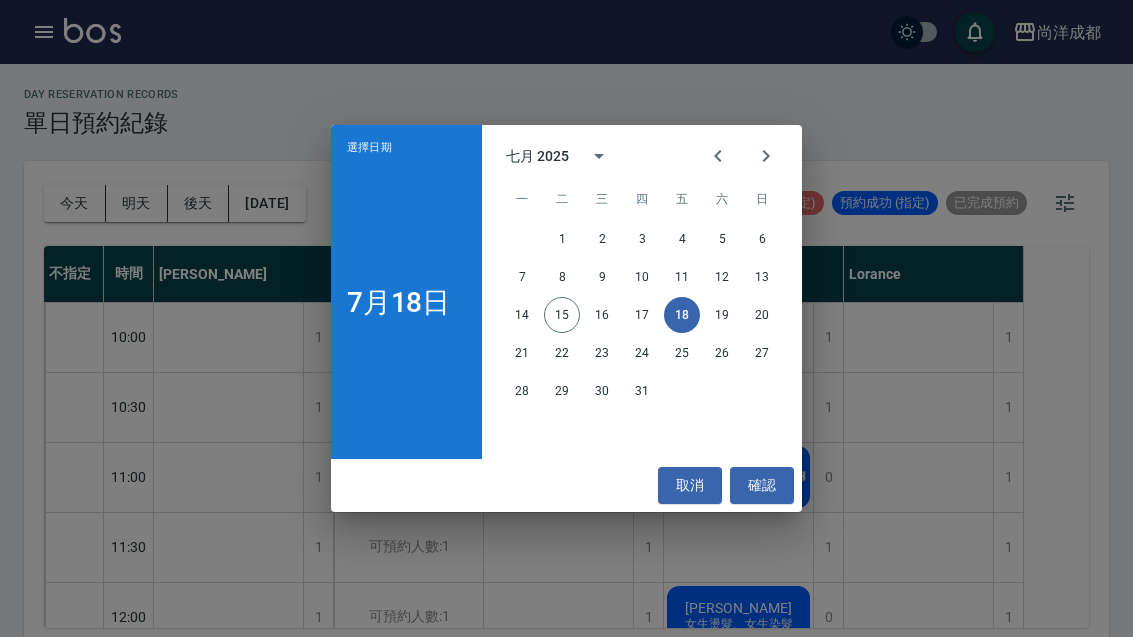 click on "19" at bounding box center (722, 315) 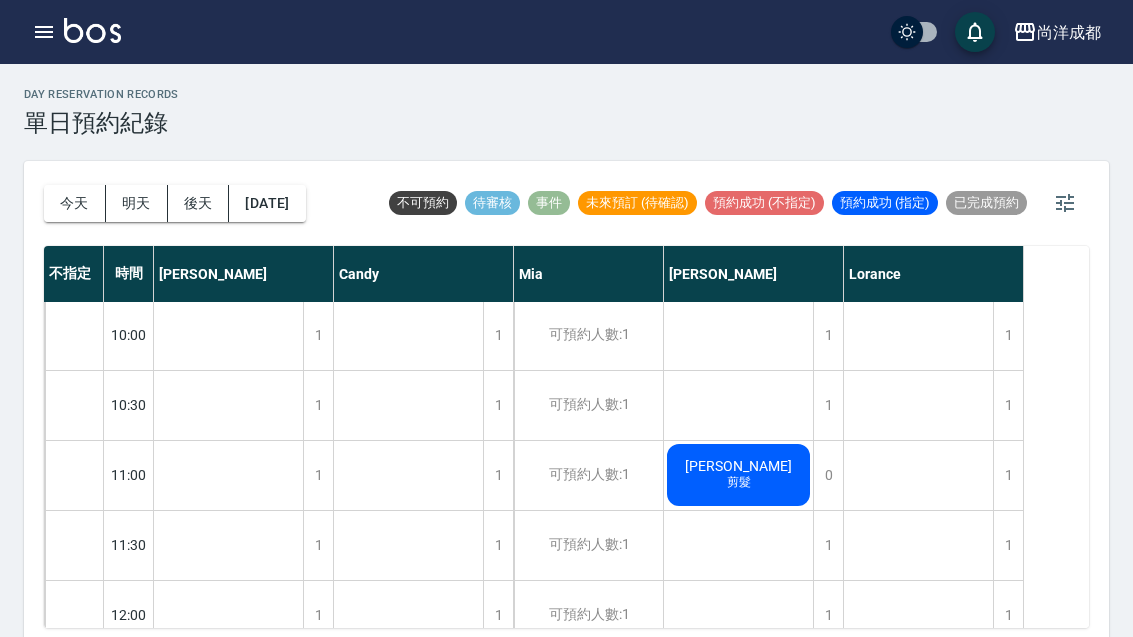 scroll, scrollTop: 0, scrollLeft: 0, axis: both 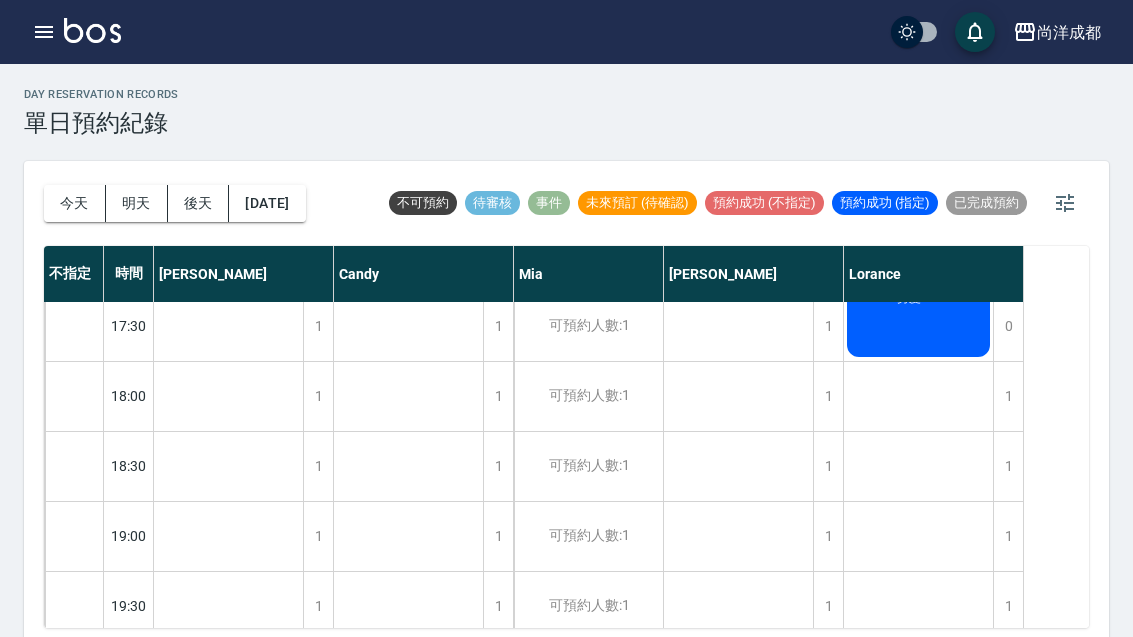 click on "後天" at bounding box center (199, 203) 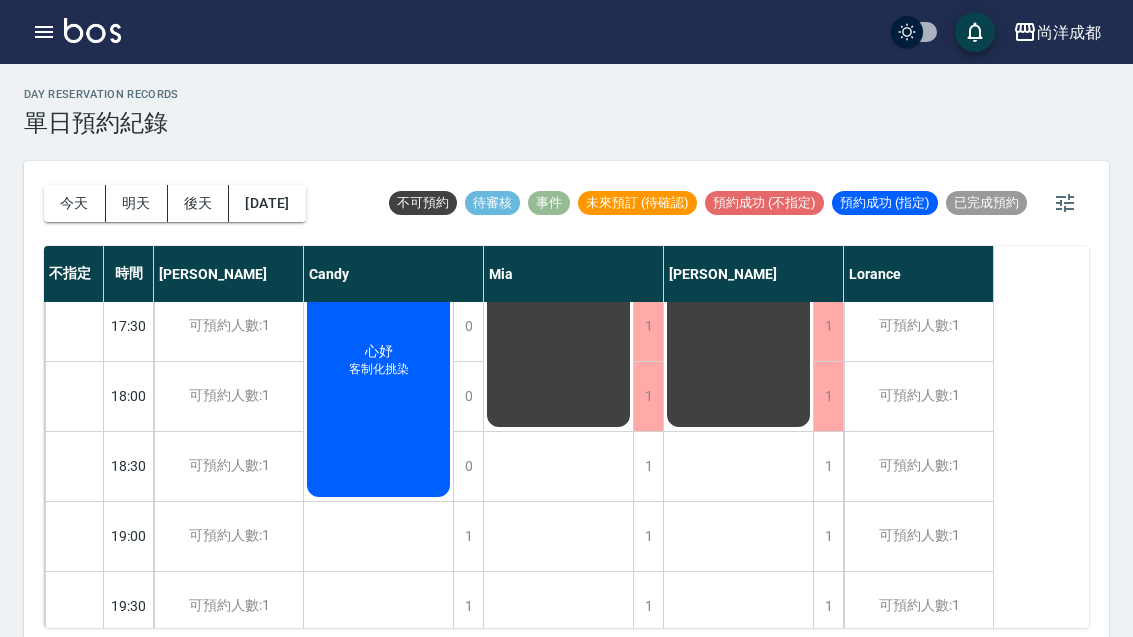 click on "明天" at bounding box center (137, 203) 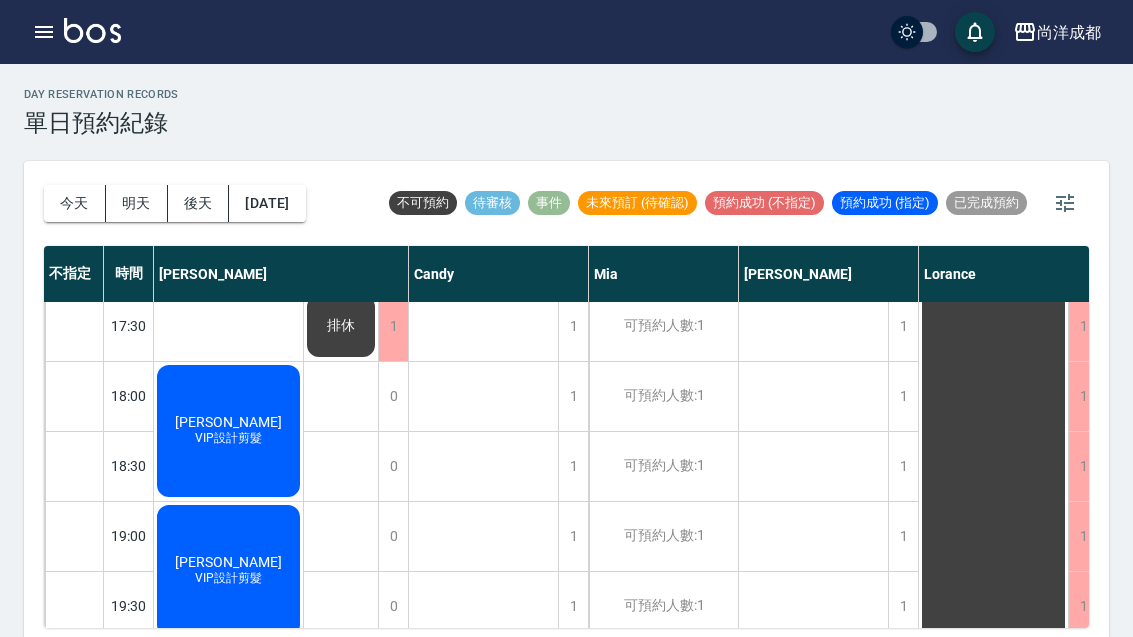 click on "今天" at bounding box center (75, 203) 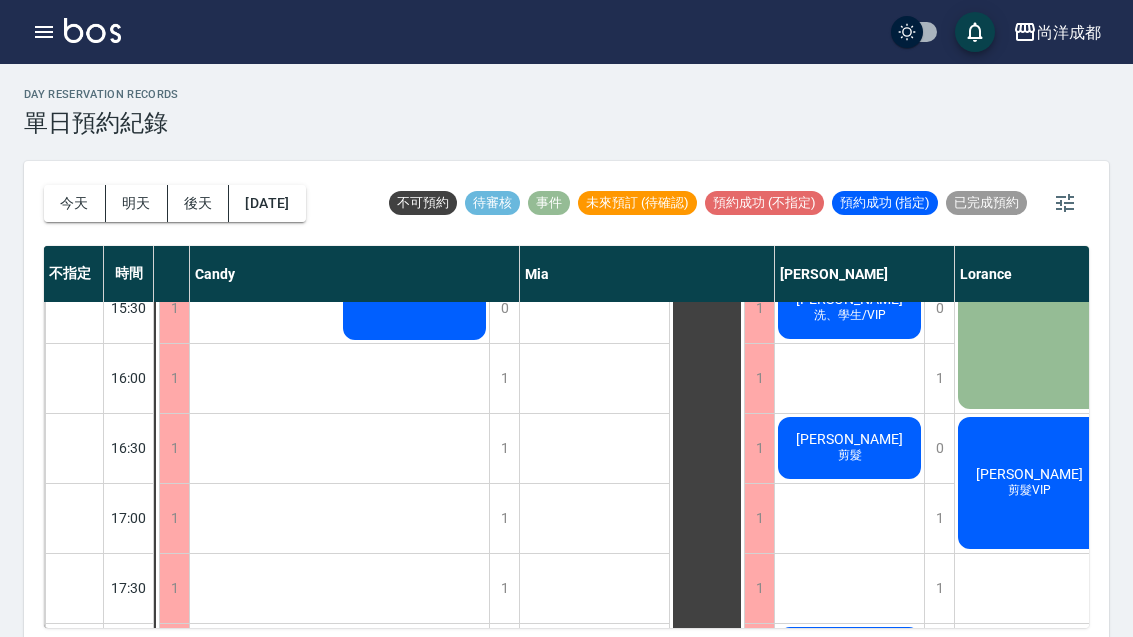 scroll, scrollTop: 801, scrollLeft: 149, axis: both 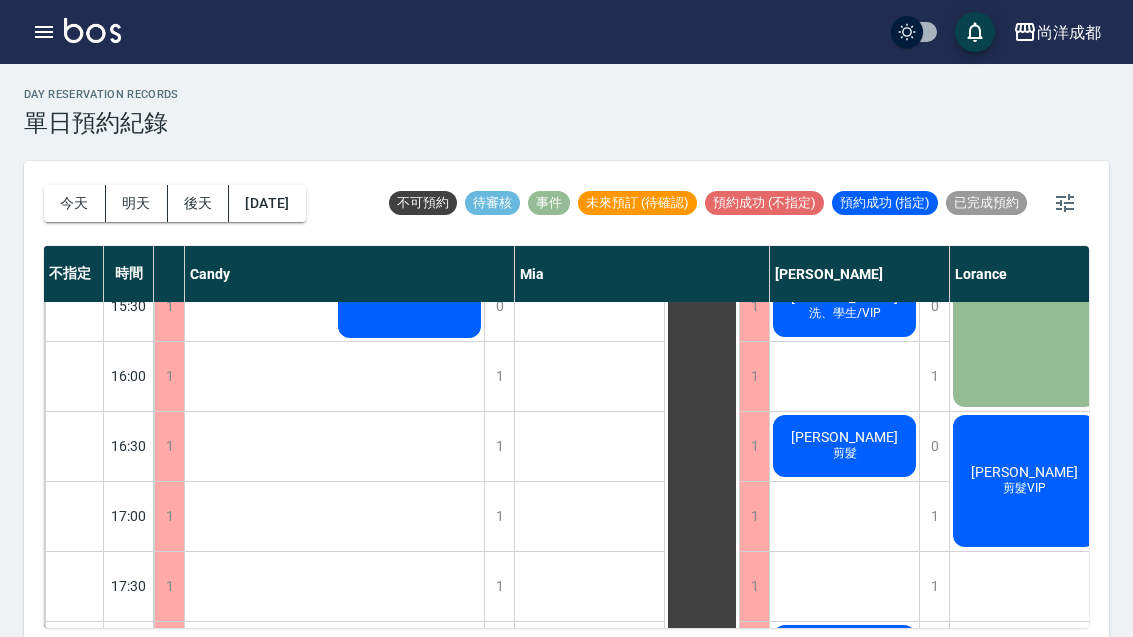 click on "李仁傑" at bounding box center (80, 306) 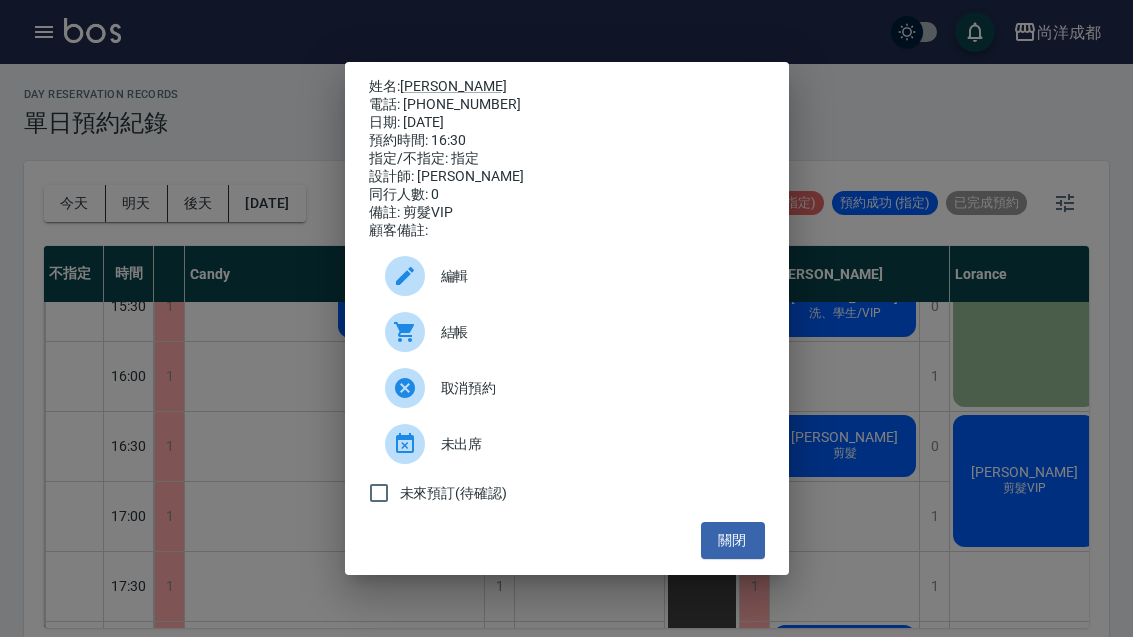 click on "關閉" at bounding box center [733, 540] 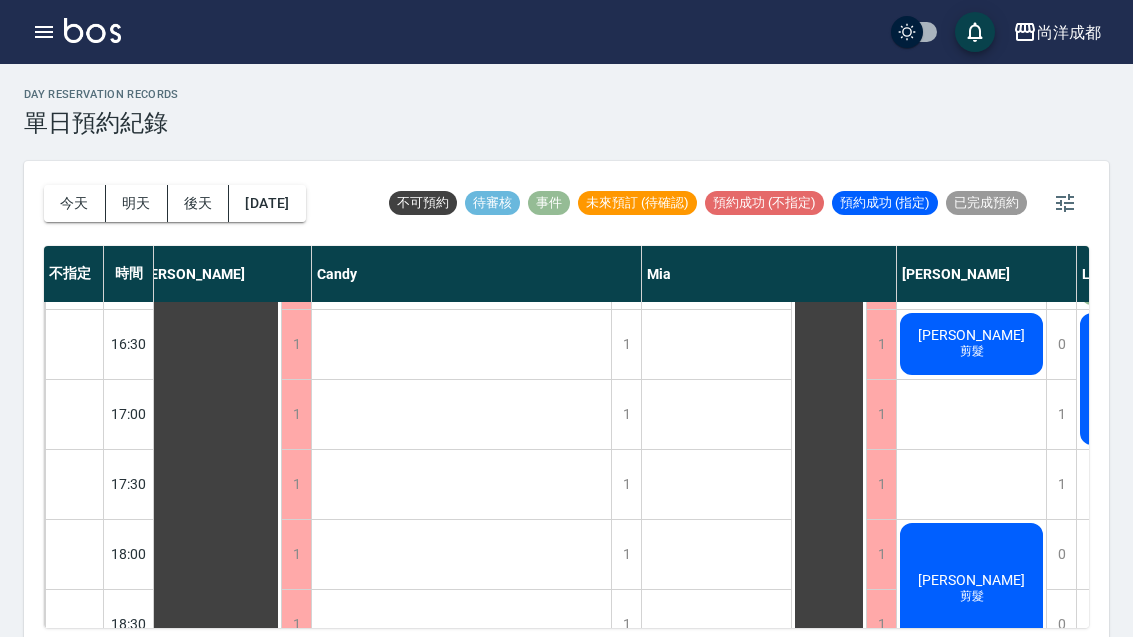 scroll, scrollTop: 902, scrollLeft: 22, axis: both 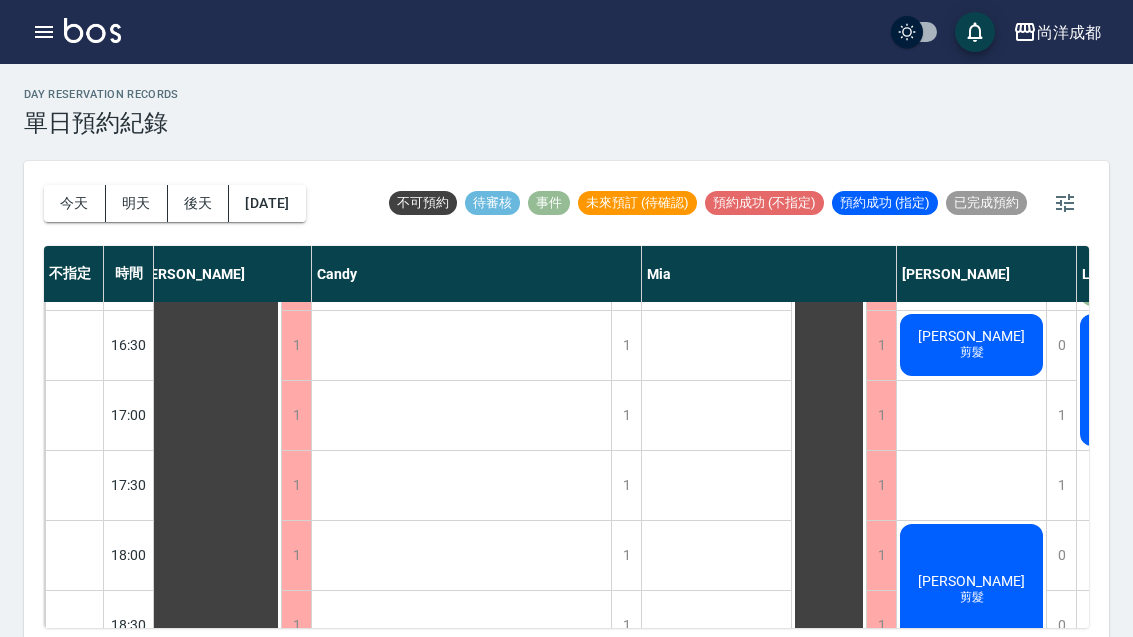 click on "剪髮" at bounding box center [387, -33] 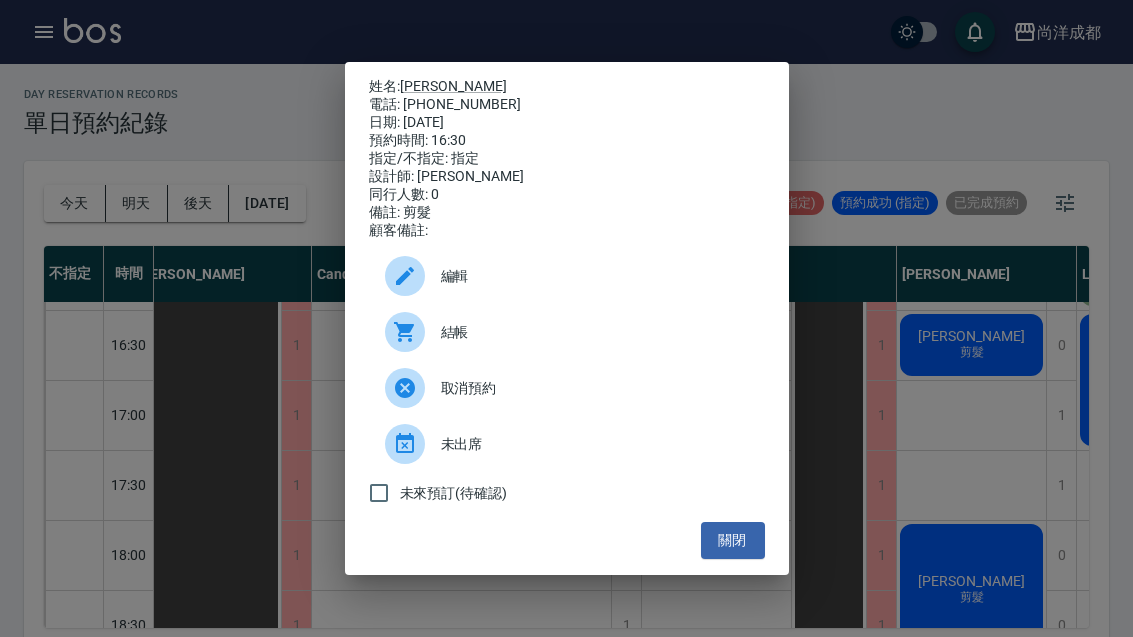 click on "關閉" at bounding box center [733, 540] 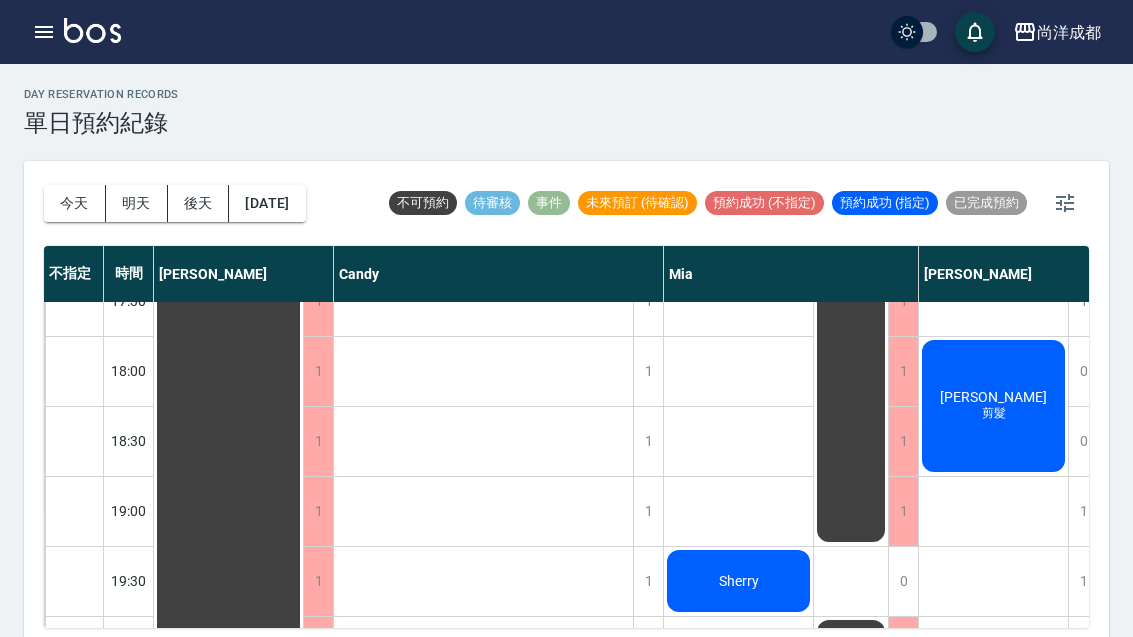 scroll, scrollTop: 1086, scrollLeft: 0, axis: vertical 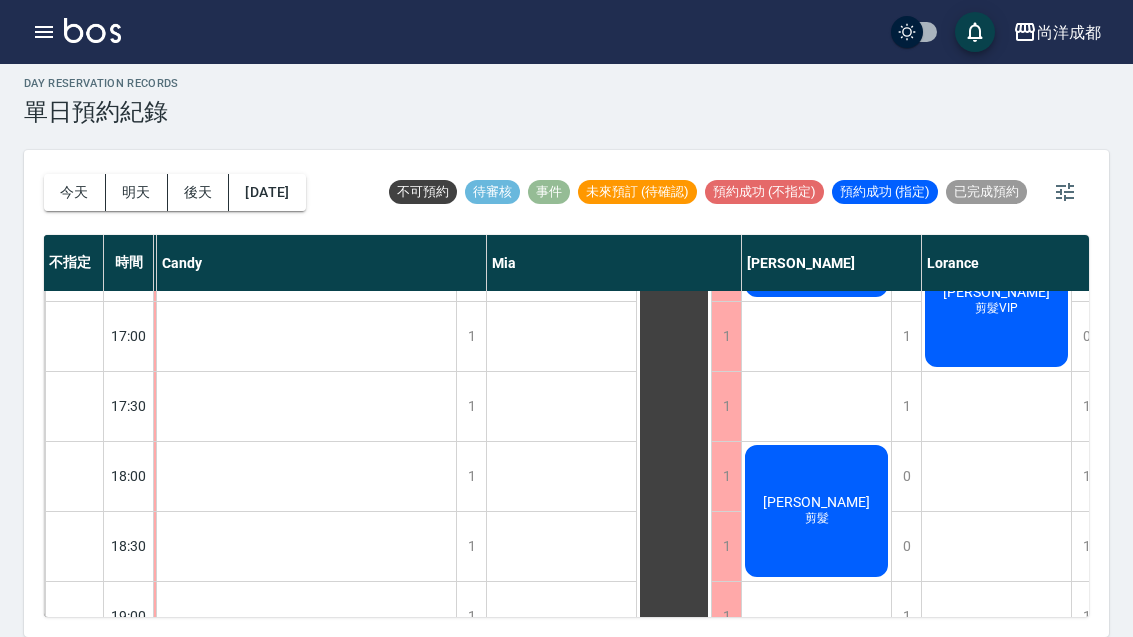 click on "2025/07/15" at bounding box center [267, 192] 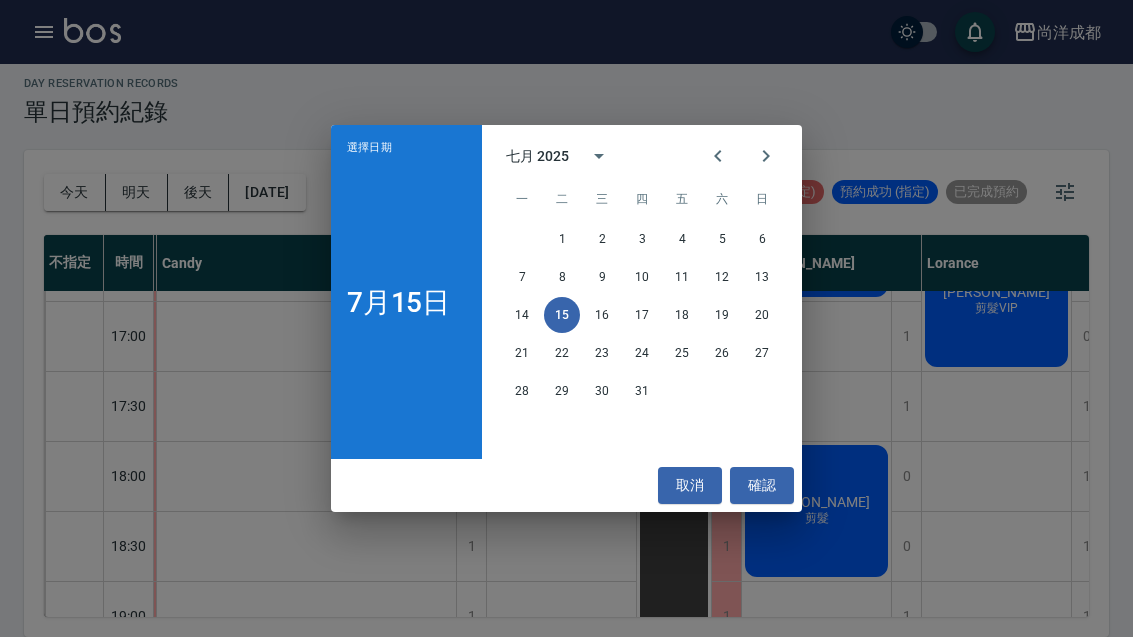 click on "17" at bounding box center [642, 315] 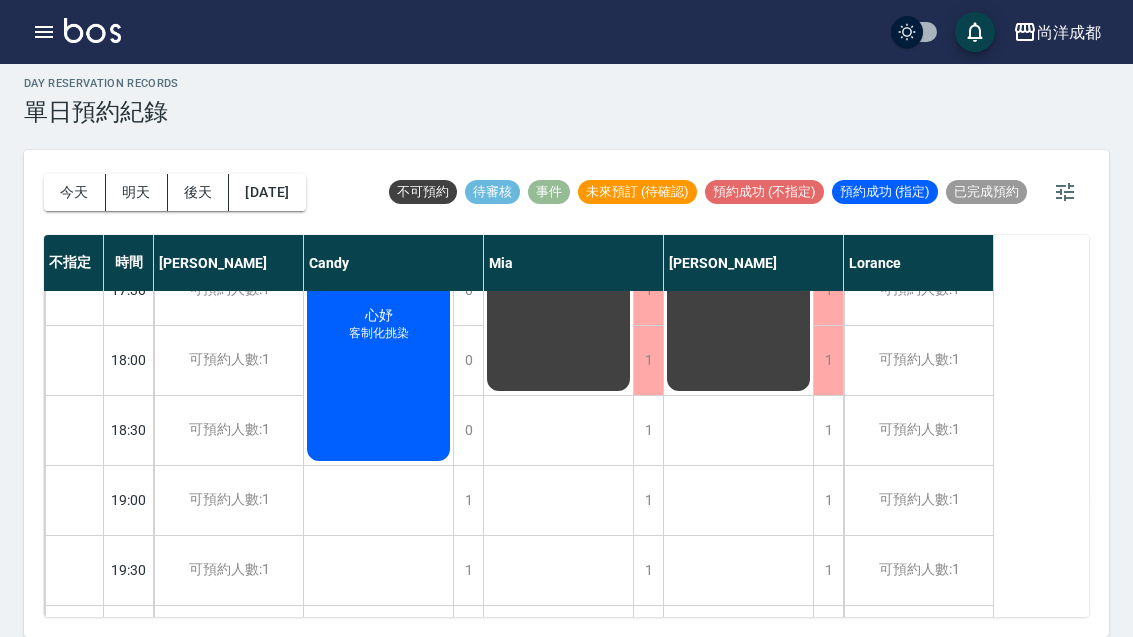 scroll, scrollTop: 1086, scrollLeft: 0, axis: vertical 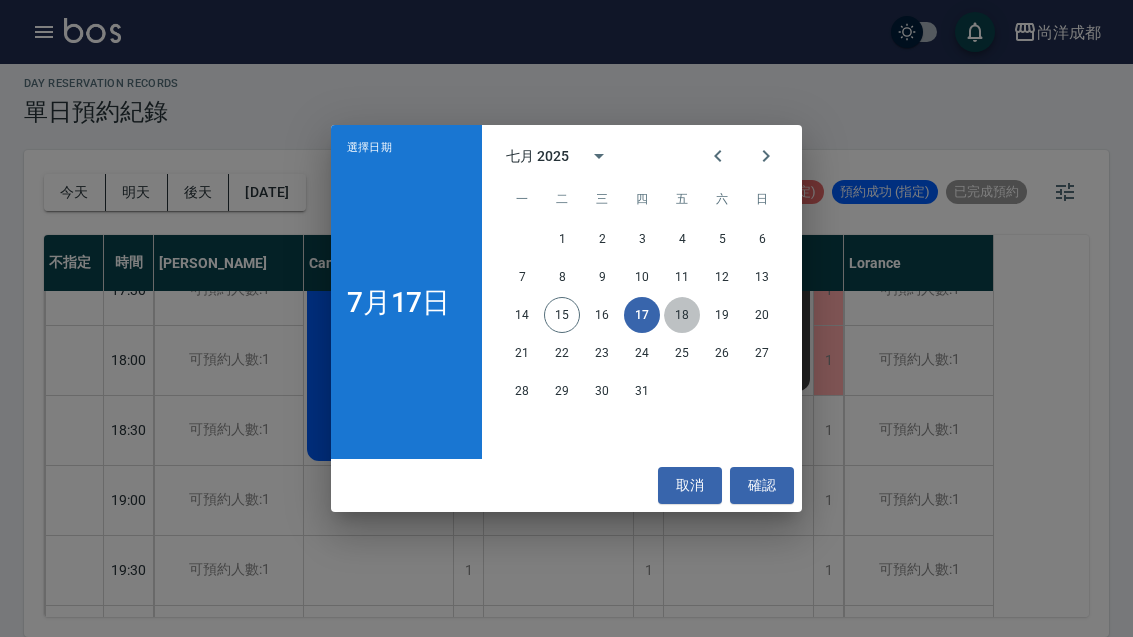 click on "18" at bounding box center [682, 315] 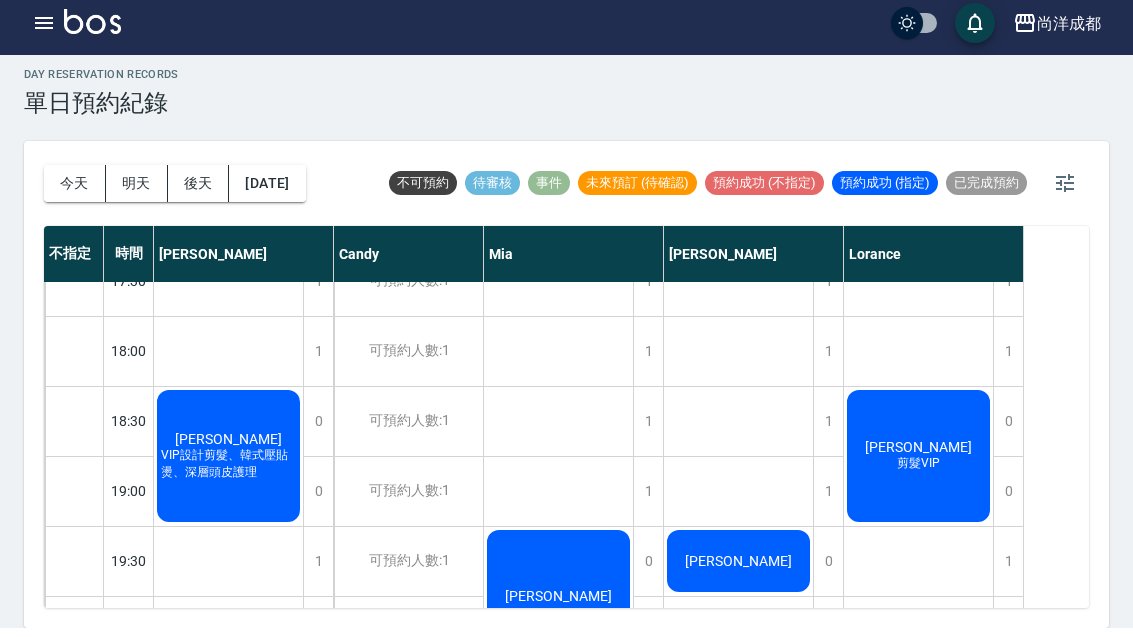 scroll, scrollTop: 0, scrollLeft: 0, axis: both 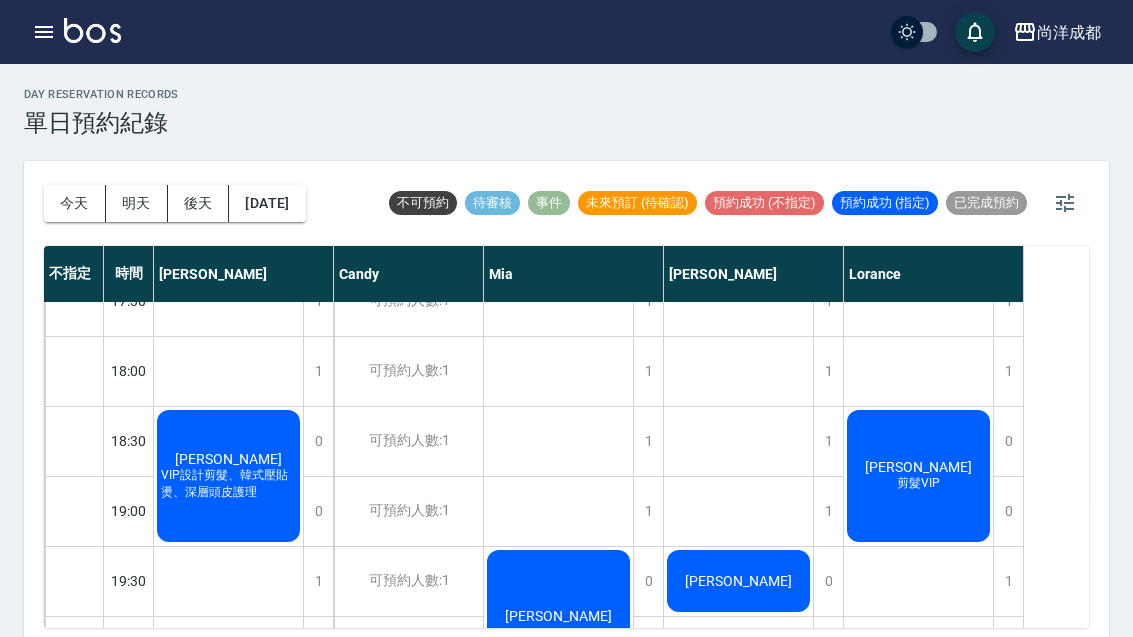 click on "不指定 時間 Lance Candy Mia Benny Lorance 10:00 10:30 11:00 11:30 12:00 12:30 13:00 13:30 14:00 14:30 15:00 15:30 16:00 16:30 17:00 17:30 18:00 18:30 19:00 19:30 20:00 1 1 1 1 1 1 1 1 1 1 1 1 1 1 1 1 1 0 0 1 1 陳冠良 VIP設計剪髮、韓式壓貼燙、深層頭皮護理 可預約人數:1 可預約人數:1 可預約人數:1 可預約人數:1 可預約人數:1 可預約人數:1 可預約人數:1 可預約人數:1 可預約人數:1 可預約人數:1 可預約人數:1 可預約人數:1 可預約人數:1 可預約人數:1 可預約人數:1 可預約人數:1 可預約人數:1 可預約人數:1 可預約人數:1 可預約人數:1 可預約人數:1 1 1 1 1 1 1 1 1 1 1 1 1 1 1 1 1 1 1 1 0 0 張百騏 1 1 0 1 0 1 1 0 1 0 0 0 1 1 1 1 1 1 1 0 1 陳佳琳 補染髮根（5cm內）、🇰🇷鑽光k12角蛋白鍍膜護髮 楊小姐 女生燙髮、女生染髮 黃琦文 剪加染髮根 王錫珍 剪髮 陳庭尉 🇰🇷鑽光k12角蛋白鍍膜護髮、剪髮 王詩萍 只補補染髮根（5cm內）
剪好了 1 1 1" at bounding box center [566, 437] 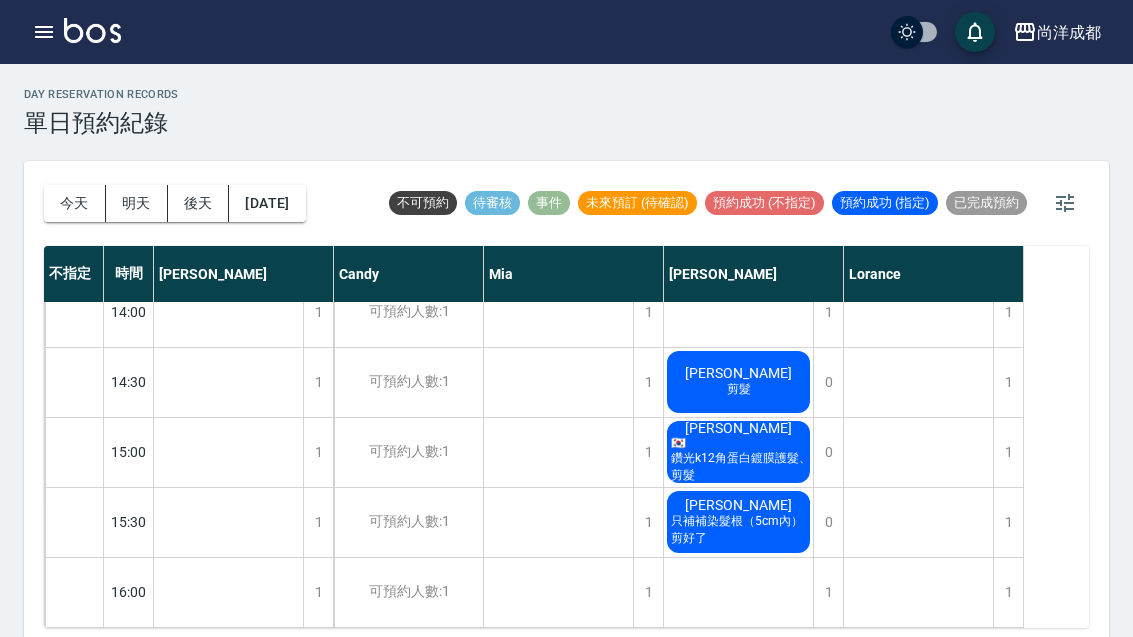 scroll, scrollTop: 574, scrollLeft: 0, axis: vertical 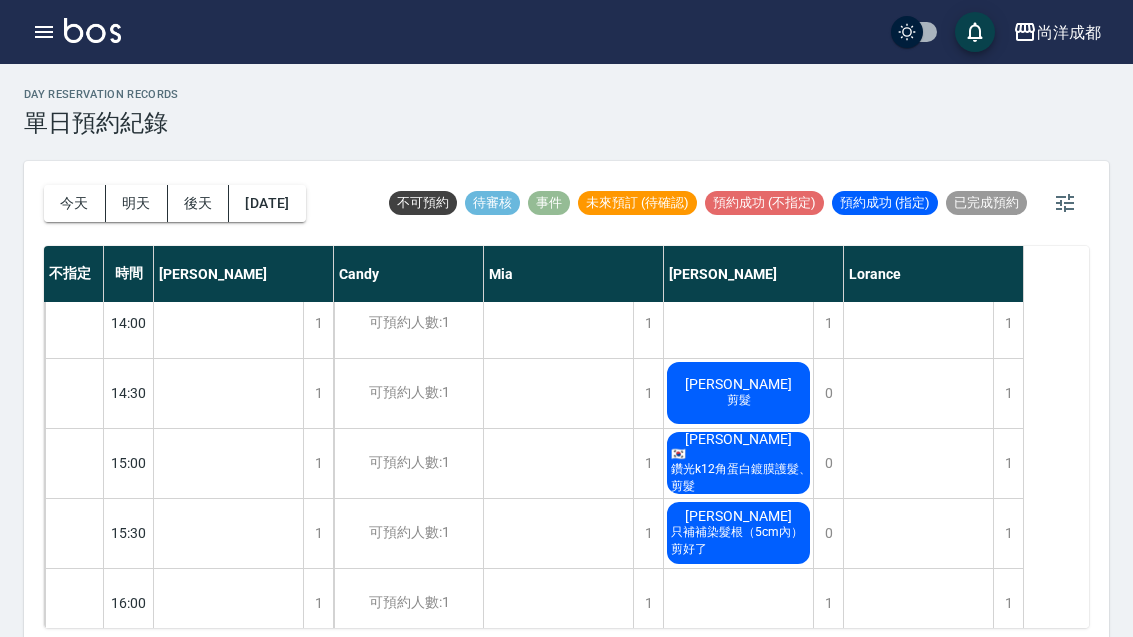 click on "2025/07/18" at bounding box center (267, 203) 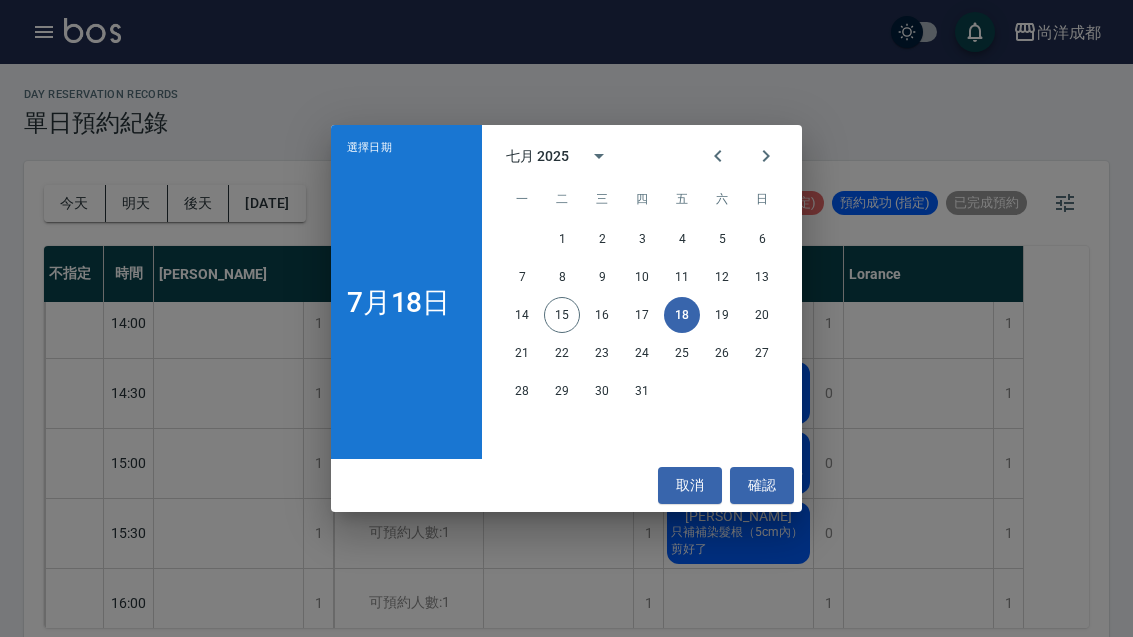 click on "16" at bounding box center (602, 315) 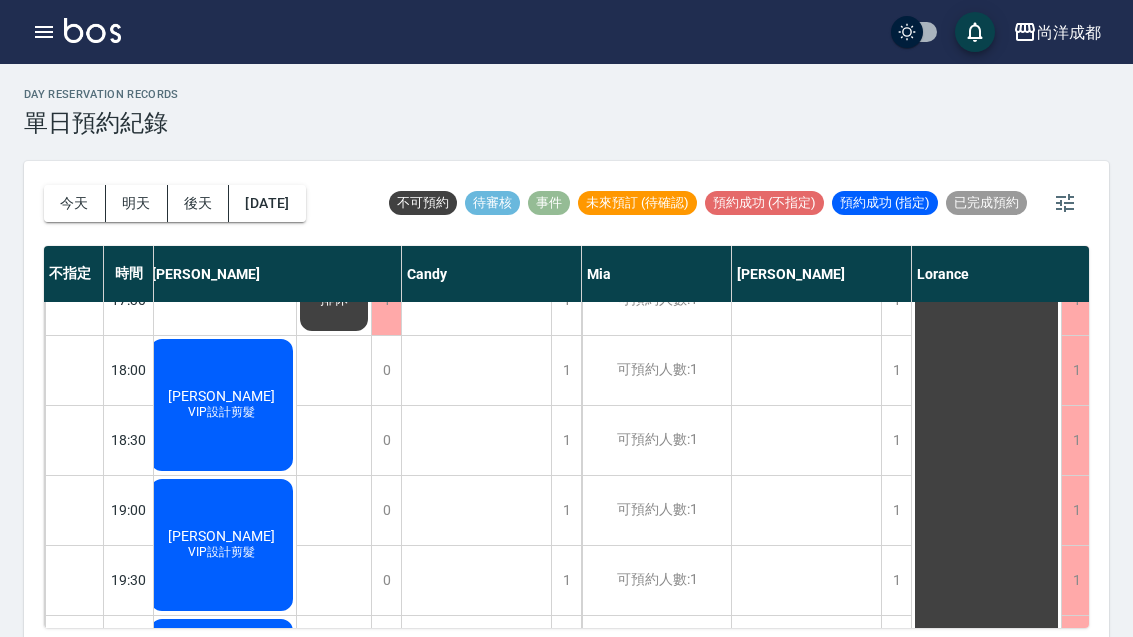 scroll, scrollTop: 1086, scrollLeft: 7, axis: both 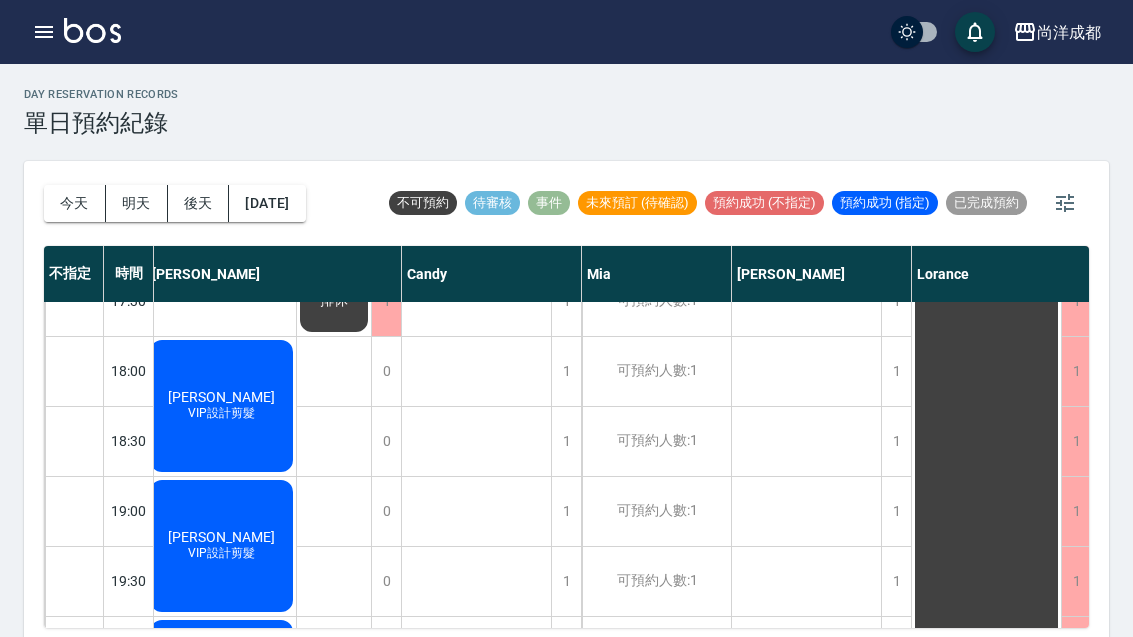 click on "1" at bounding box center (896, 371) 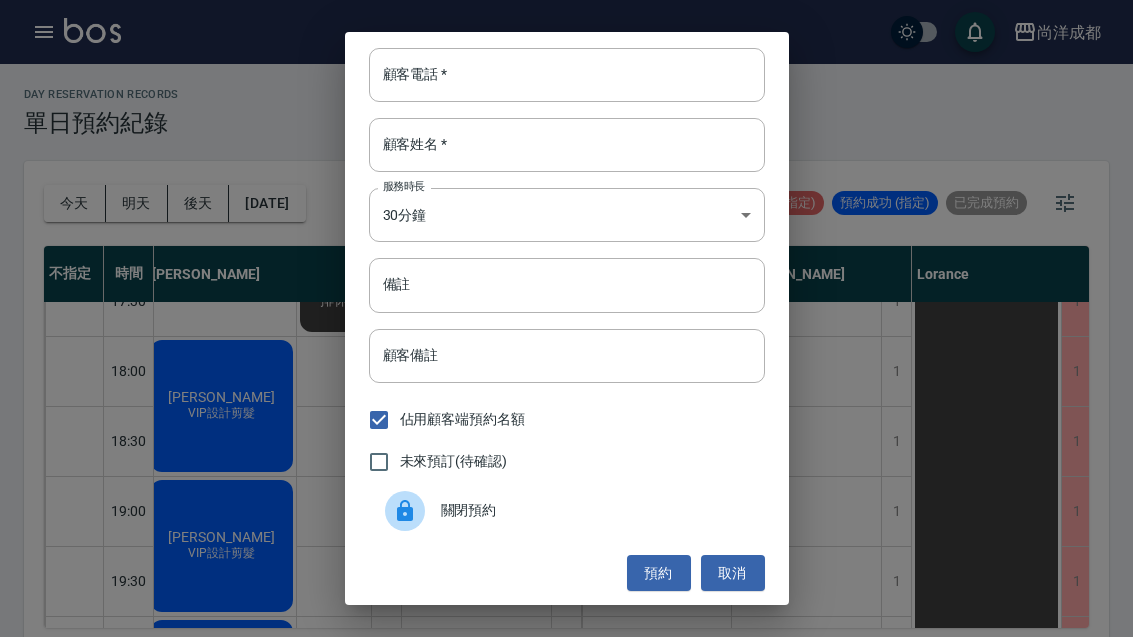click on "顧客電話   *" at bounding box center (567, 75) 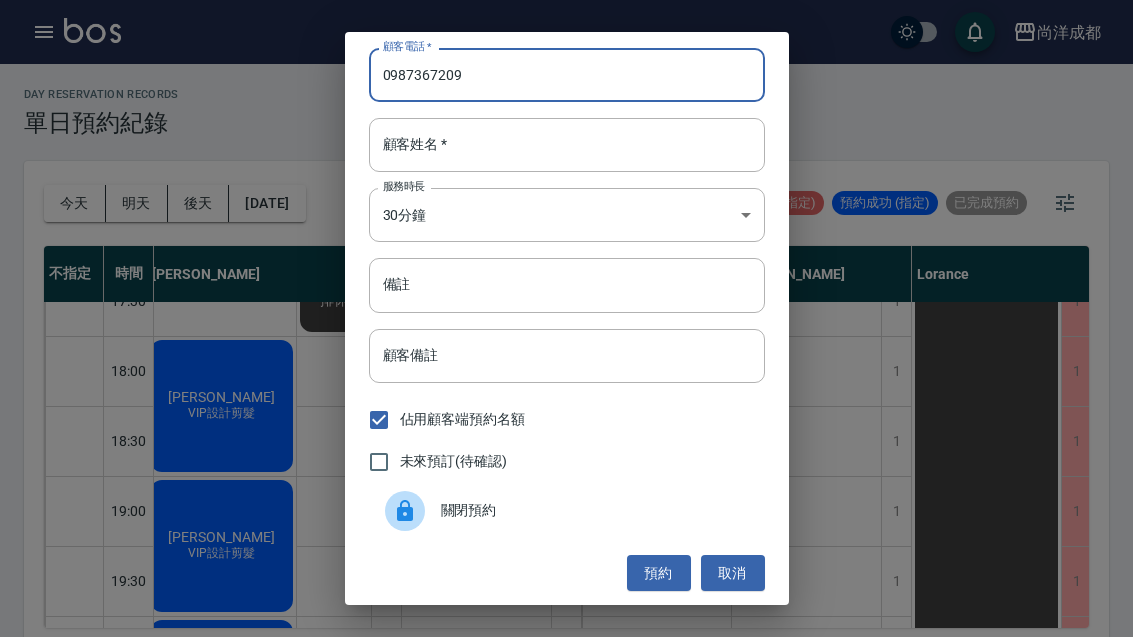 type on "0987367209" 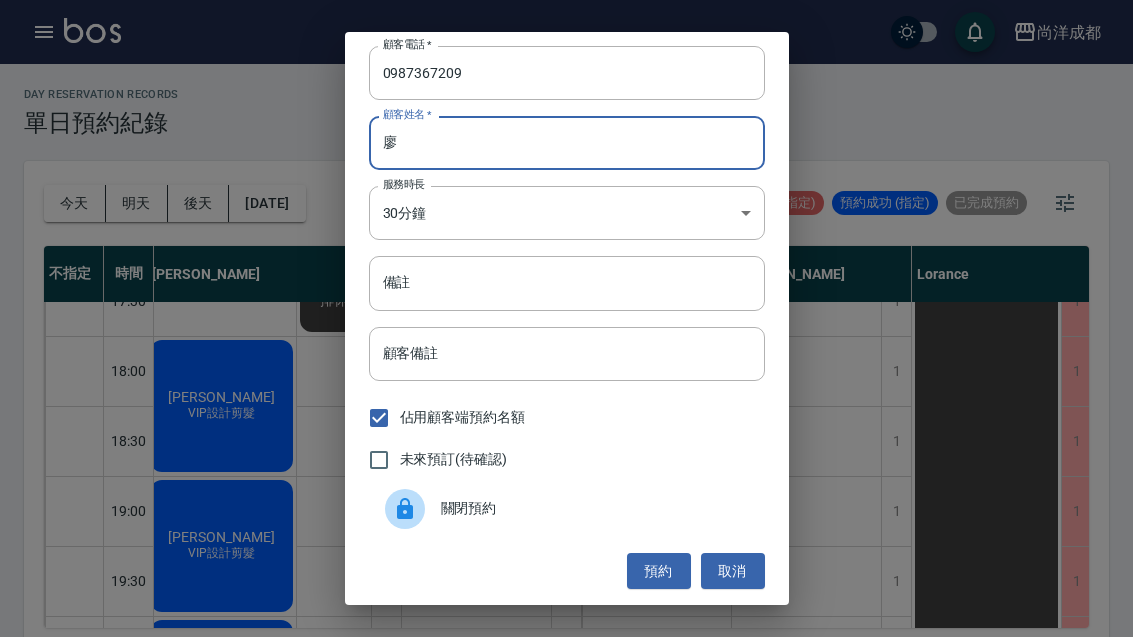 scroll, scrollTop: 2, scrollLeft: 0, axis: vertical 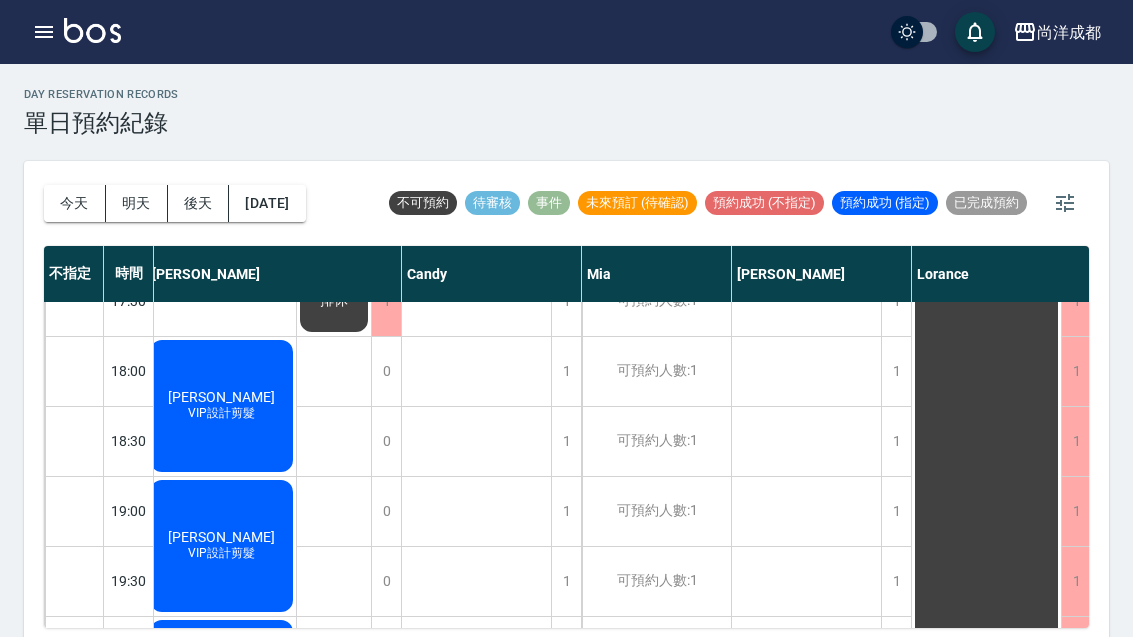 click on "1" at bounding box center (896, 371) 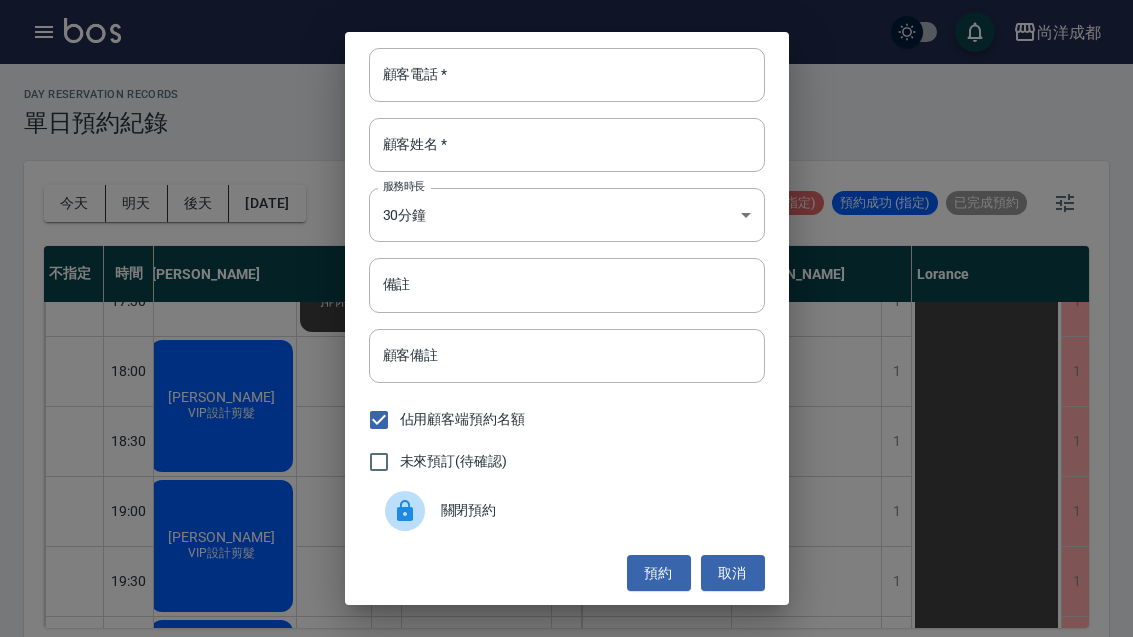 click on "顧客電話   *" at bounding box center [567, 75] 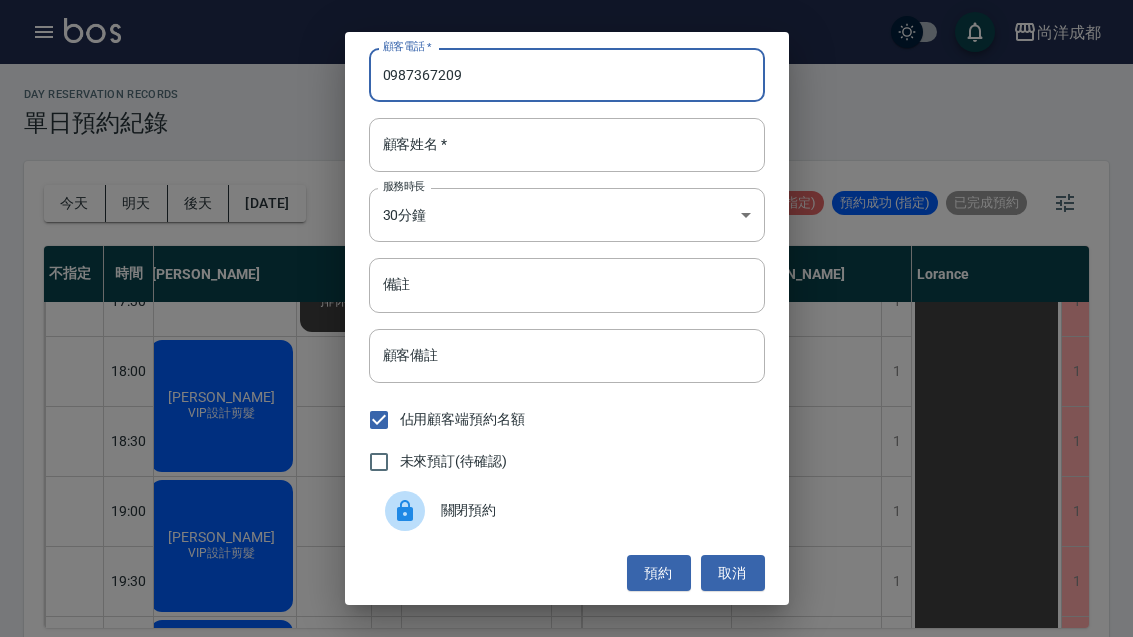 type on "0987367209" 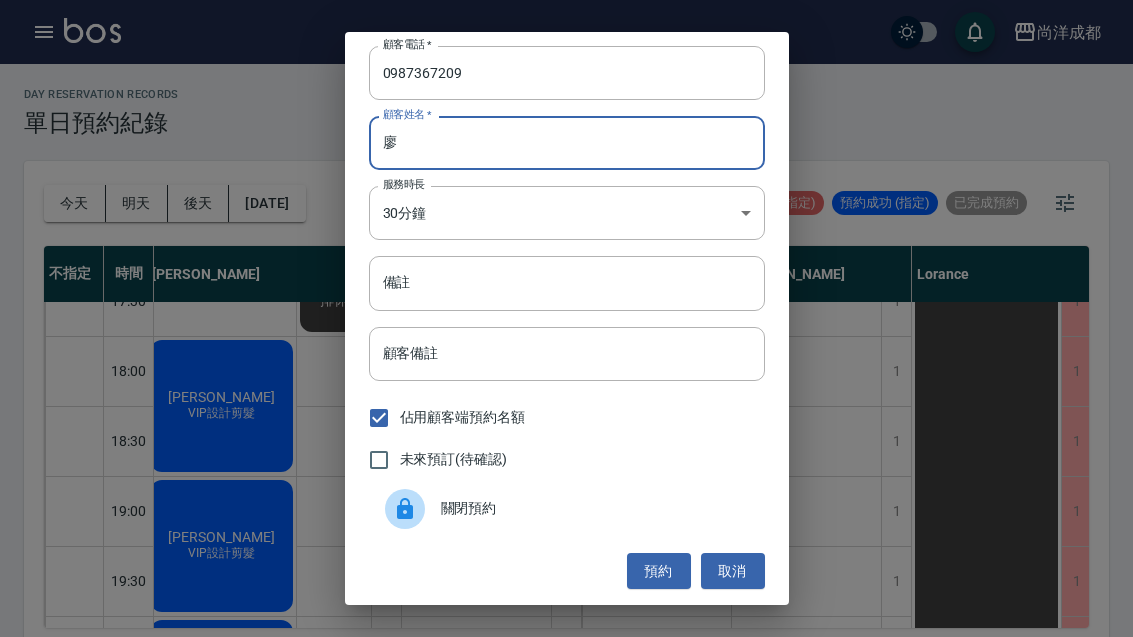 scroll, scrollTop: 2, scrollLeft: 0, axis: vertical 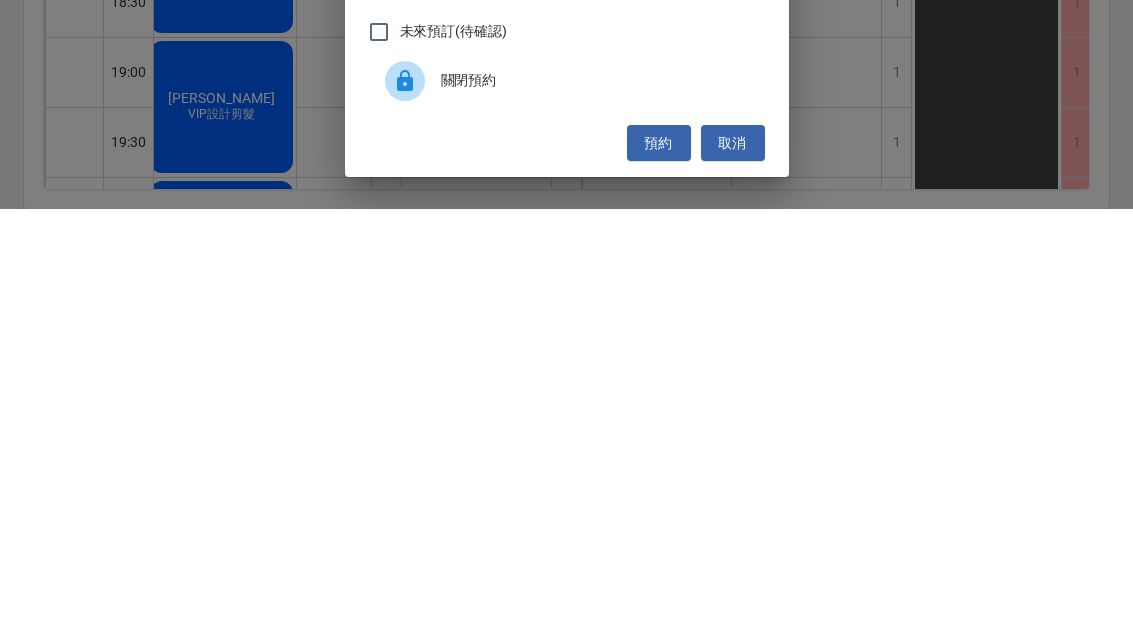 type on "洗剪" 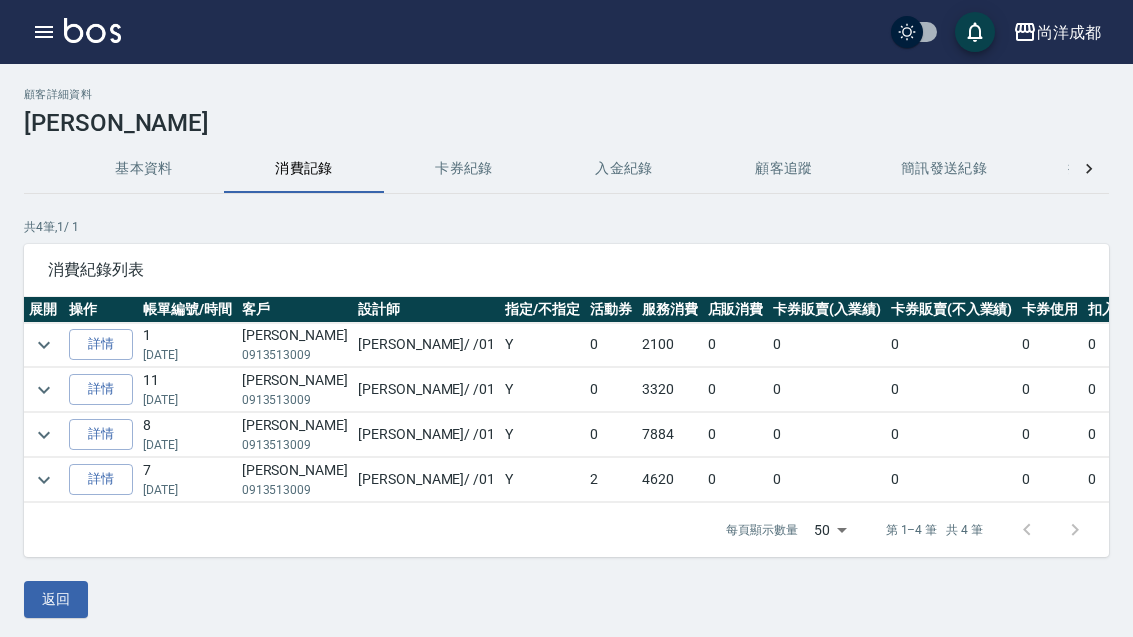 scroll, scrollTop: 0, scrollLeft: 0, axis: both 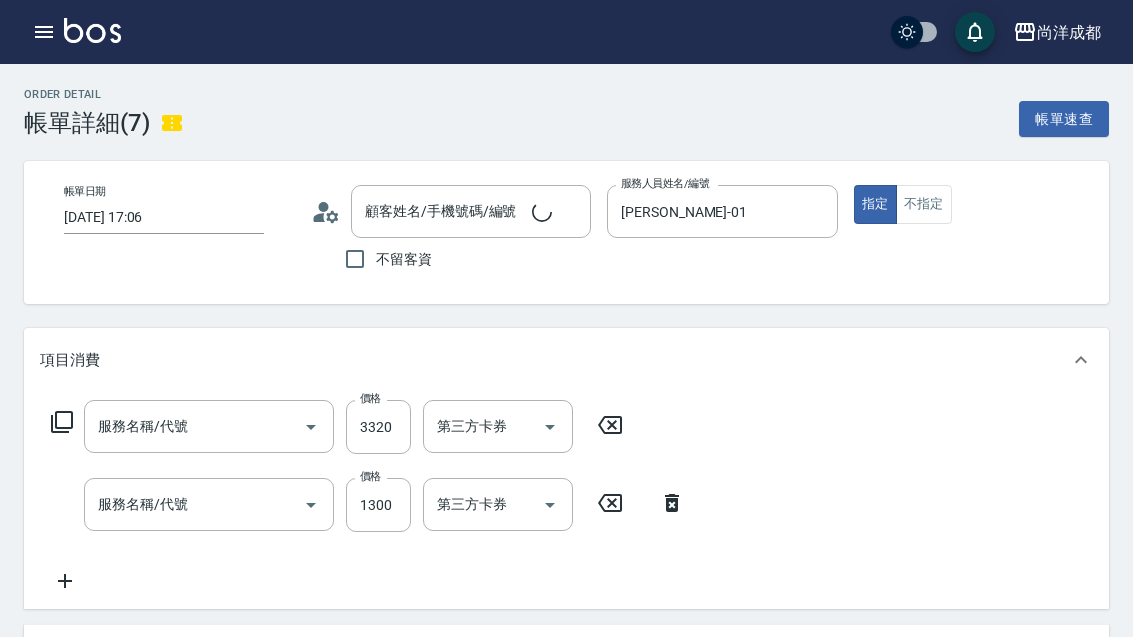 type on "2024/12/19 17:06" 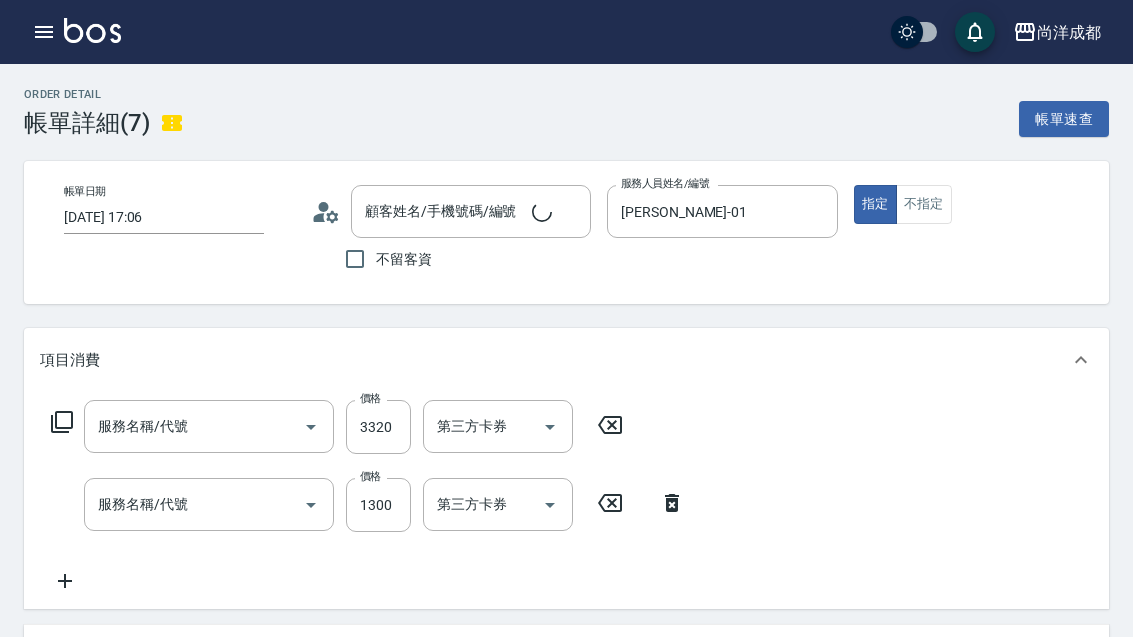 type on "Benny-01" 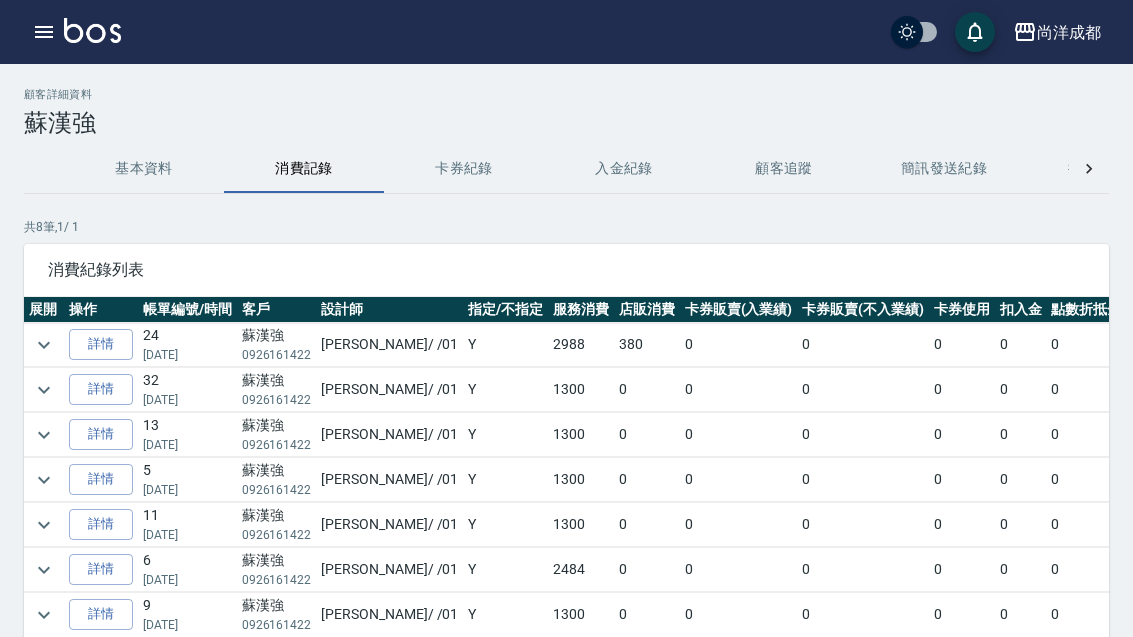 scroll, scrollTop: 0, scrollLeft: 0, axis: both 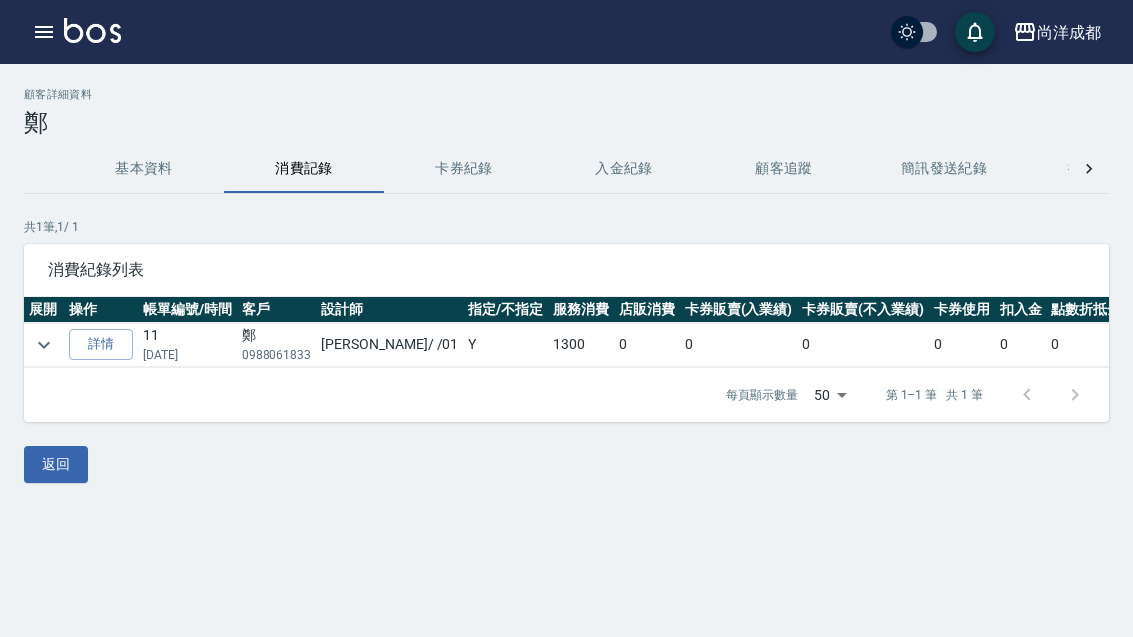 click on "0988061833" at bounding box center (277, 355) 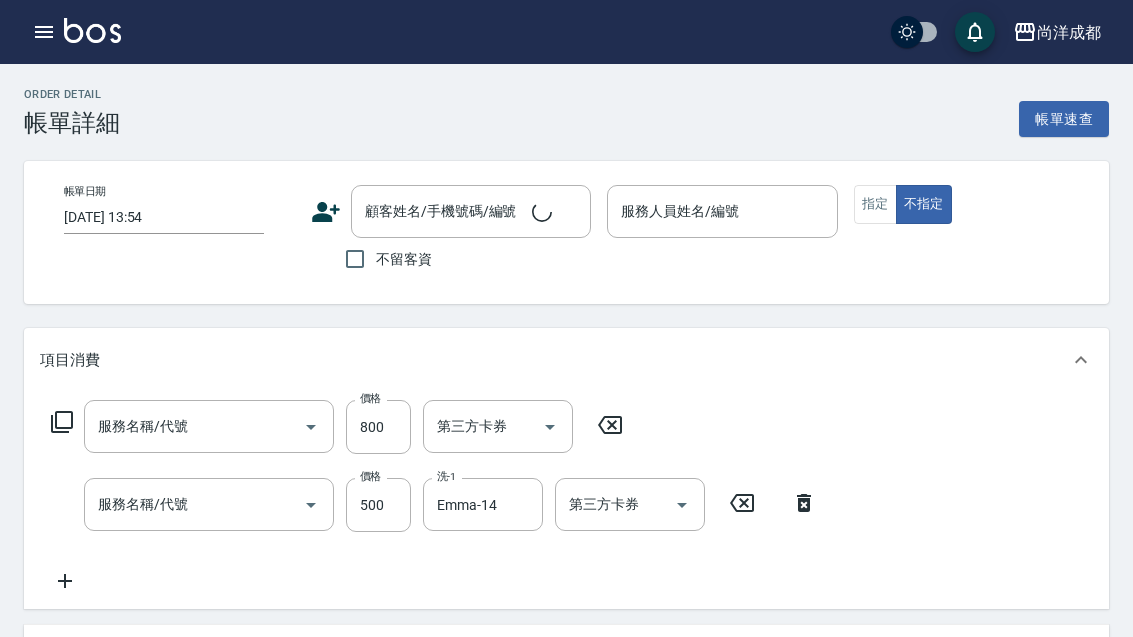 type on "[DATE] 18:19" 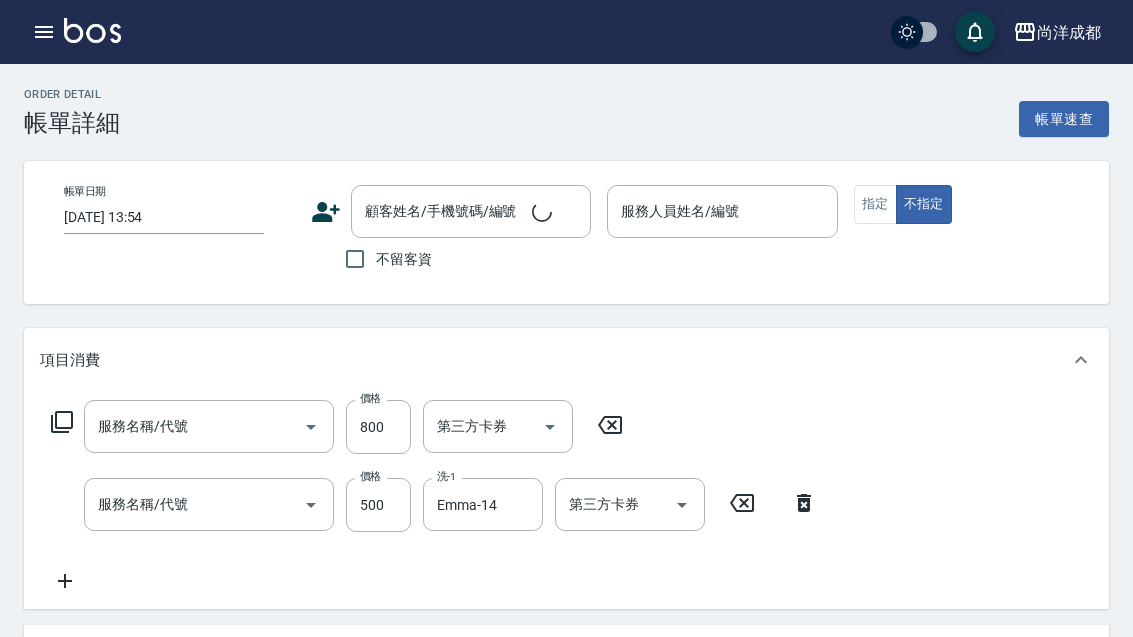 type on "[PERSON_NAME]-01" 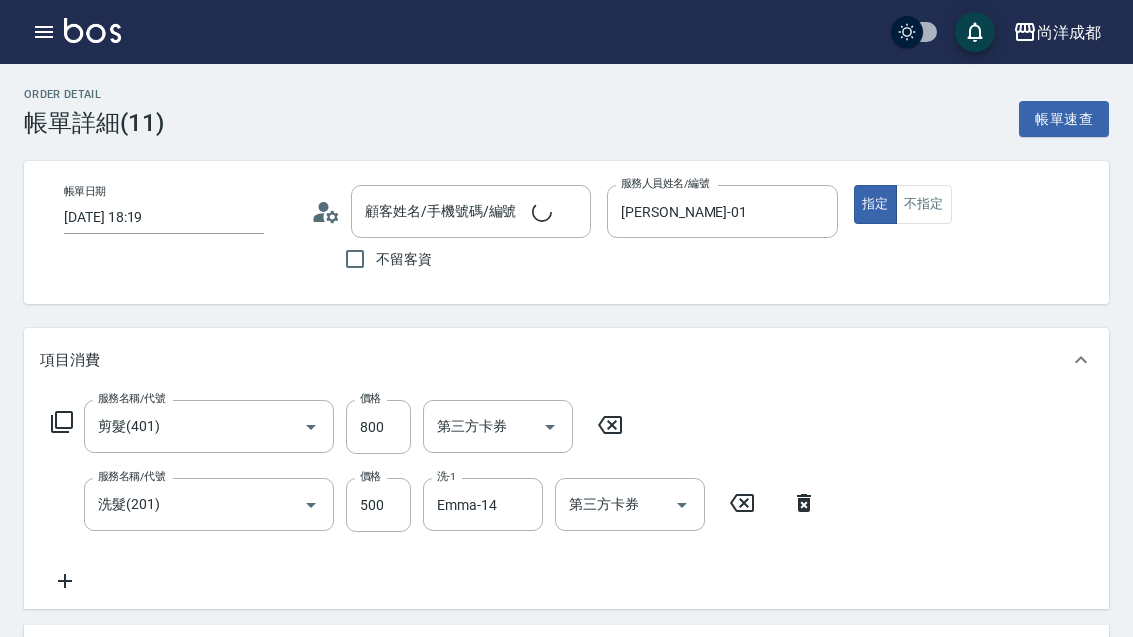type on "鄭/0988061833/" 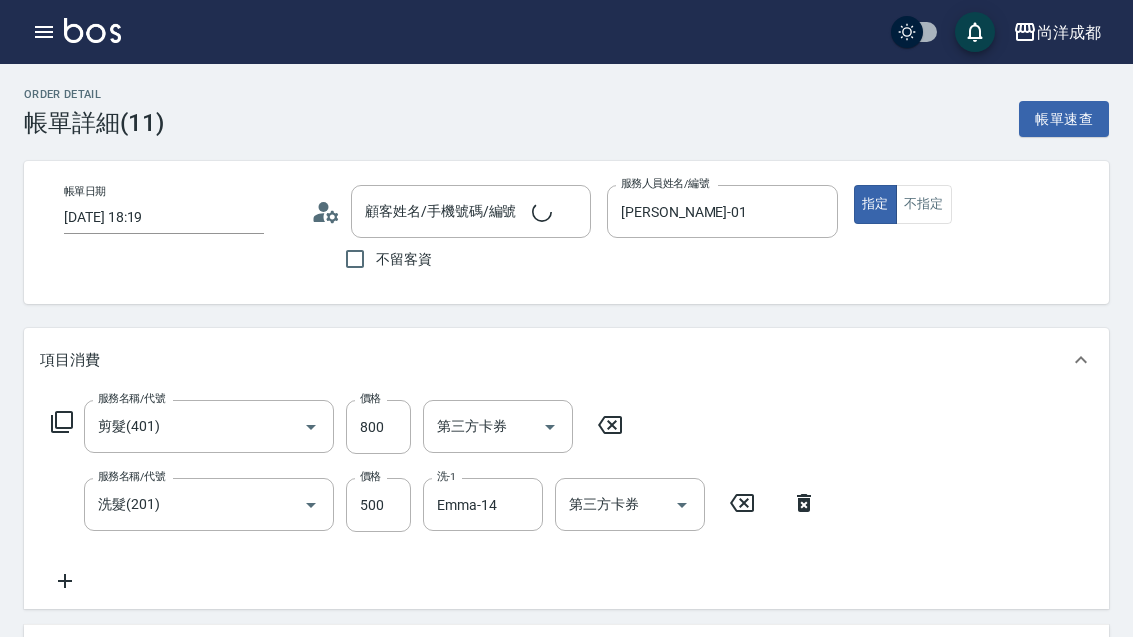 type on "130" 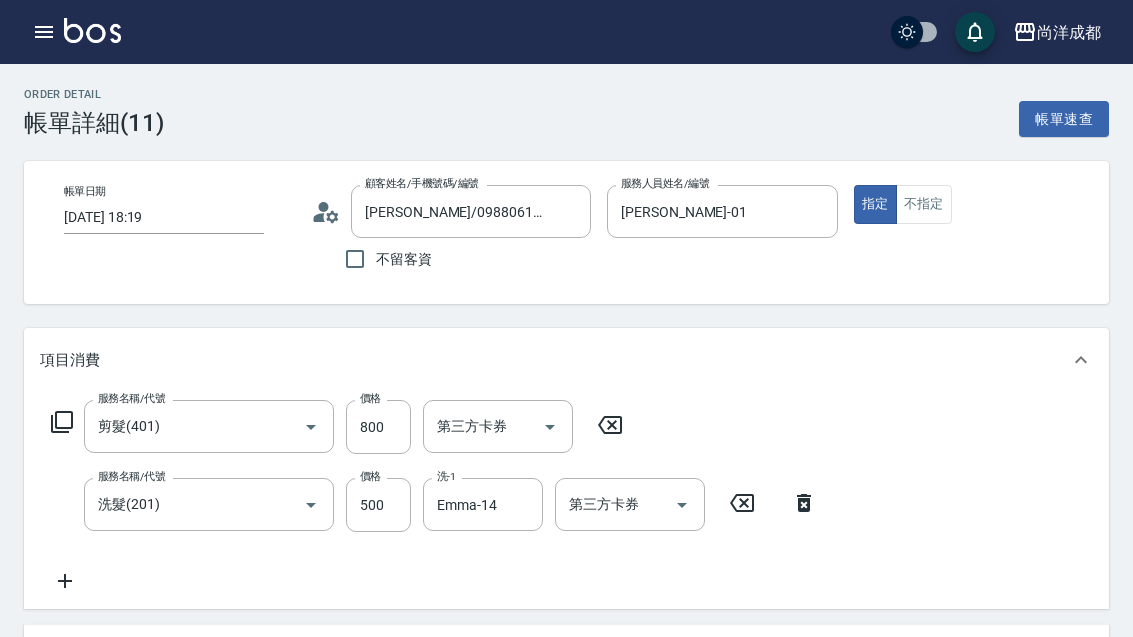 click on "鄭/0988061833/" at bounding box center [456, 211] 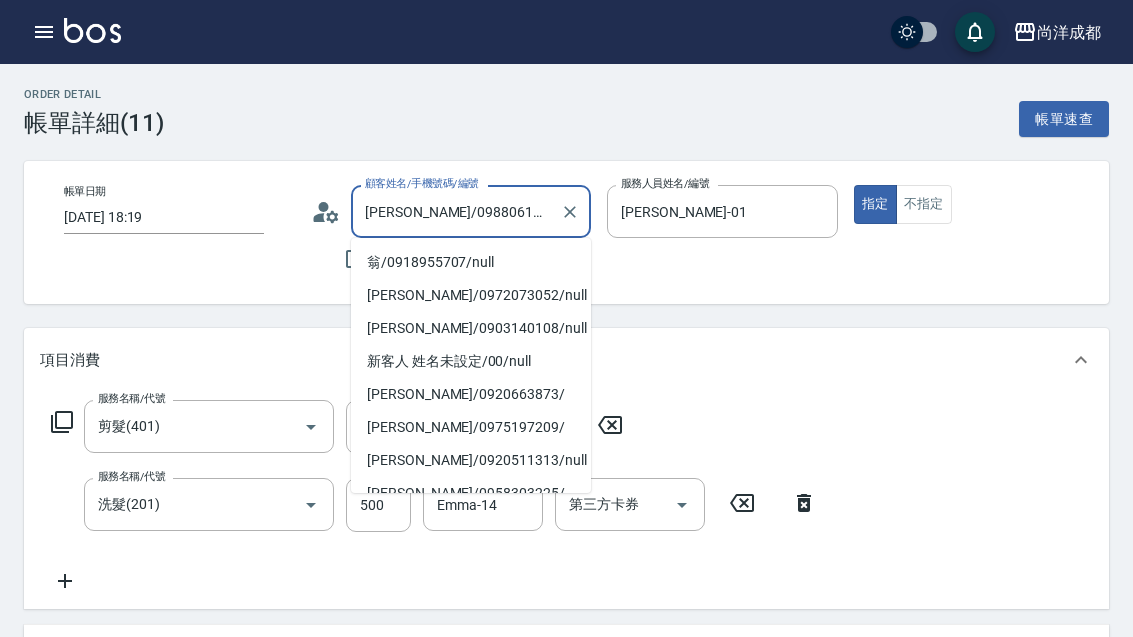 click on "李仁傑/0903140108/null" at bounding box center [471, 328] 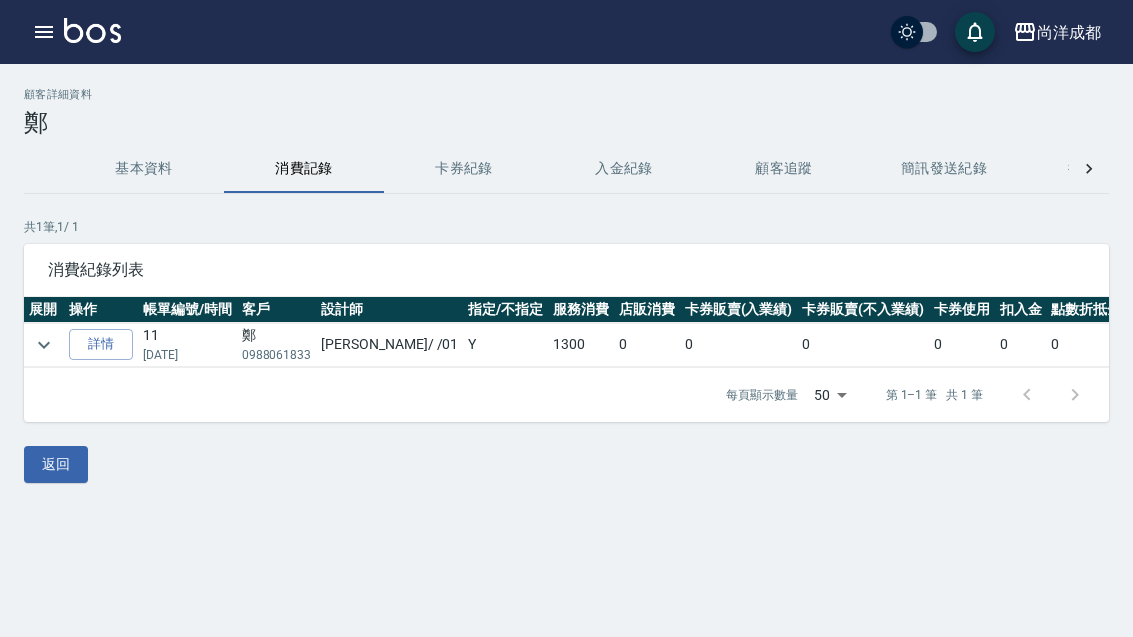 click on "詳情" at bounding box center (101, 344) 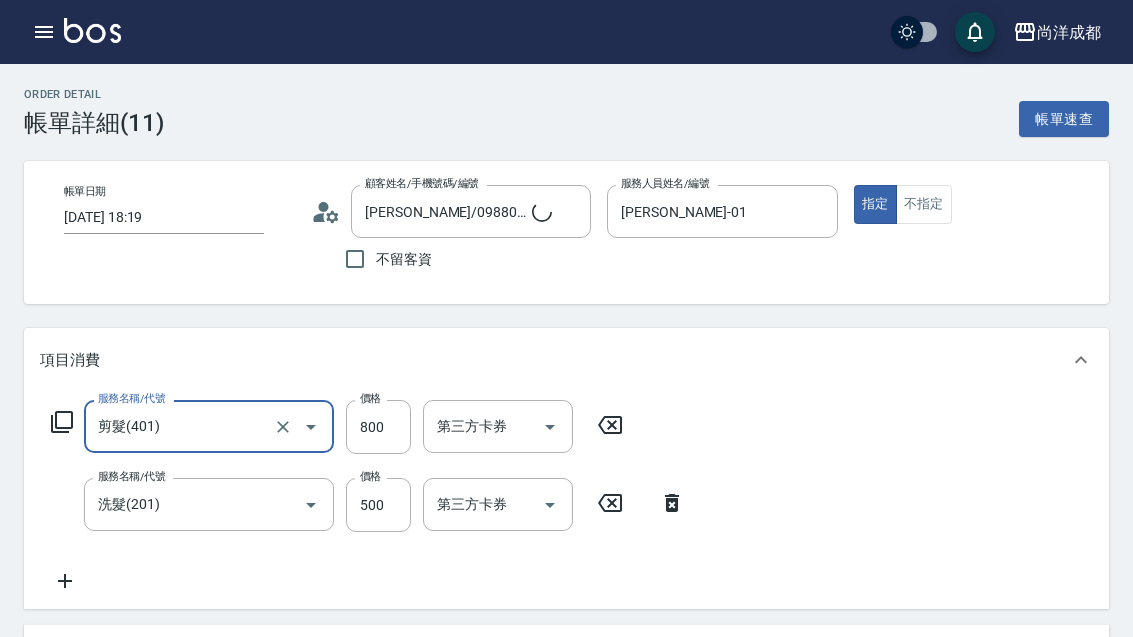 type on "鄭/0988061833/" 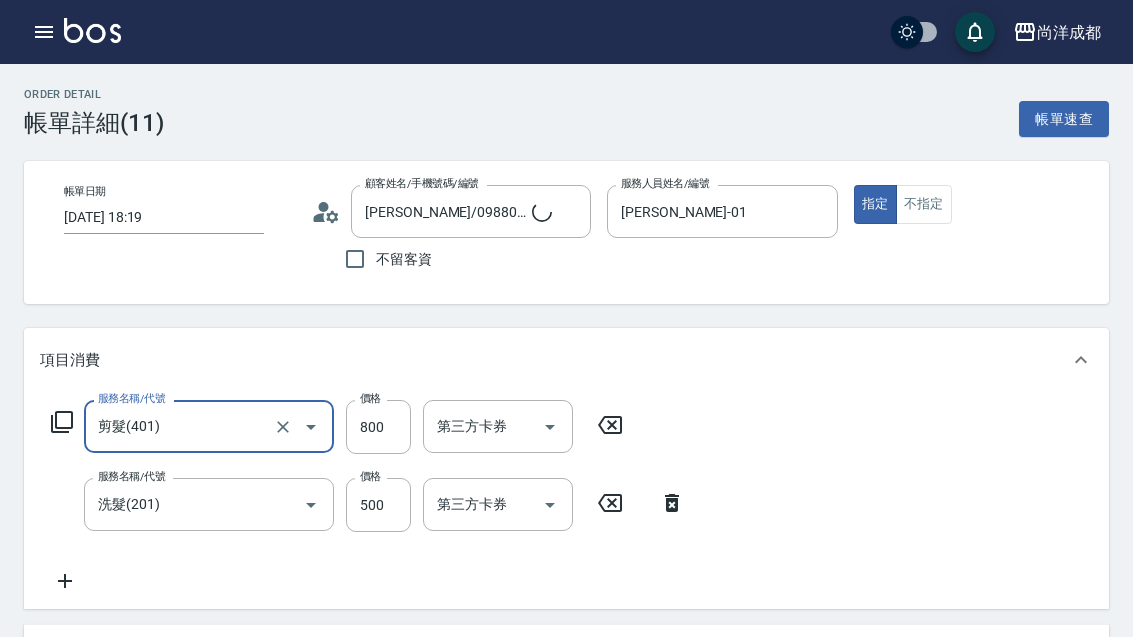 type on "130" 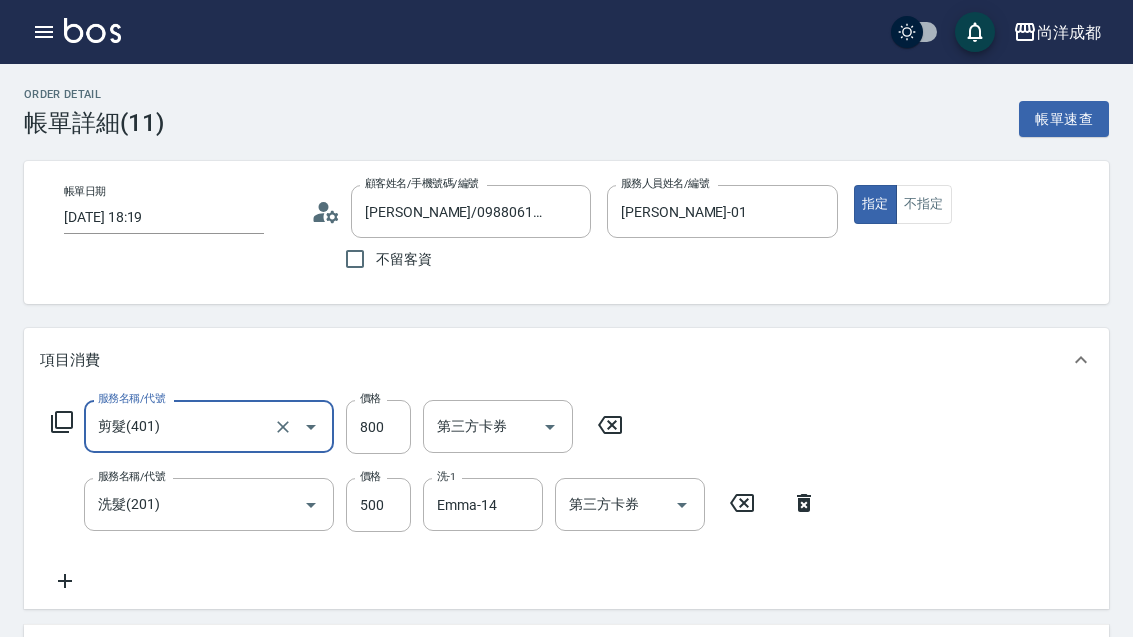 click on "鄭/0988061833/" at bounding box center (456, 211) 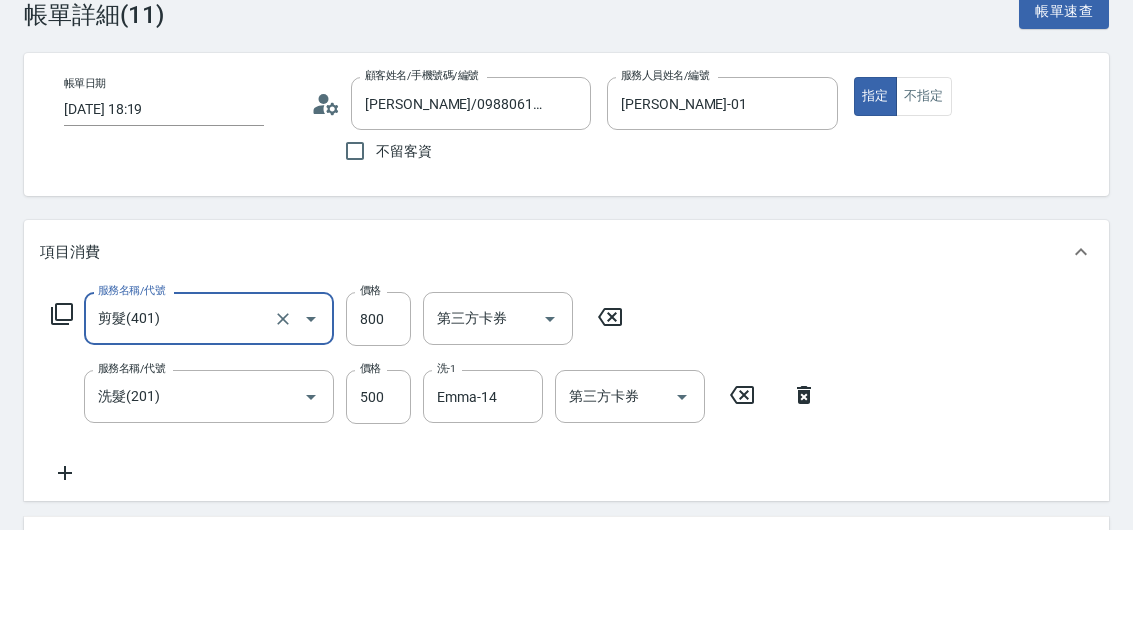 type on "李仁傑/0903140108/null" 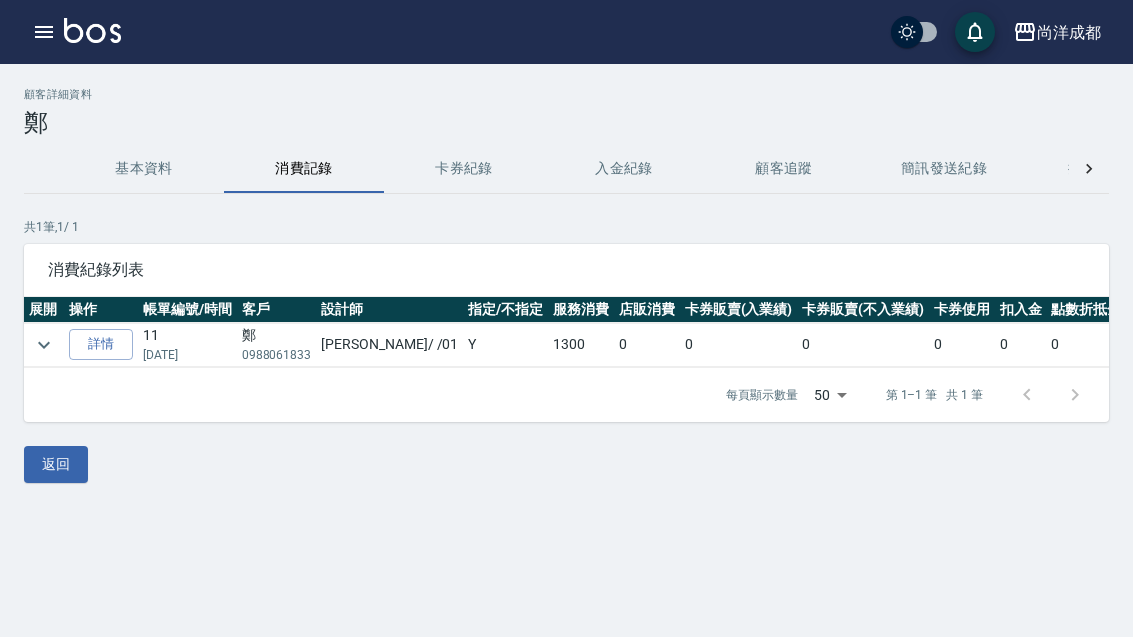 click on "詳情" at bounding box center (101, 344) 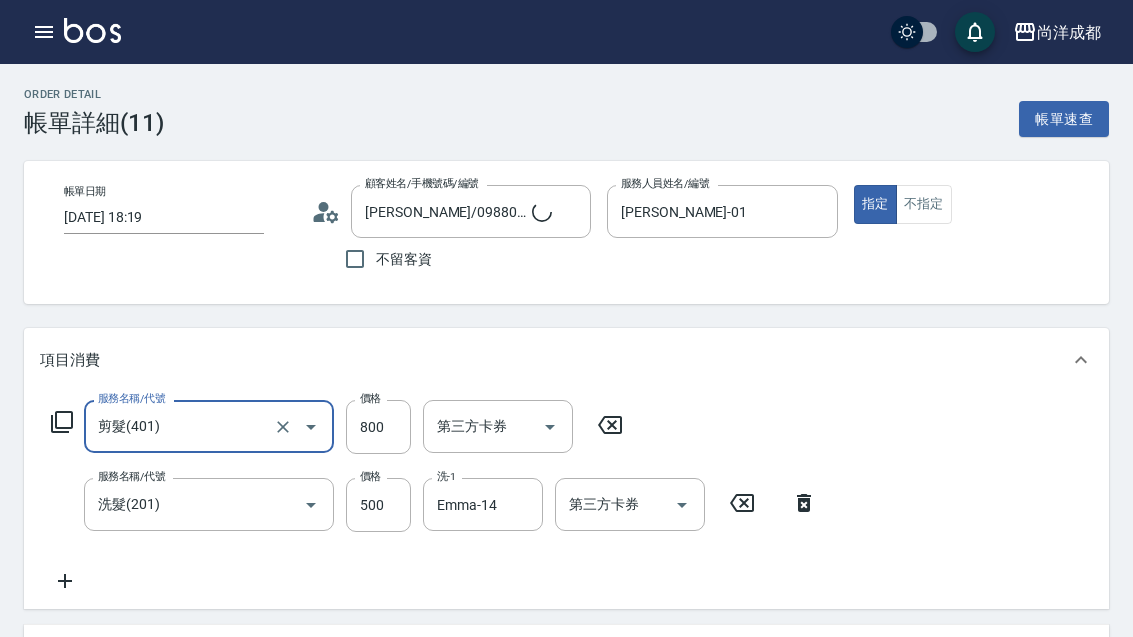 type on "鄭/0988061833/" 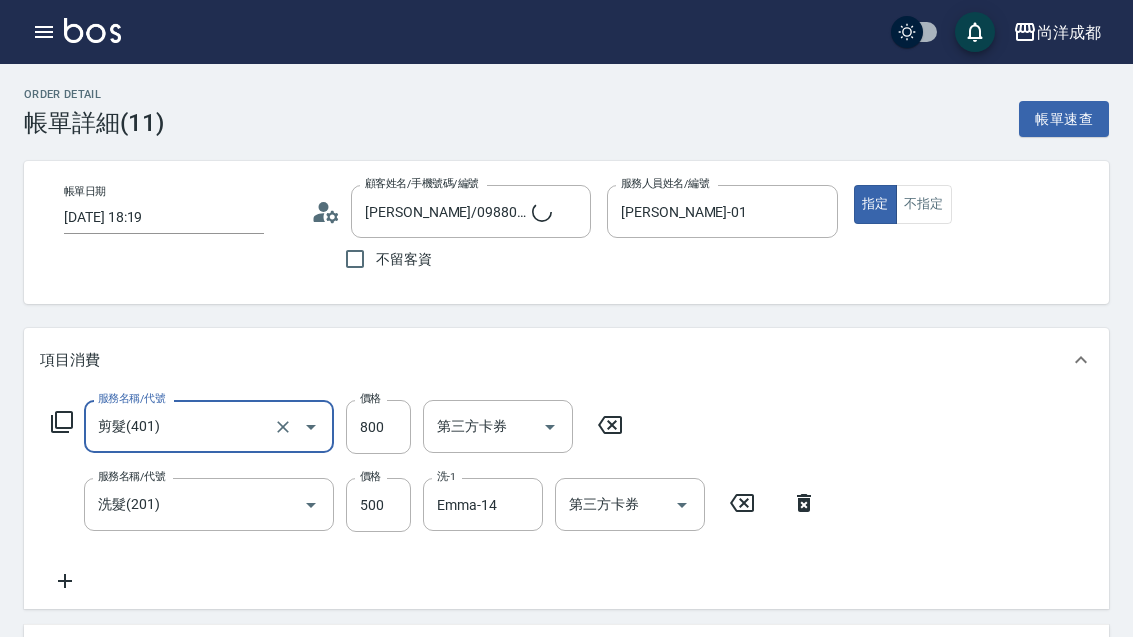 type on "130" 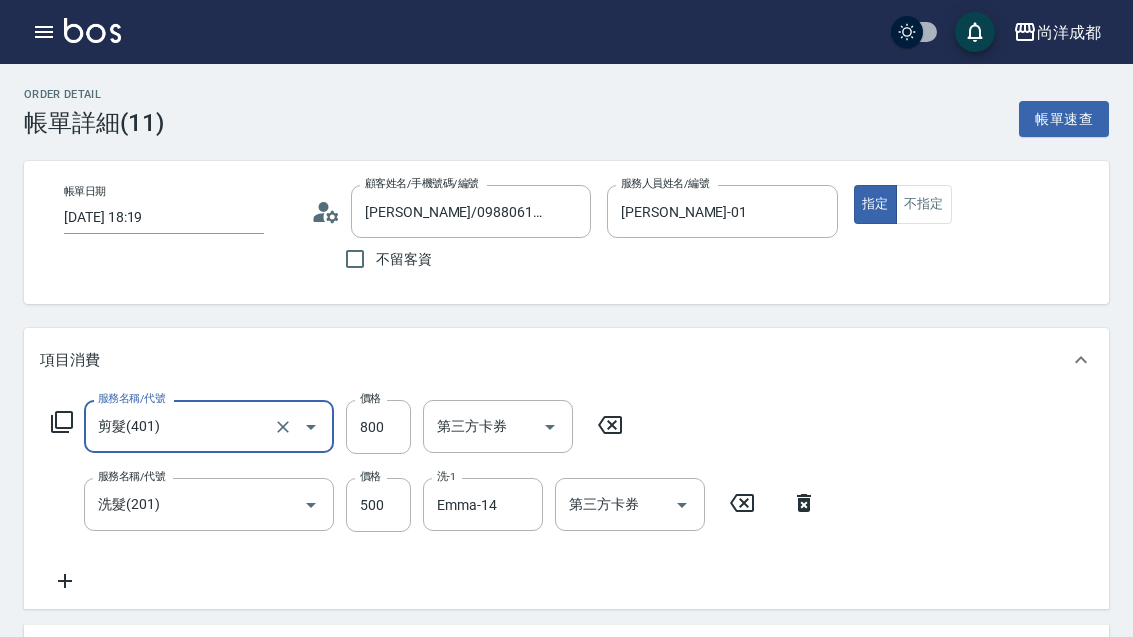 click on "服務名稱/代號 剪髮(401) 服務名稱/代號 價格 800 價格 第三方卡券 第三方卡券 服務名稱/代號 洗髮(201) 服務名稱/代號 價格 500 價格 洗-1 Emma-14 洗-1 第三方卡券 第三方卡券" at bounding box center [434, 496] 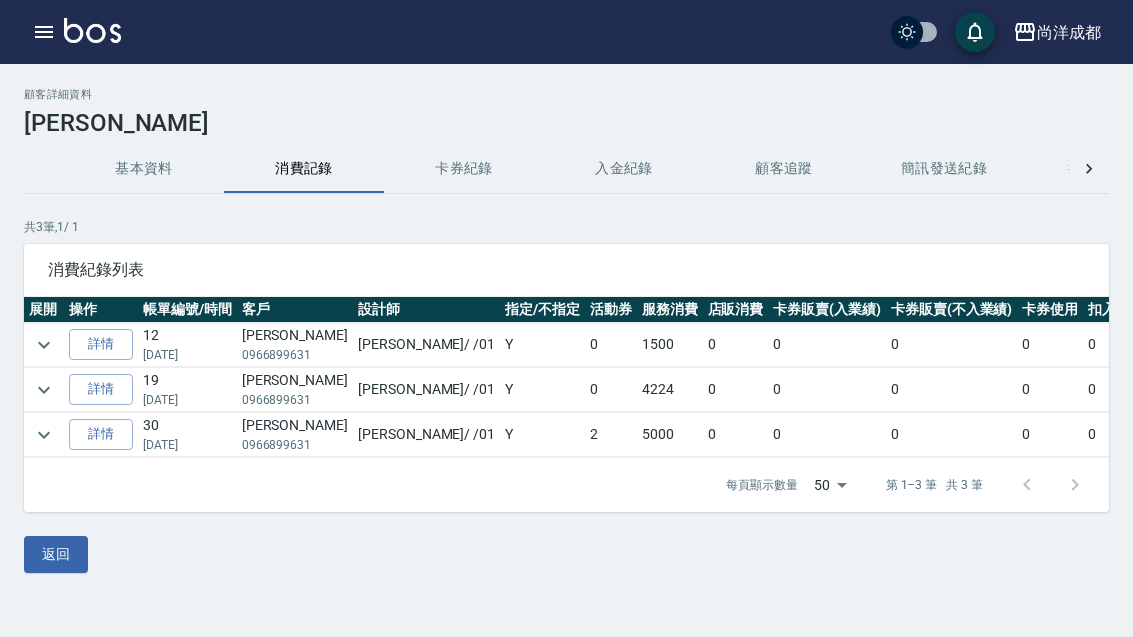 scroll, scrollTop: 0, scrollLeft: 0, axis: both 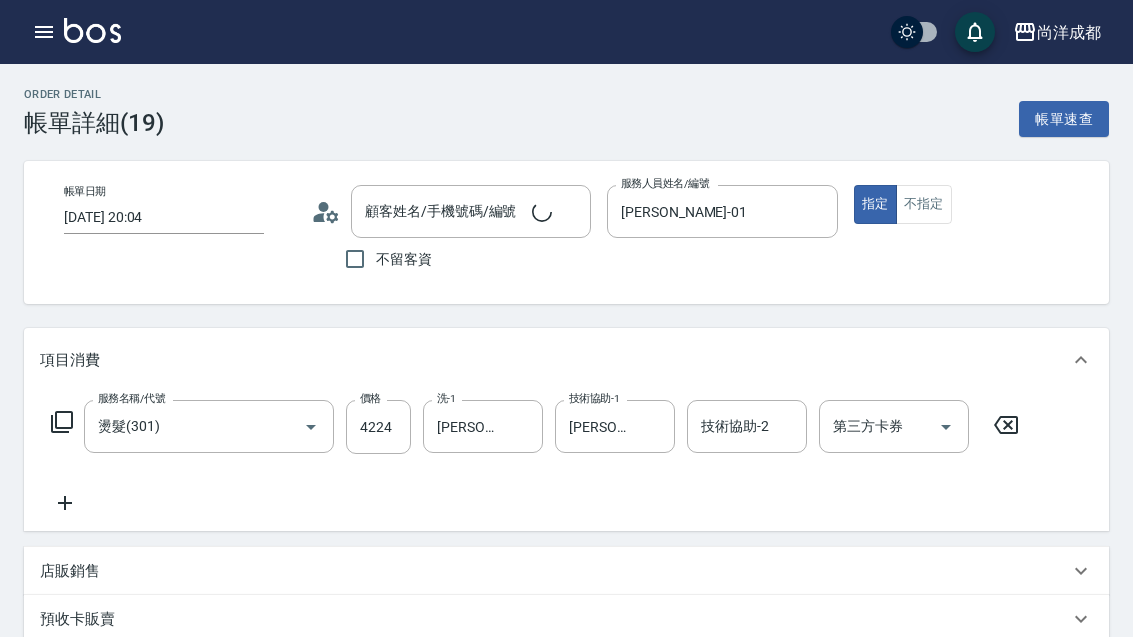 type on "2025/03/18 20:04" 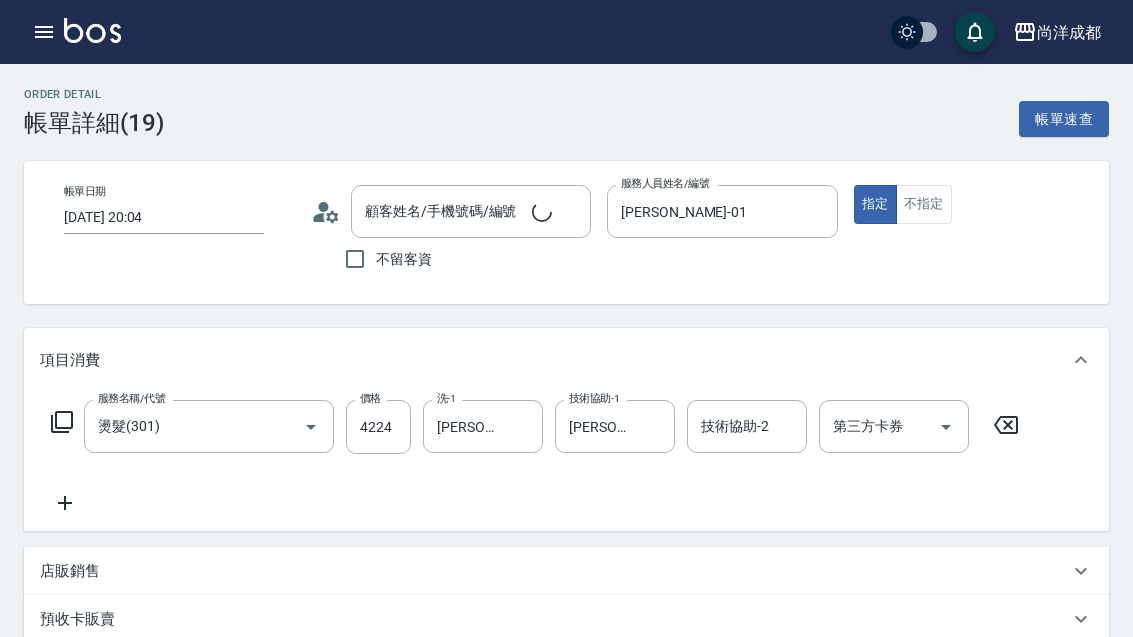 type on "[PERSON_NAME]-01" 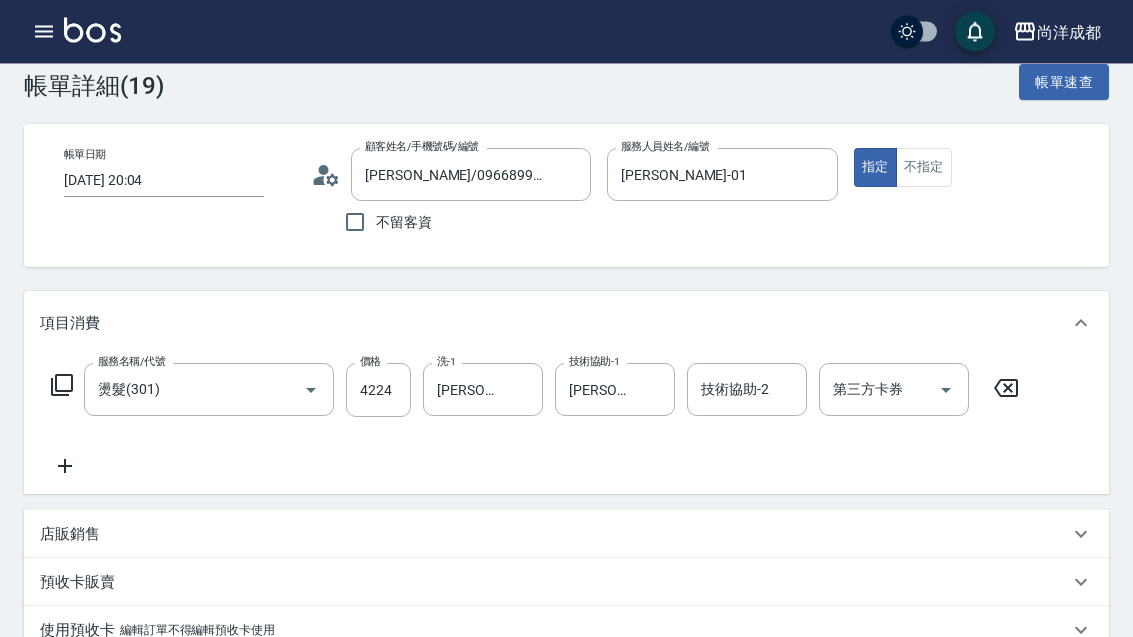 scroll, scrollTop: 37, scrollLeft: 0, axis: vertical 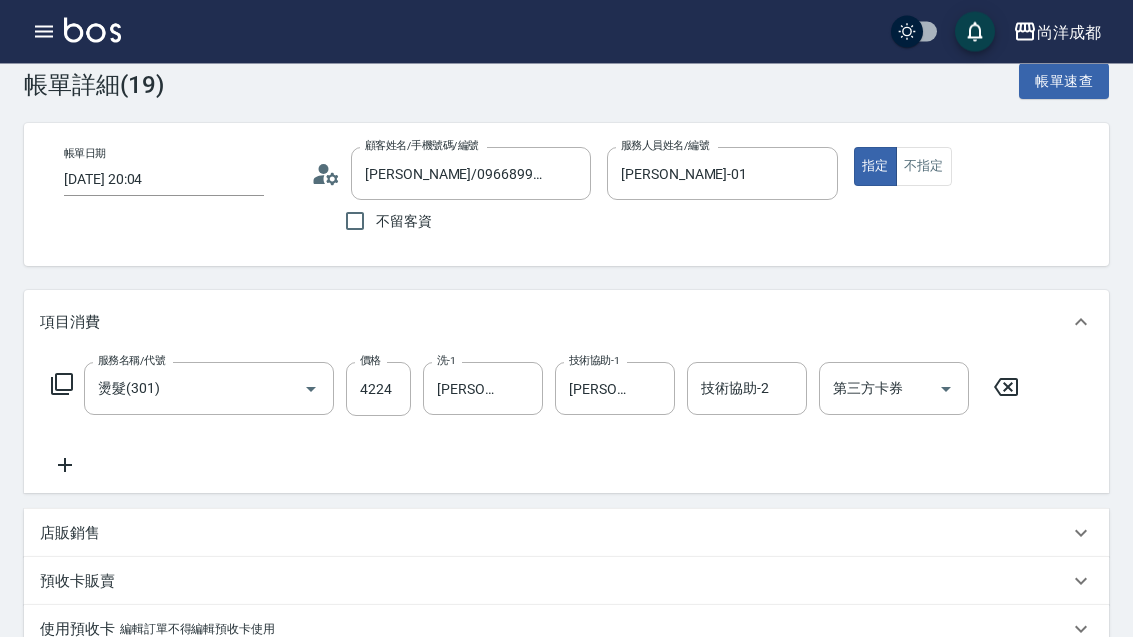 click at bounding box center (44, 32) 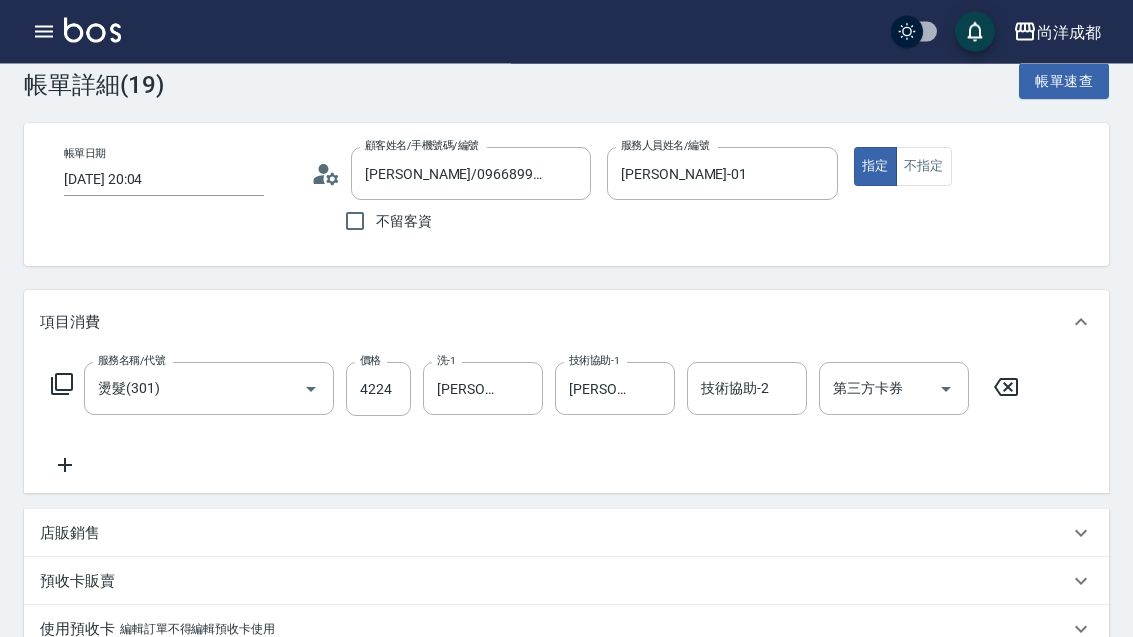 scroll, scrollTop: 38, scrollLeft: 0, axis: vertical 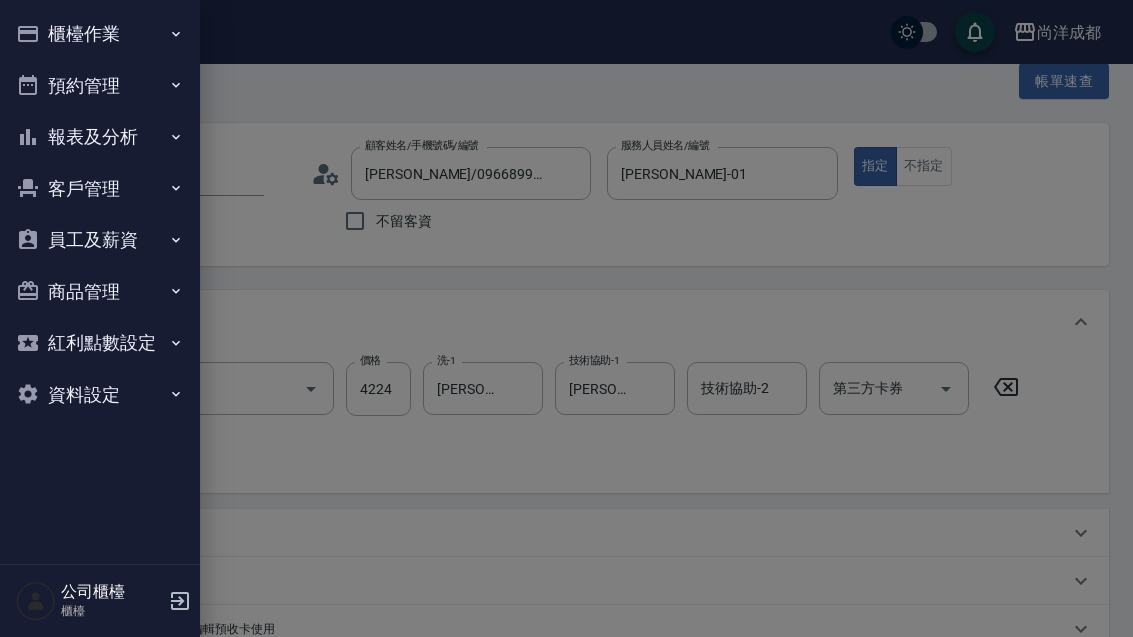 click at bounding box center (566, 318) 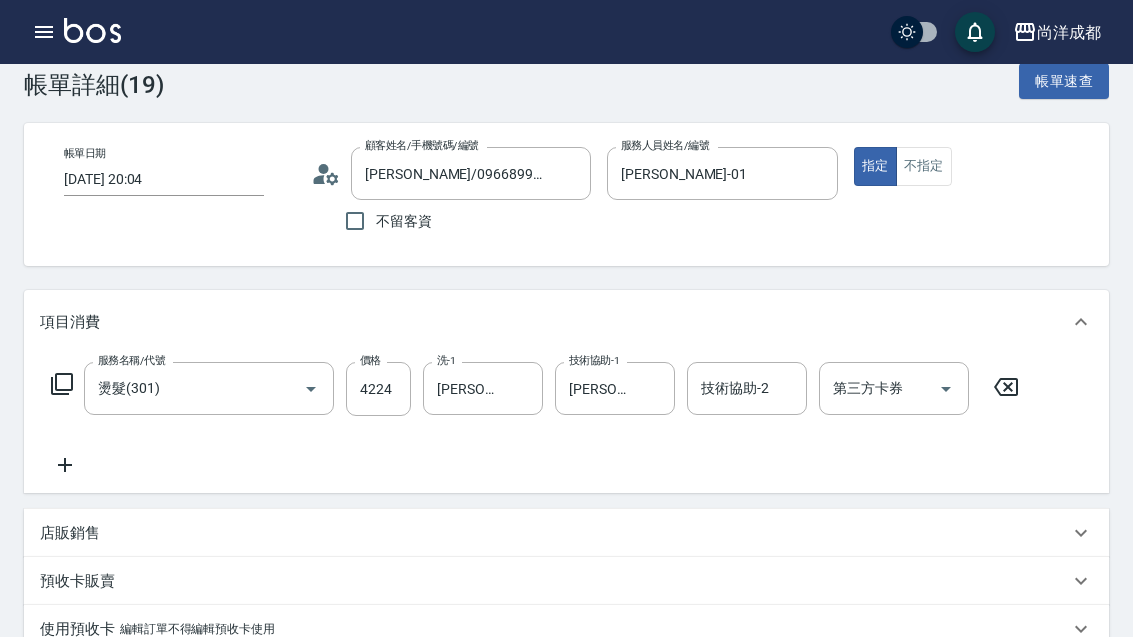 scroll, scrollTop: 0, scrollLeft: 0, axis: both 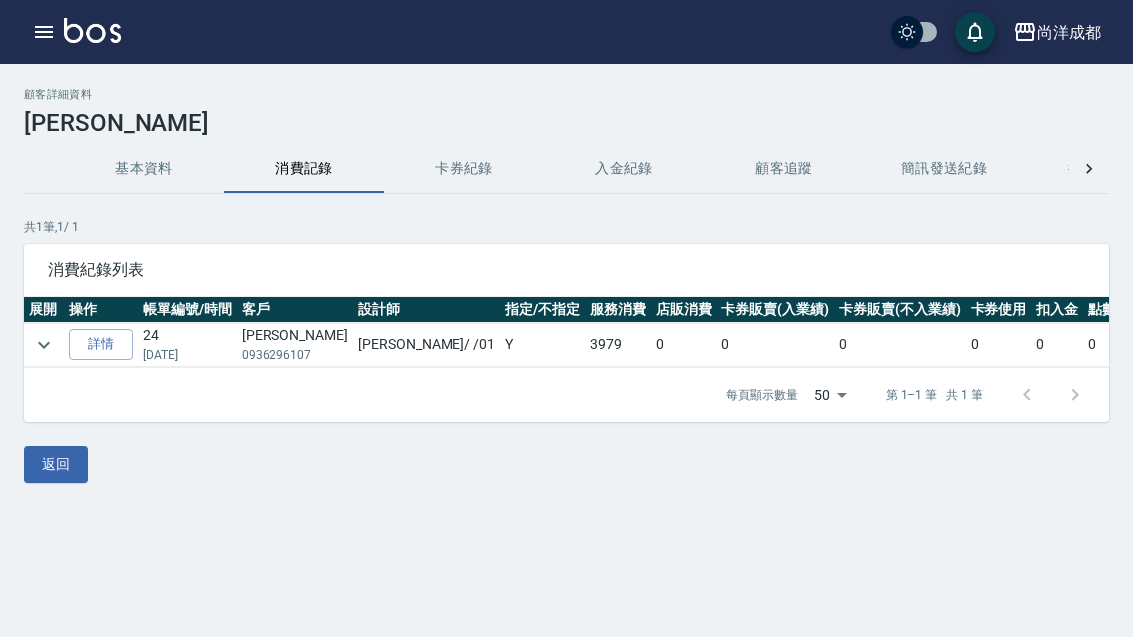 click on "詳情" at bounding box center [101, 344] 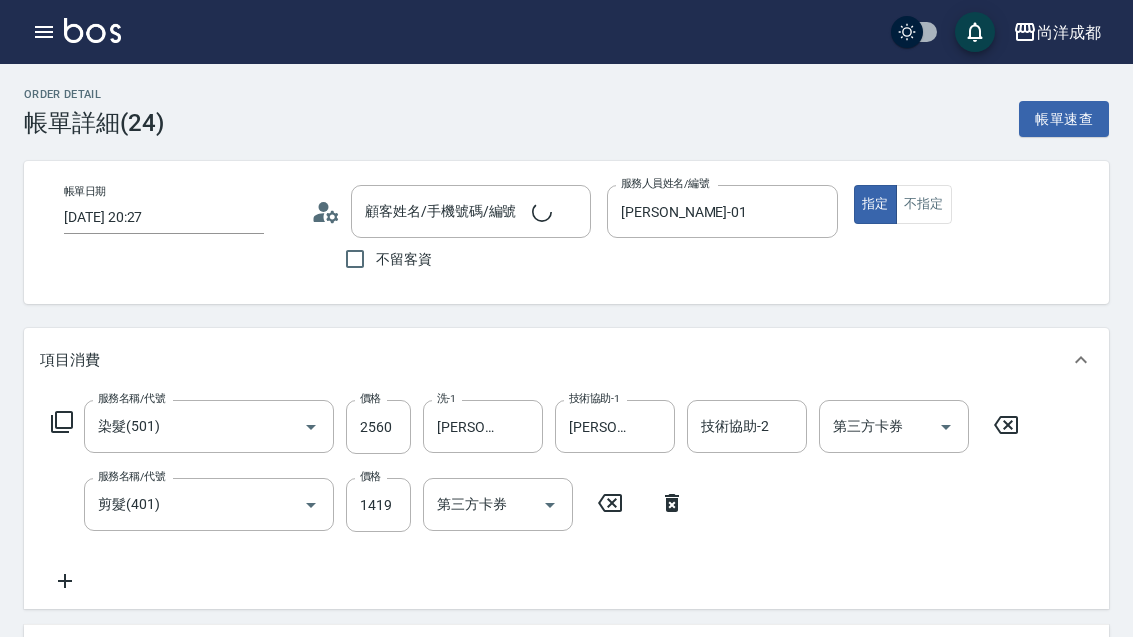 type on "[DATE] 20:27" 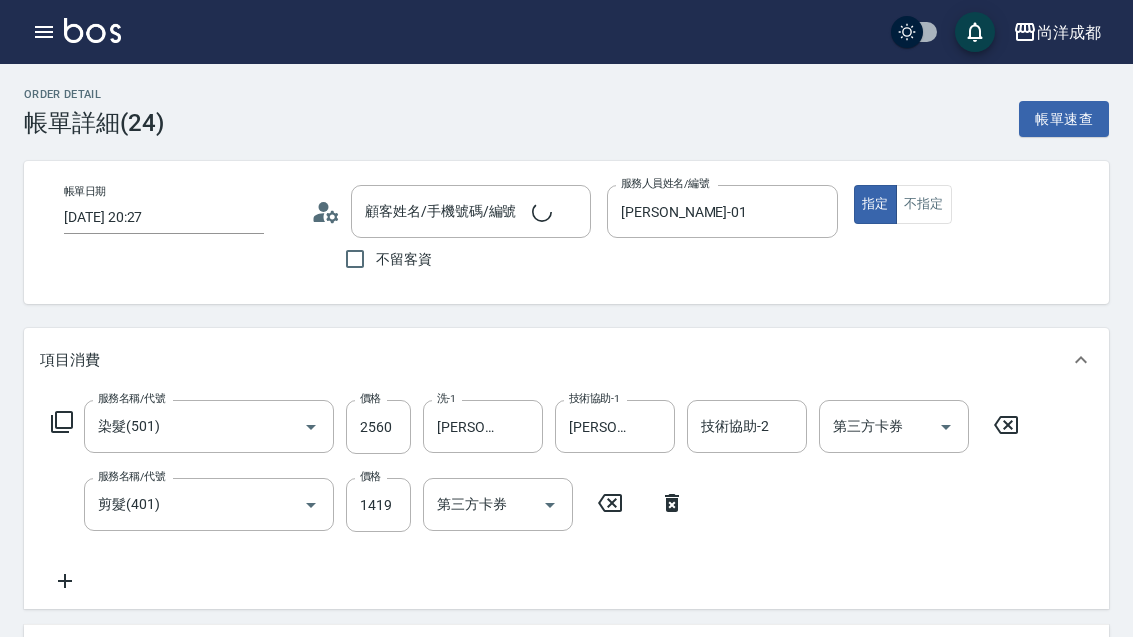 type on "[PERSON_NAME]-01" 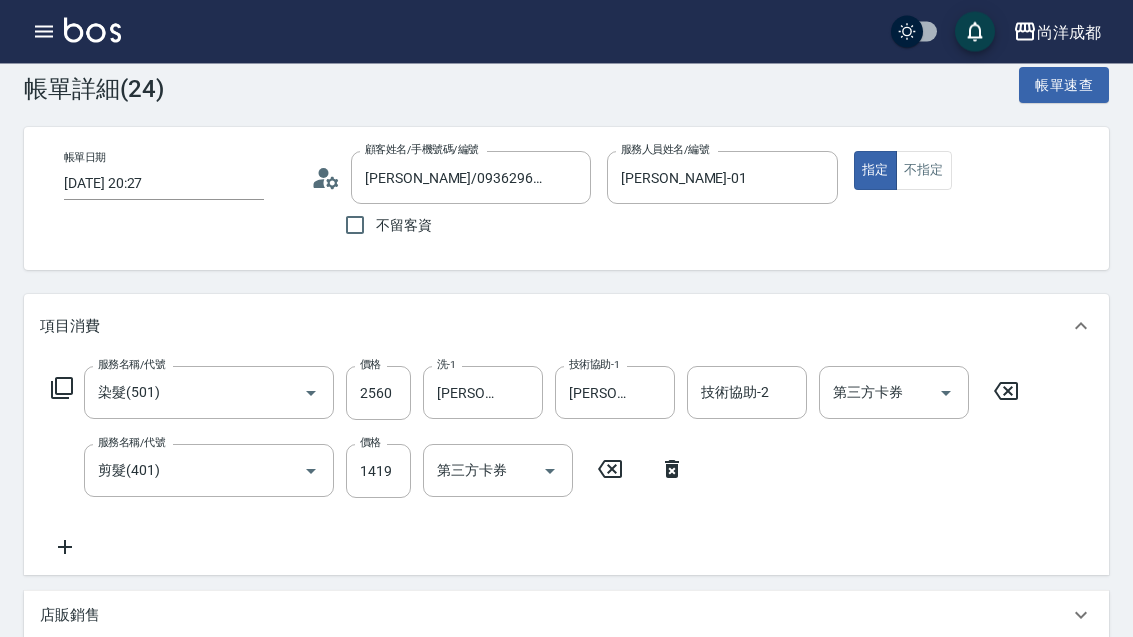 scroll, scrollTop: 0, scrollLeft: 0, axis: both 